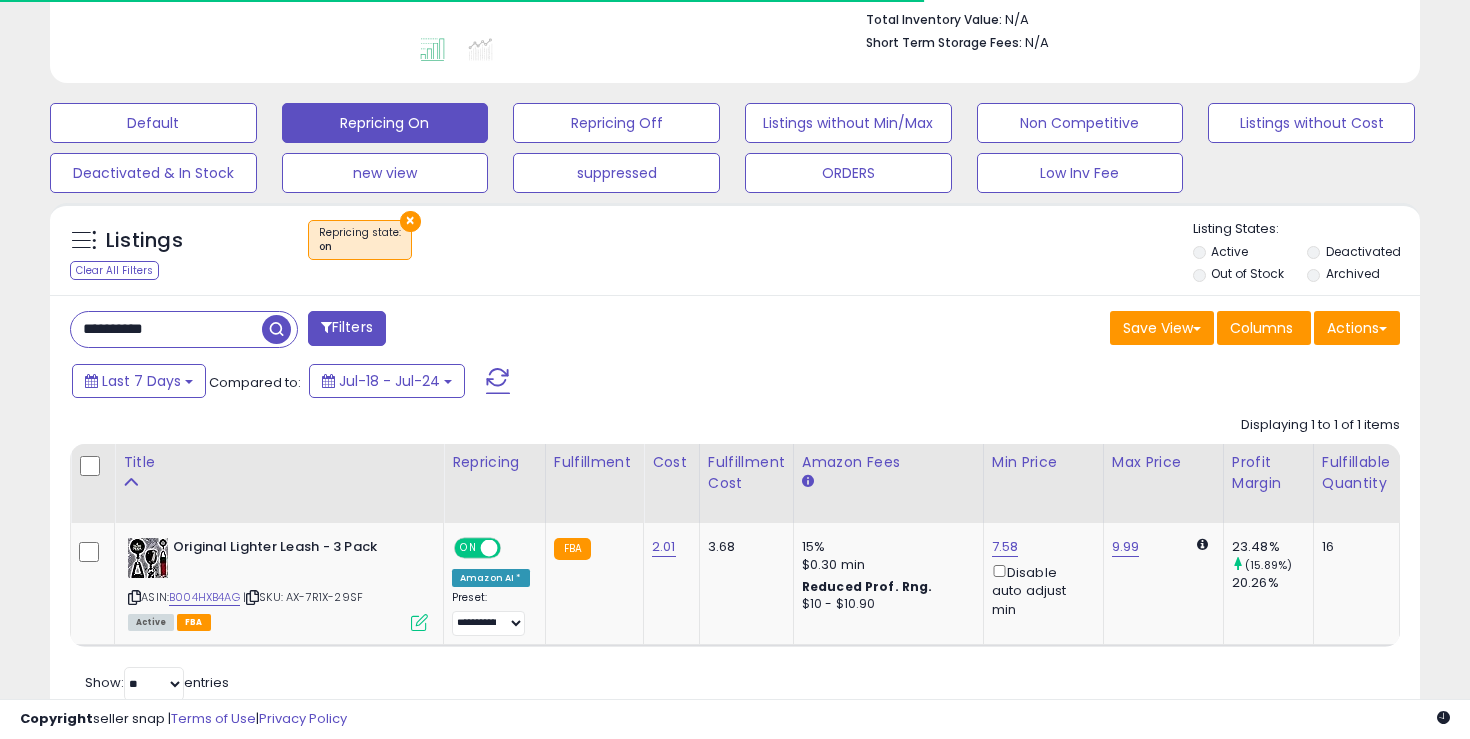 scroll, scrollTop: 589, scrollLeft: 0, axis: vertical 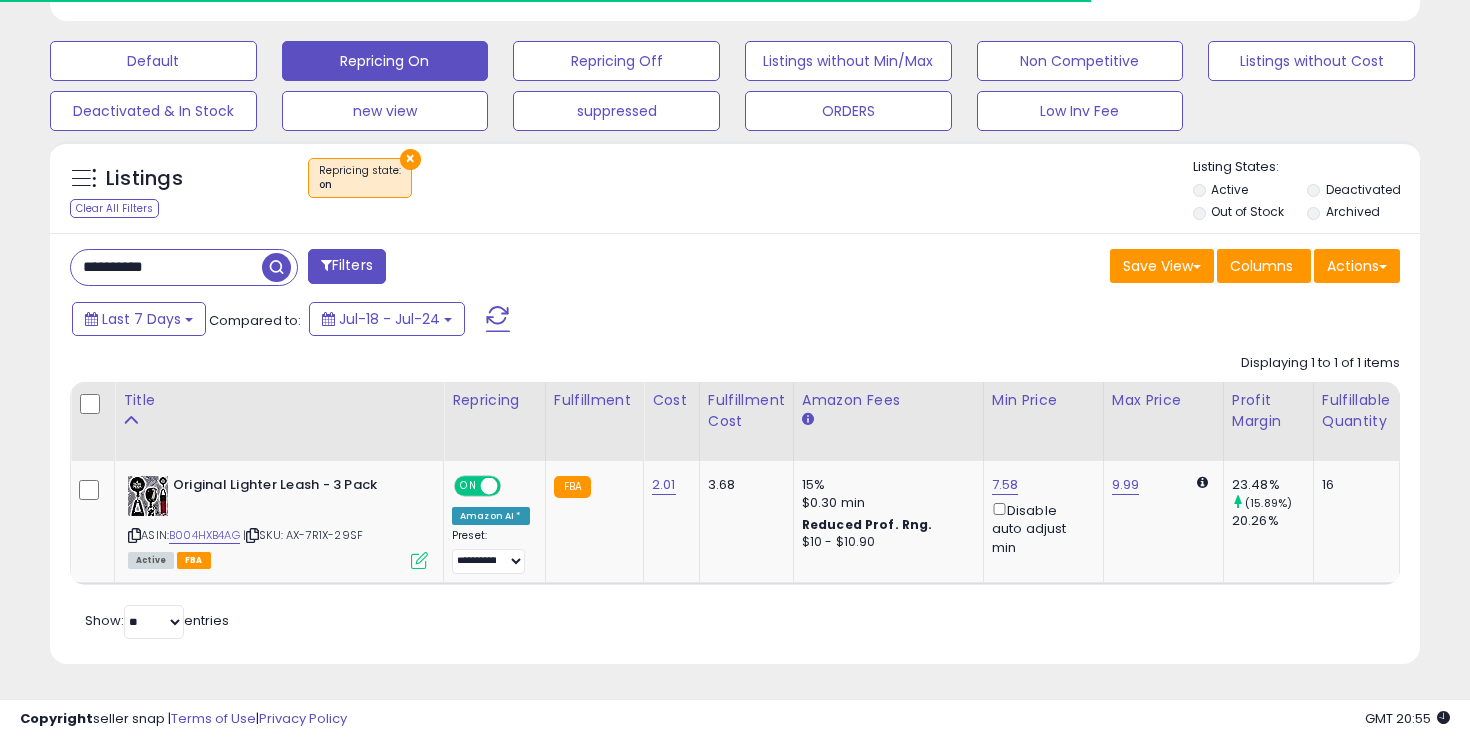 click on "**********" at bounding box center (735, 448) 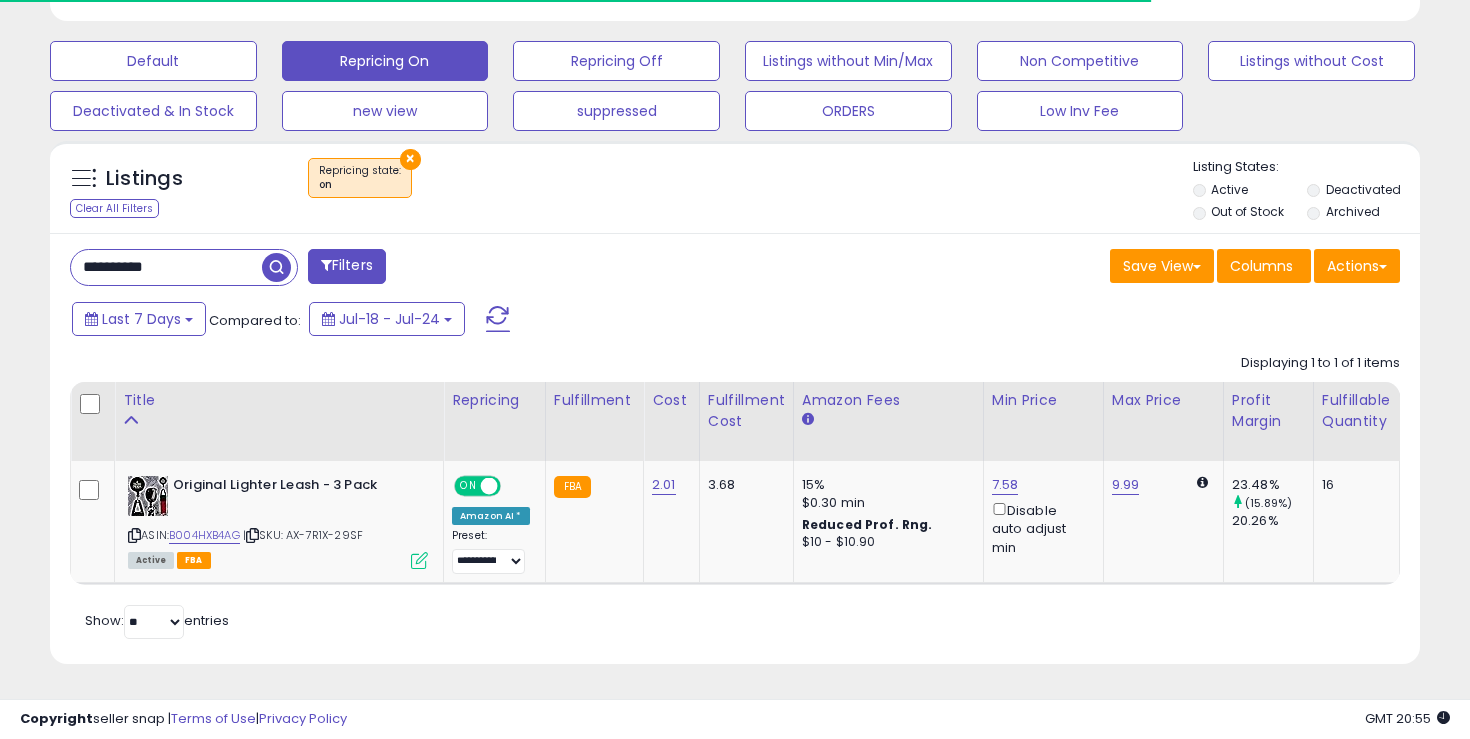 click on "**********" at bounding box center [166, 267] 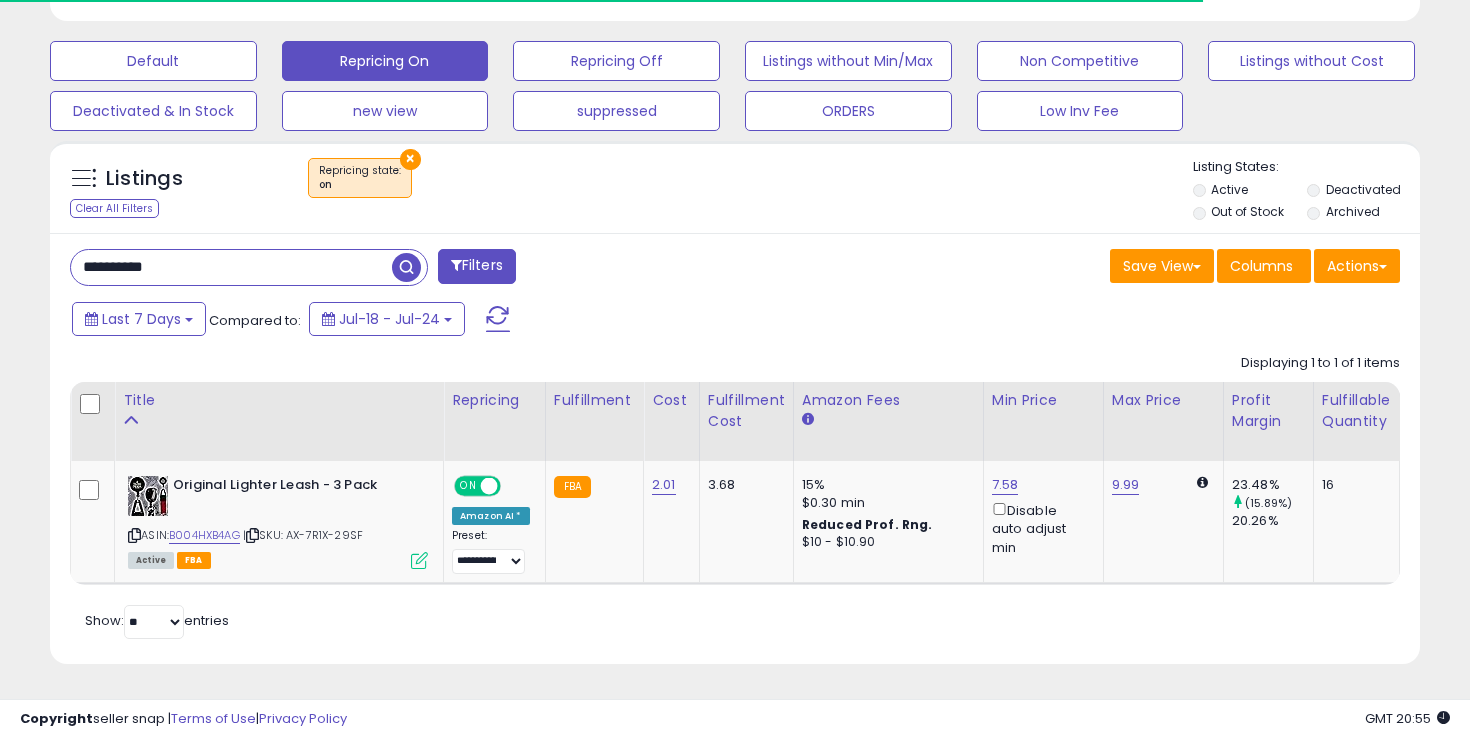 paste on "**********" 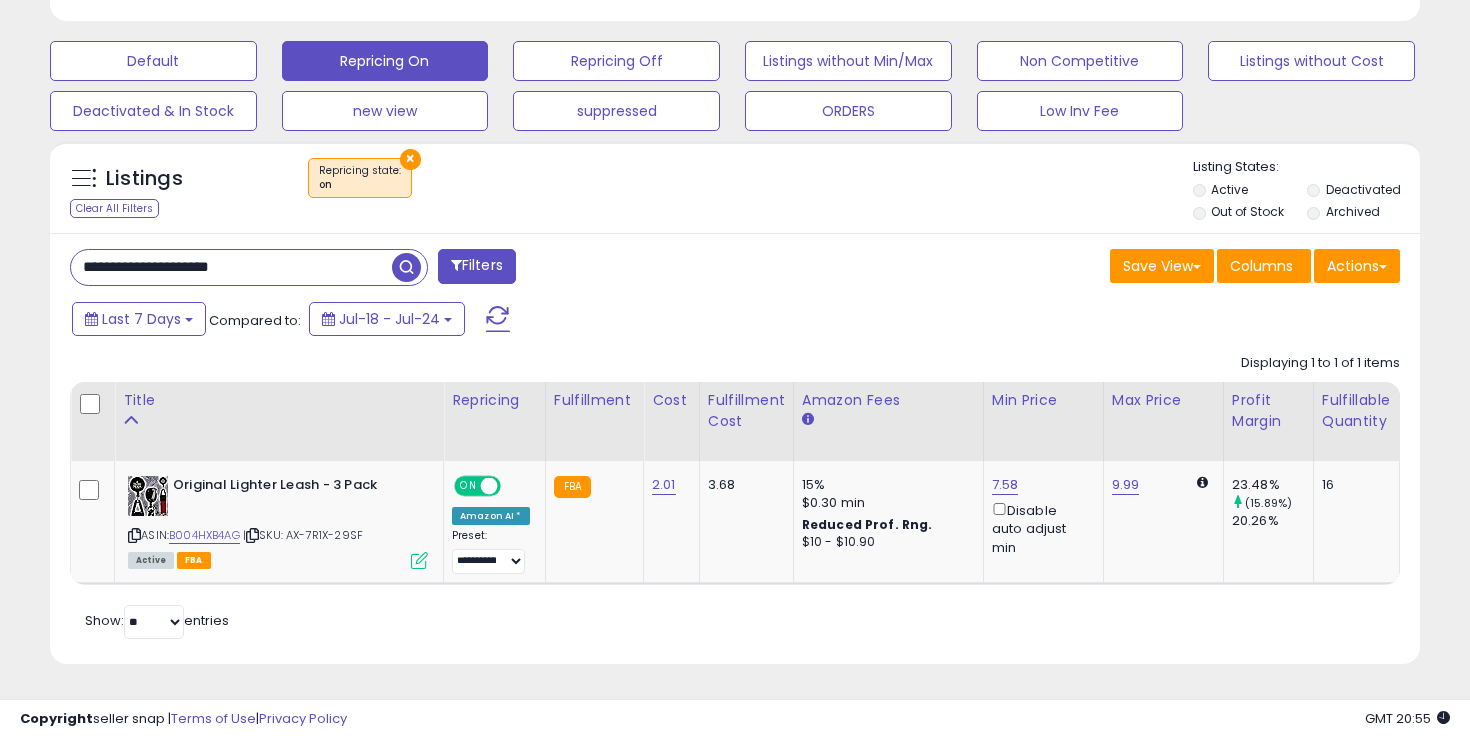 click on "**********" at bounding box center (231, 267) 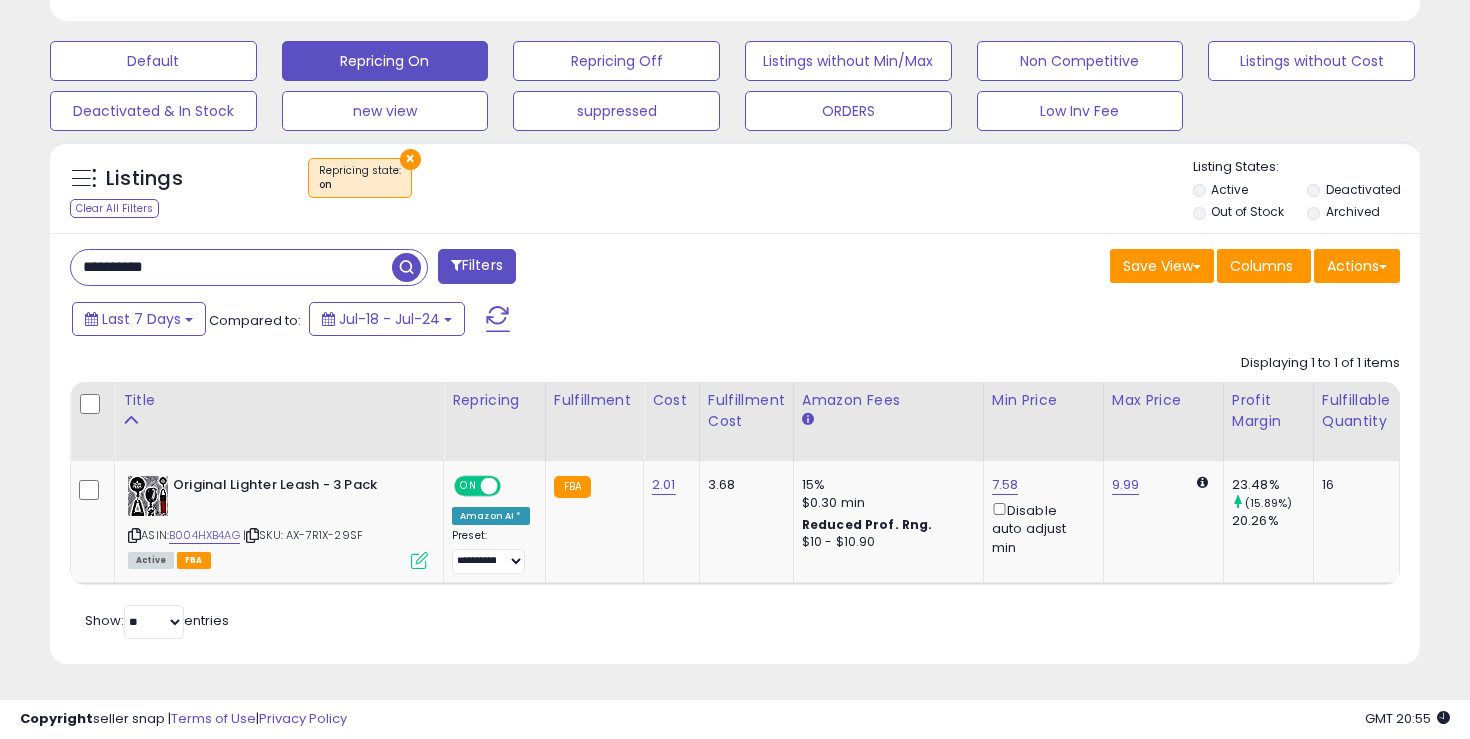 type on "**********" 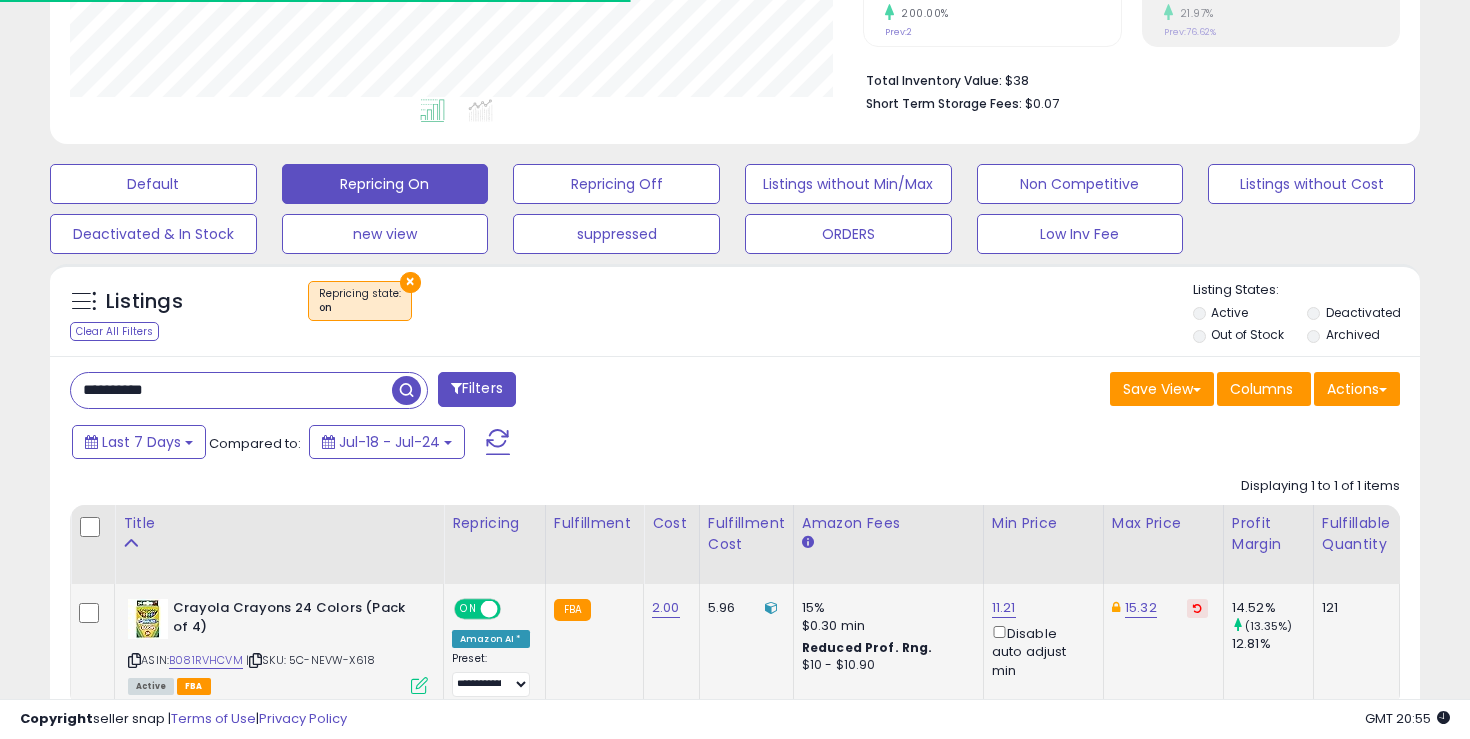 scroll, scrollTop: 589, scrollLeft: 0, axis: vertical 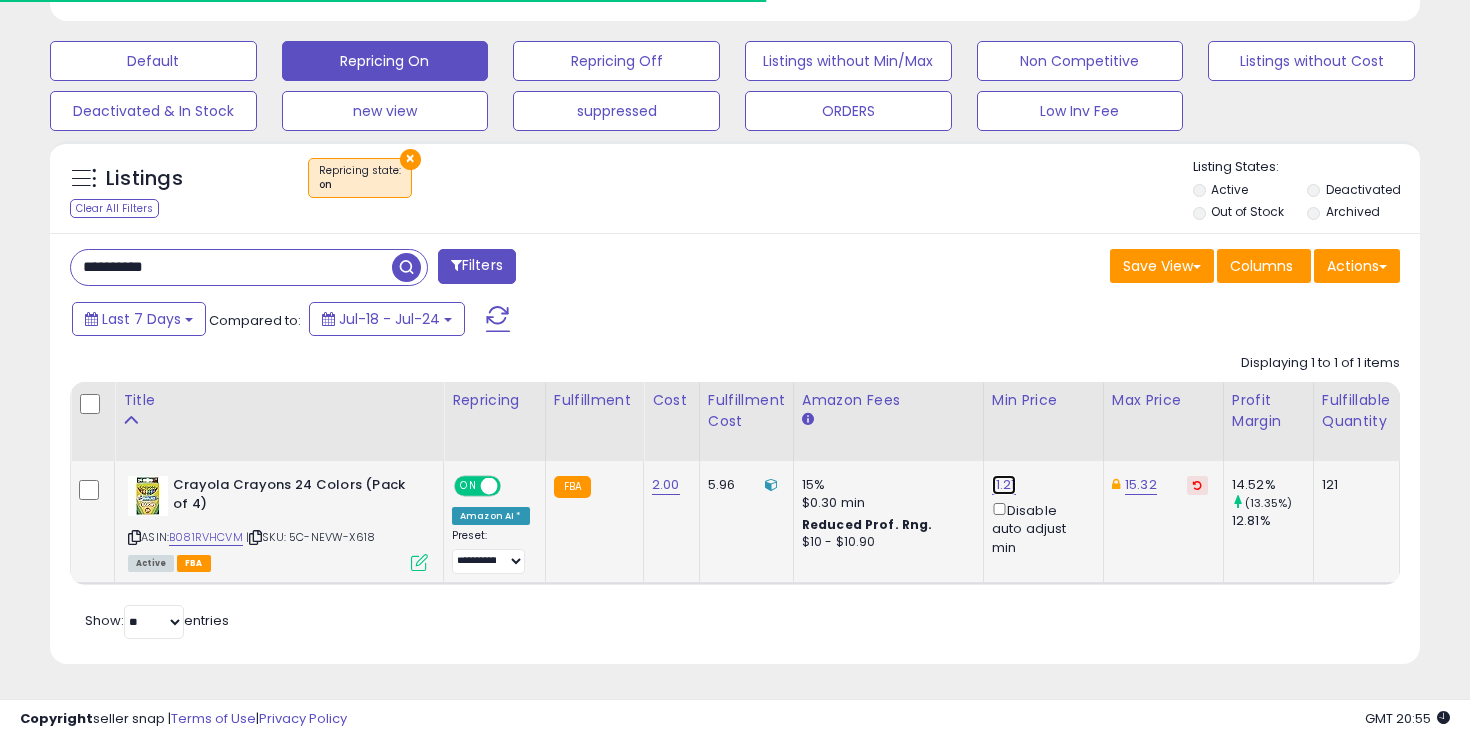click on "11.21" at bounding box center [1004, 485] 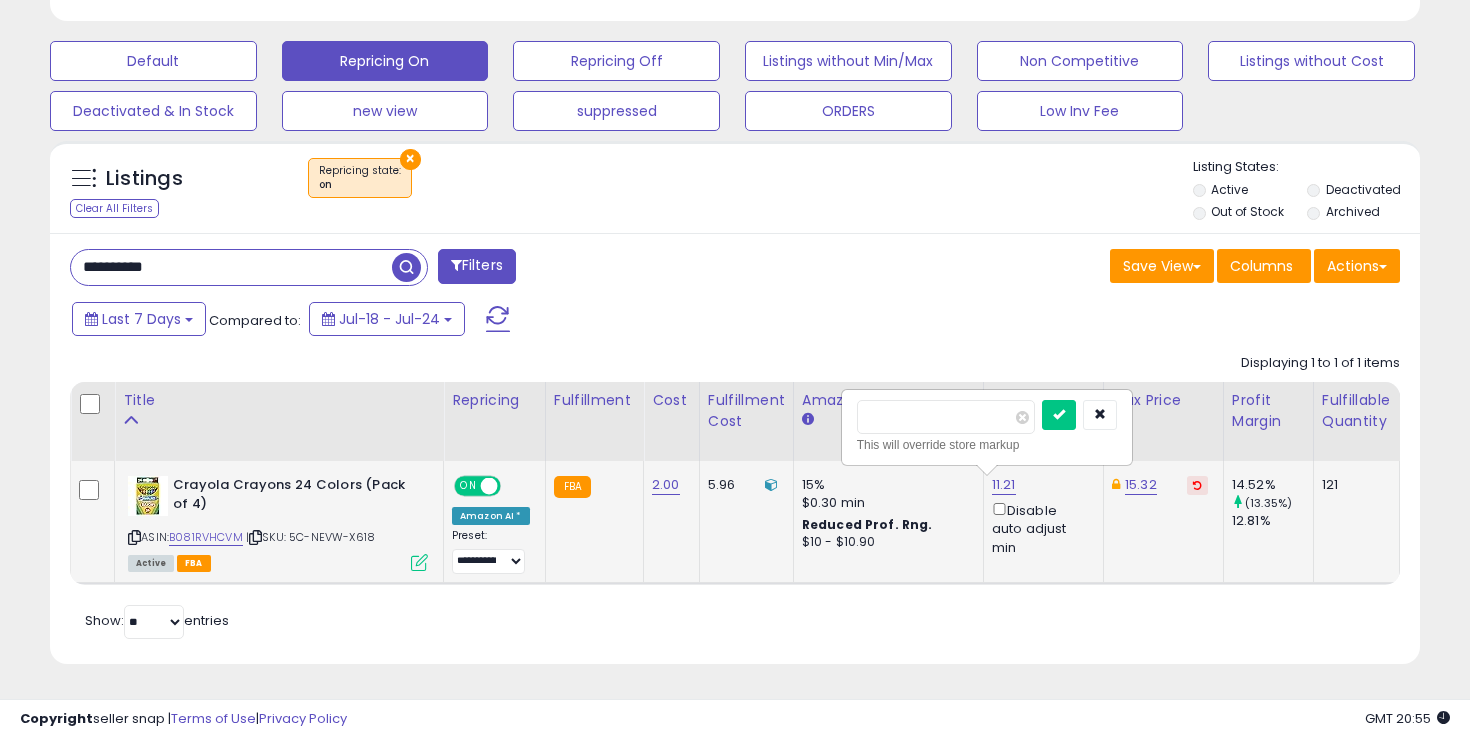 scroll, scrollTop: 999590, scrollLeft: 999206, axis: both 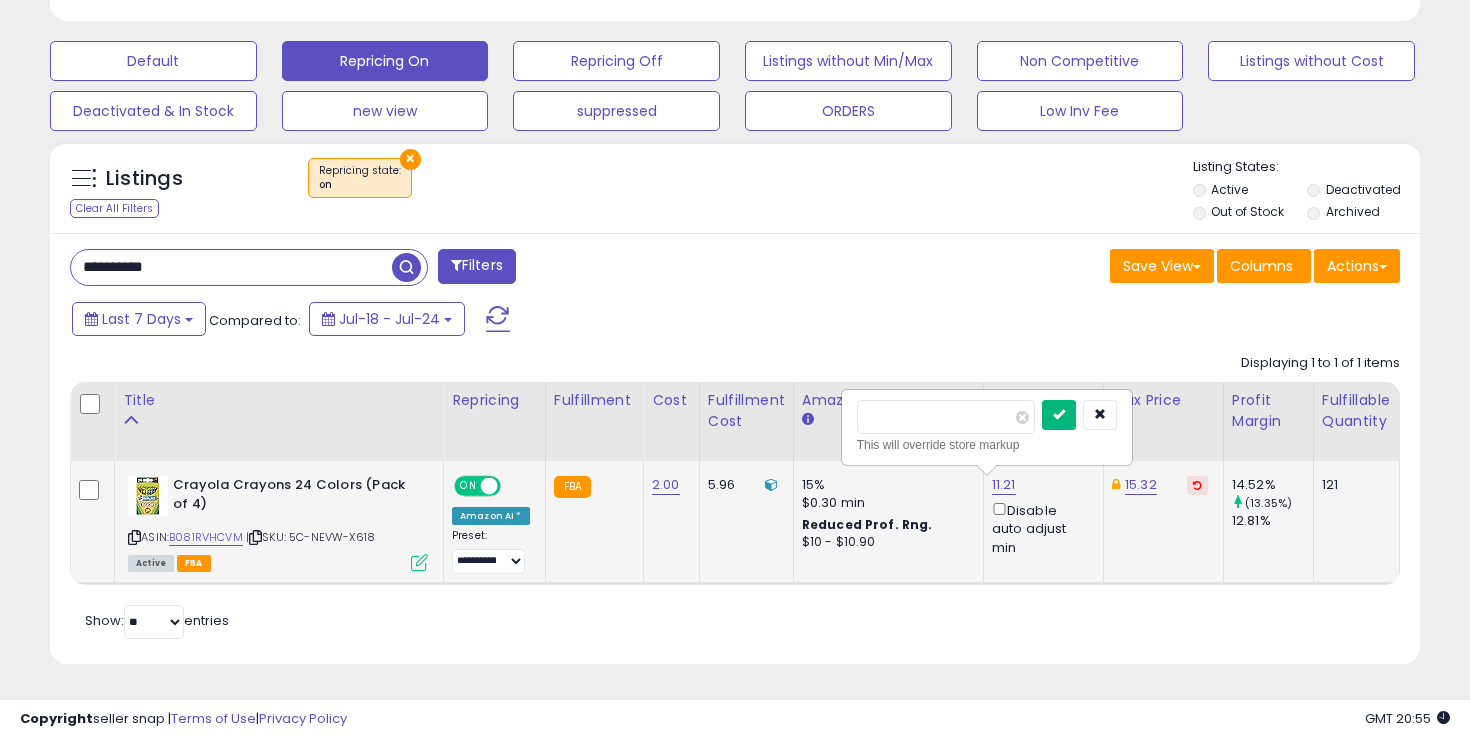 type on "*****" 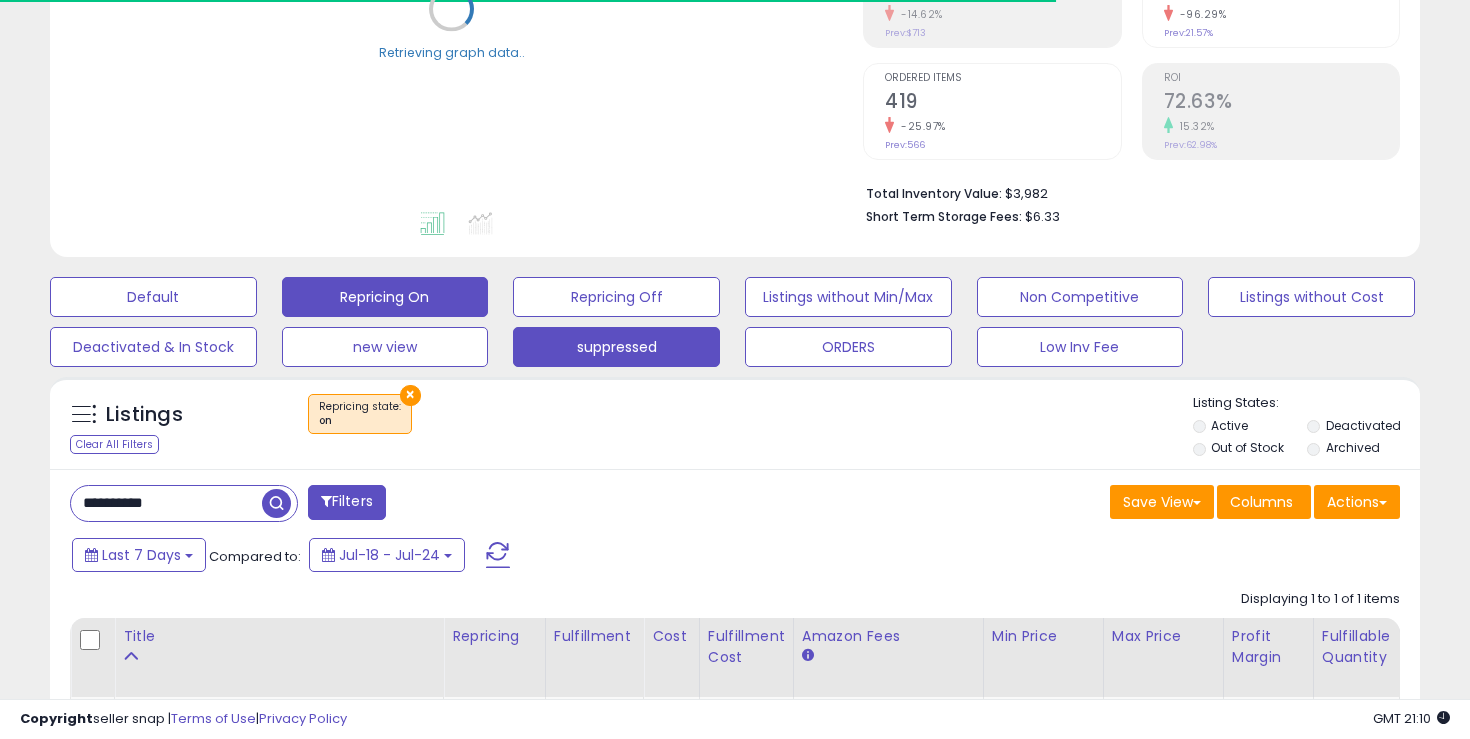 scroll, scrollTop: 589, scrollLeft: 0, axis: vertical 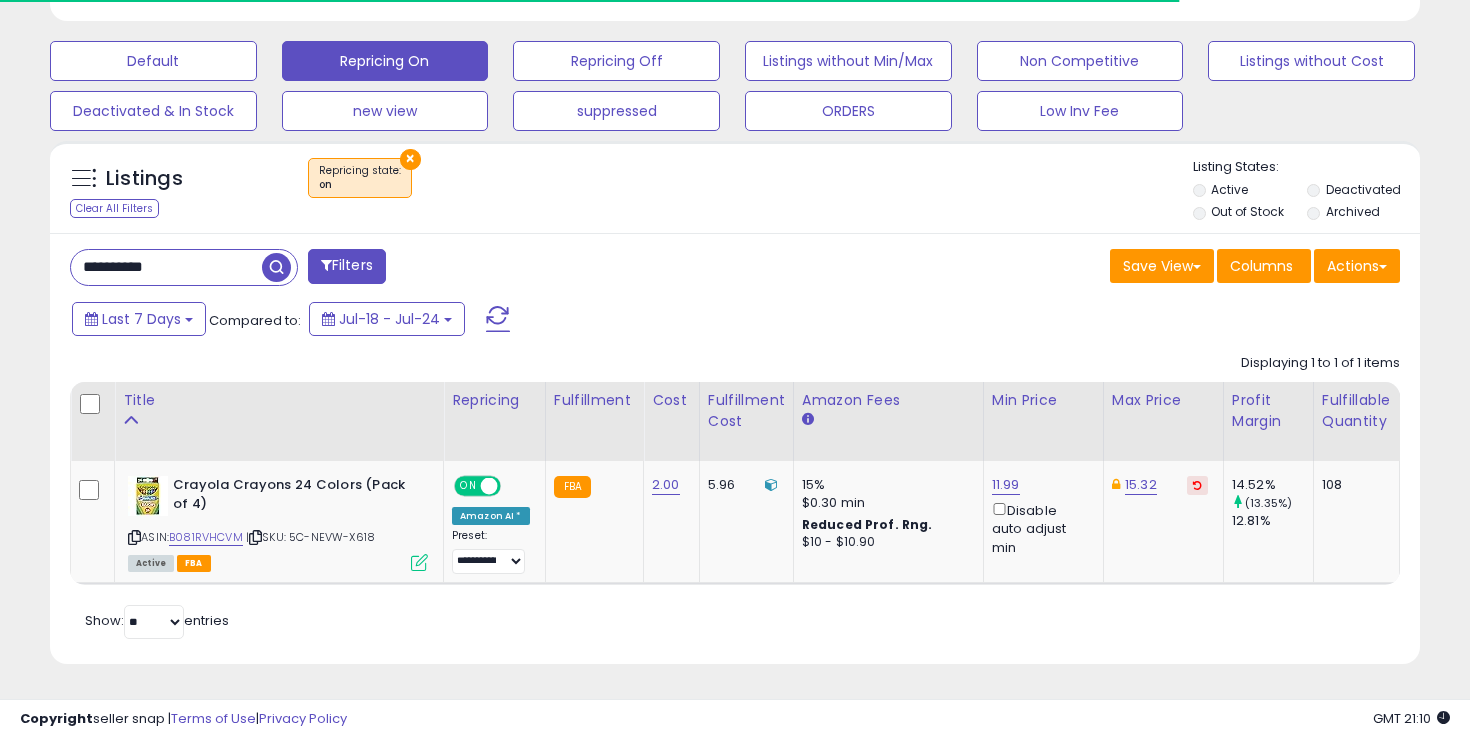 click on "**********" at bounding box center [166, 267] 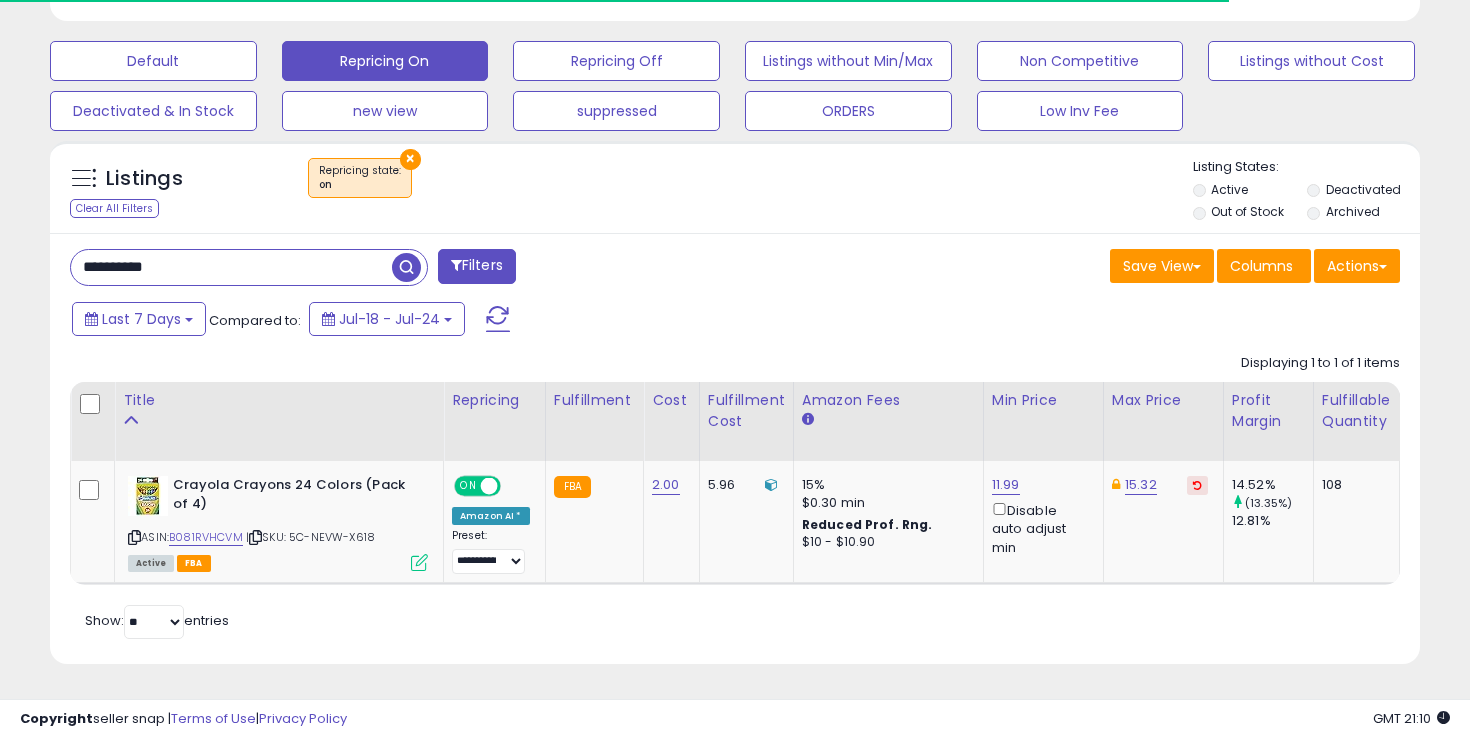 click on "**********" at bounding box center (231, 267) 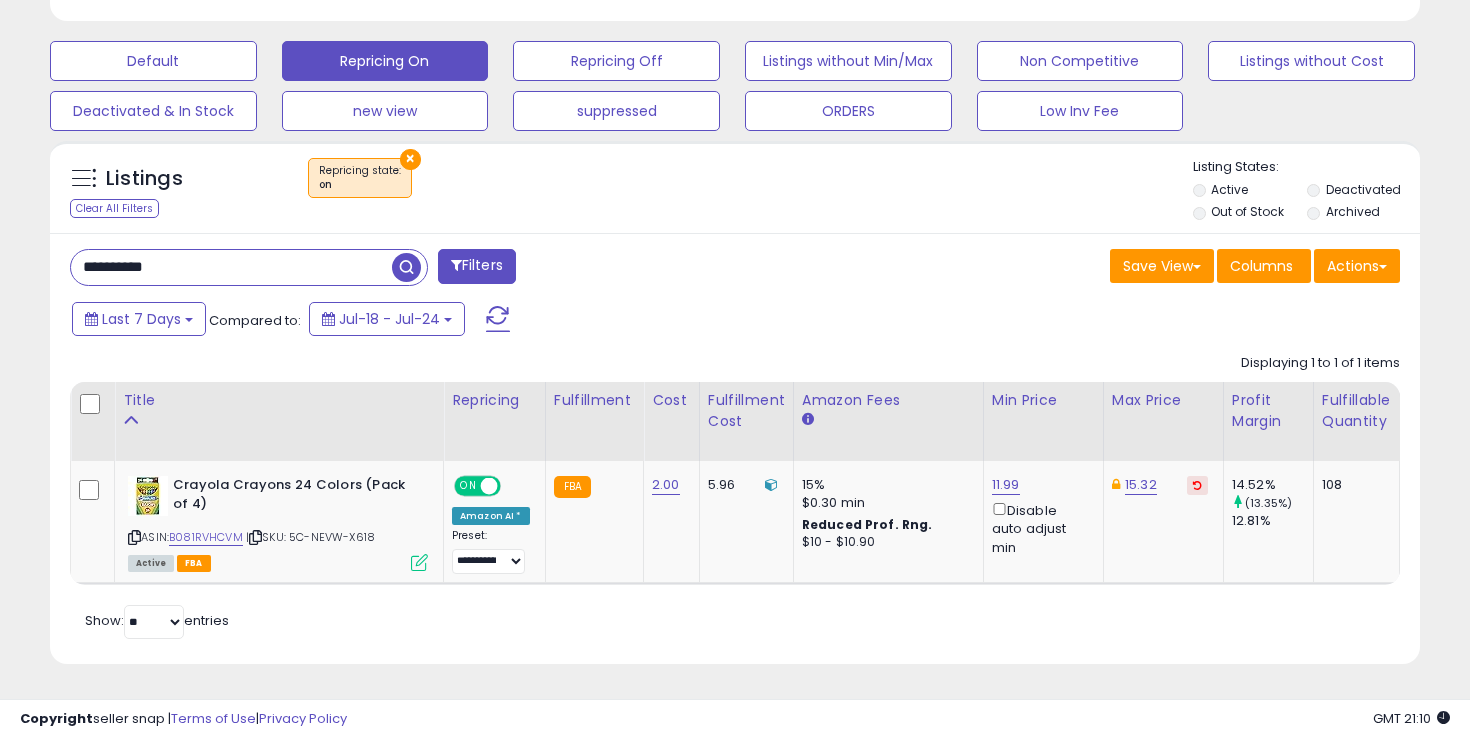 scroll, scrollTop: 999590, scrollLeft: 999206, axis: both 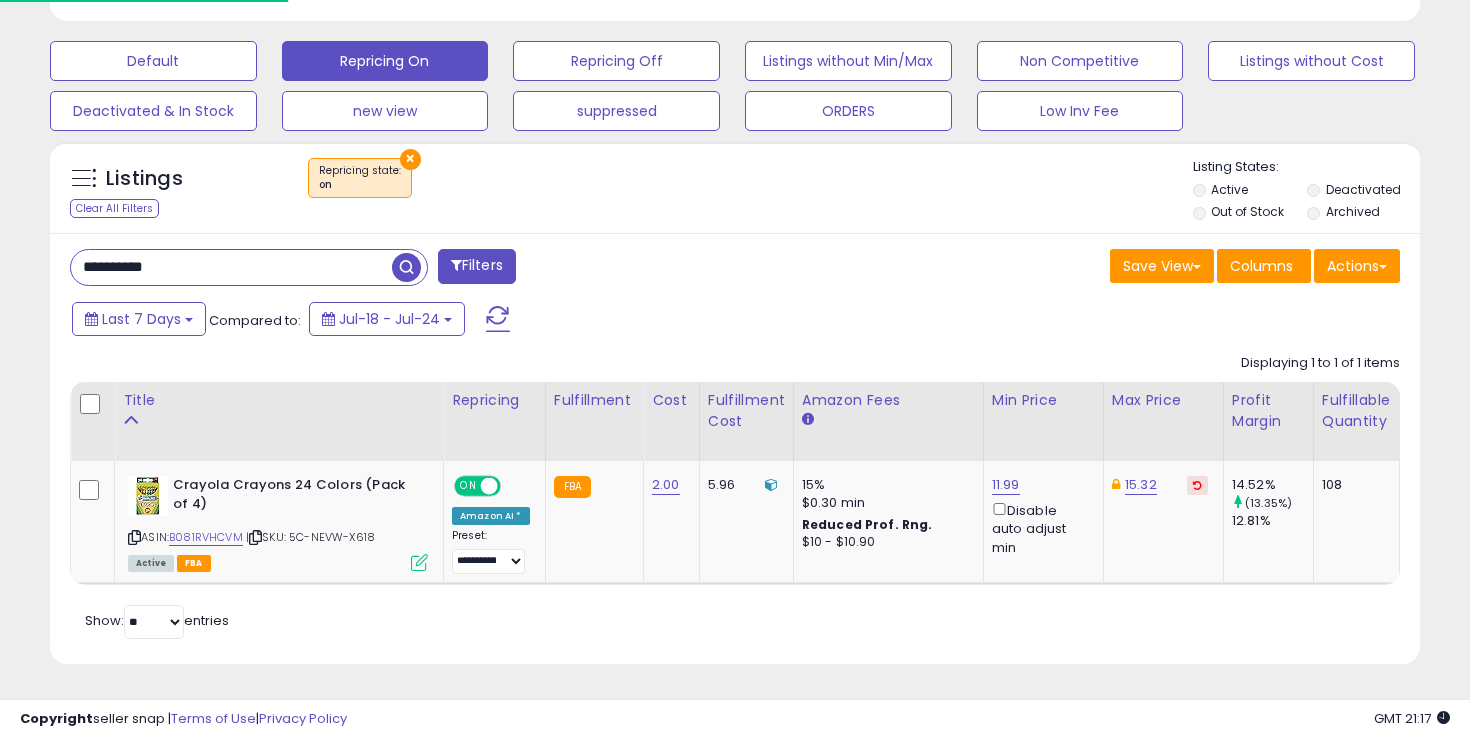 click on "**********" at bounding box center (231, 267) 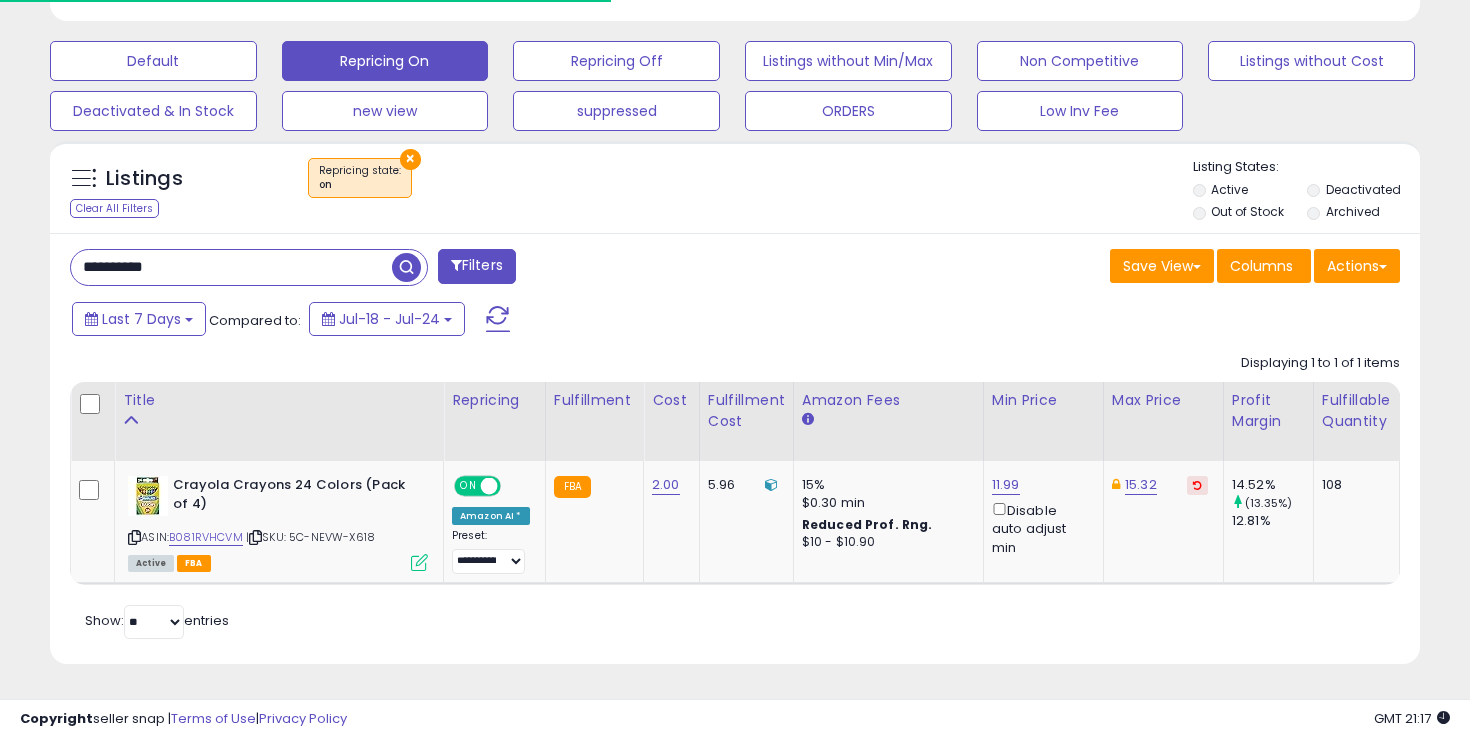click on "**********" at bounding box center [231, 267] 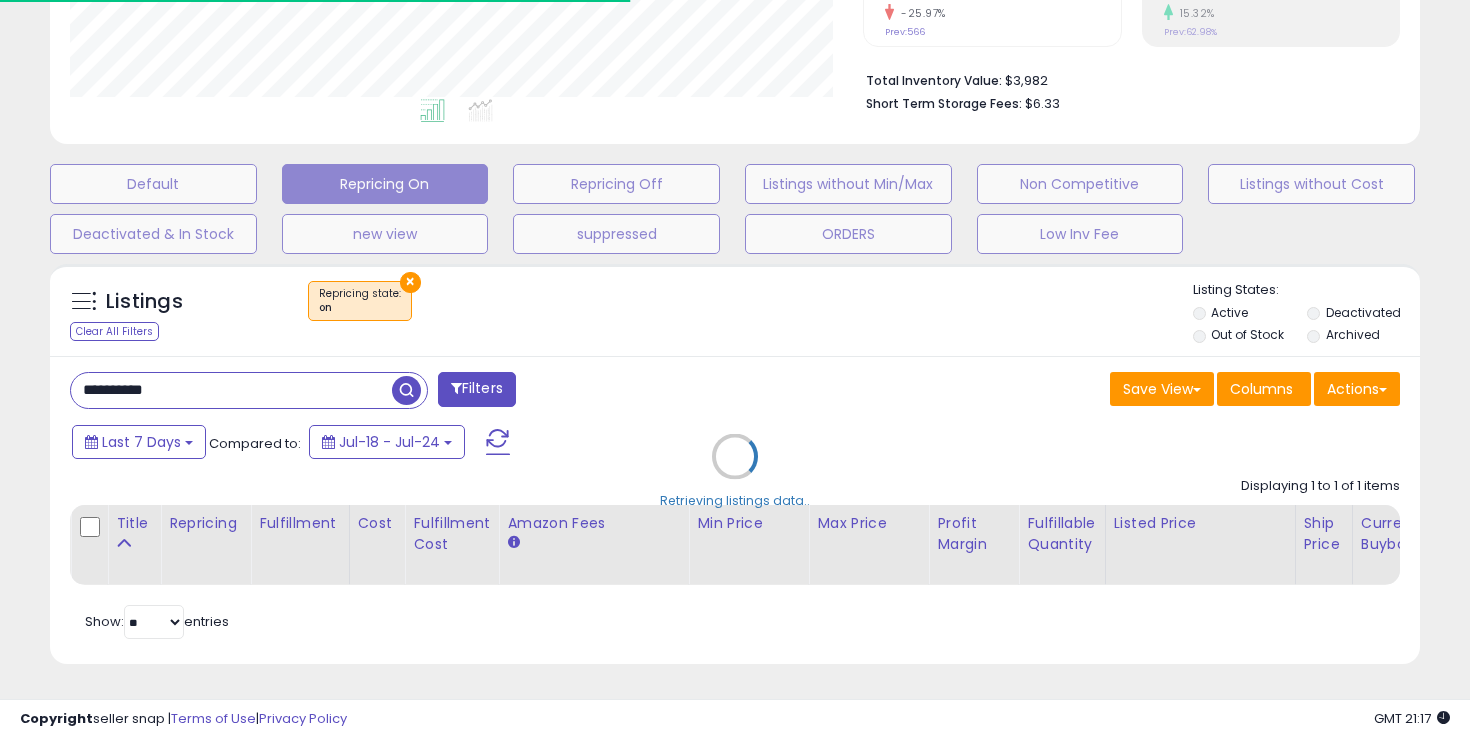 scroll, scrollTop: 589, scrollLeft: 0, axis: vertical 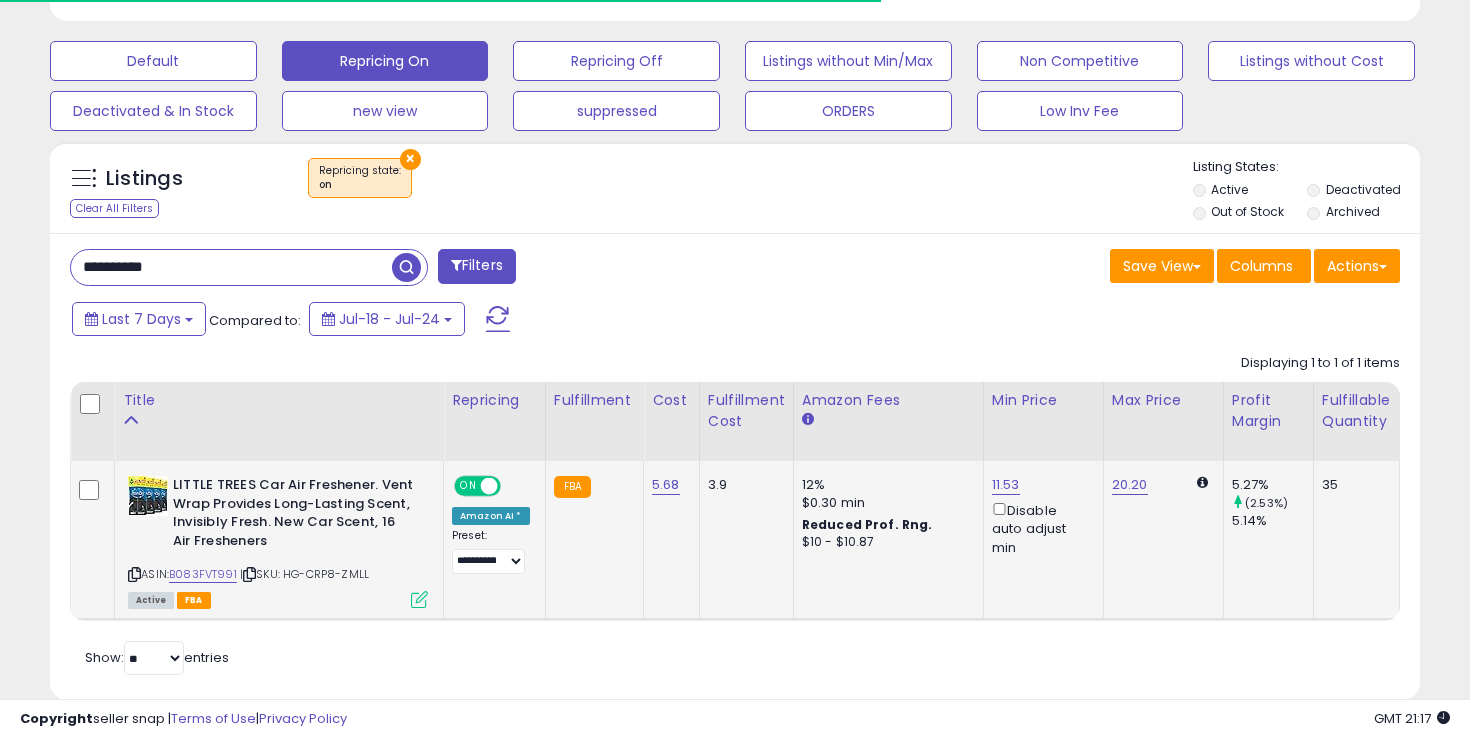 click on "11.53  Disable auto adjust min" 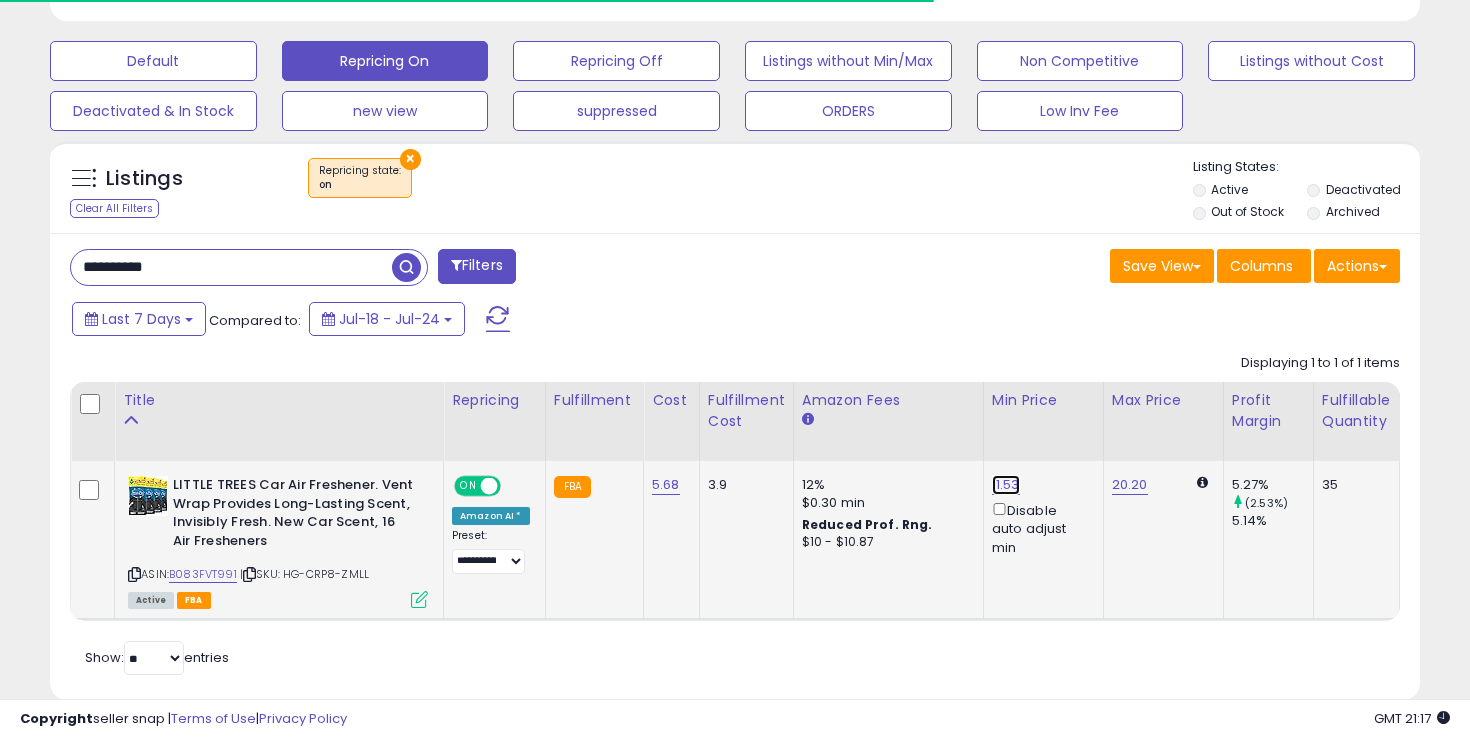 click on "11.53" at bounding box center (1006, 485) 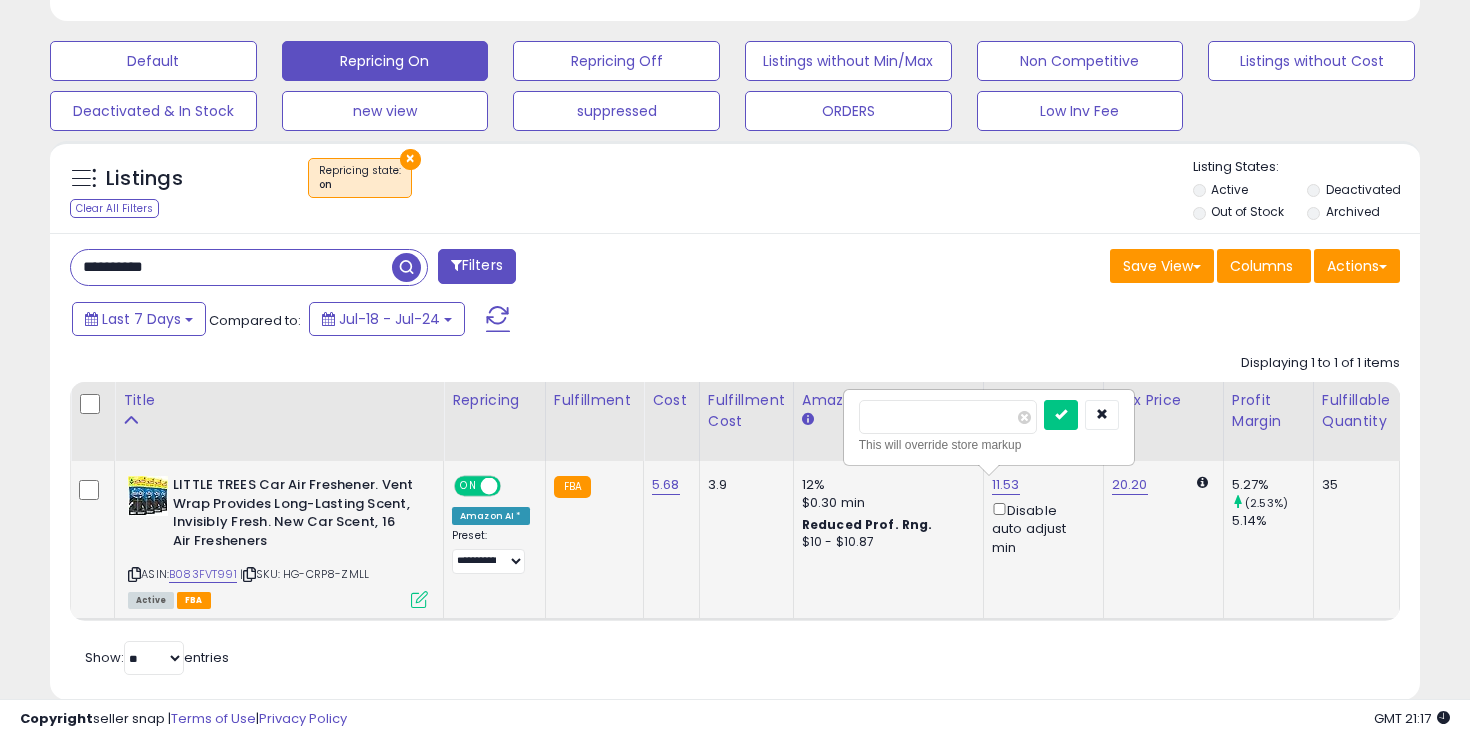 scroll, scrollTop: 999590, scrollLeft: 999206, axis: both 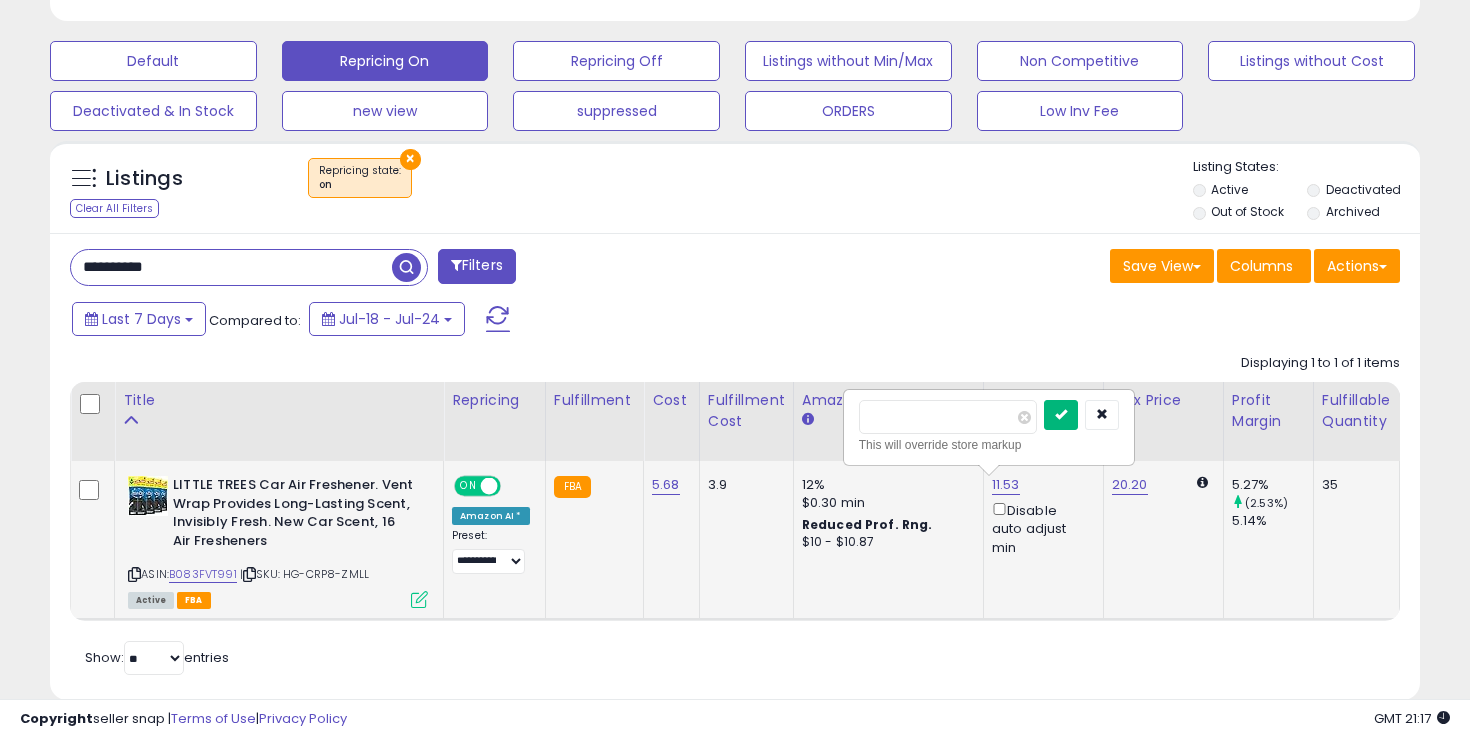 type on "*****" 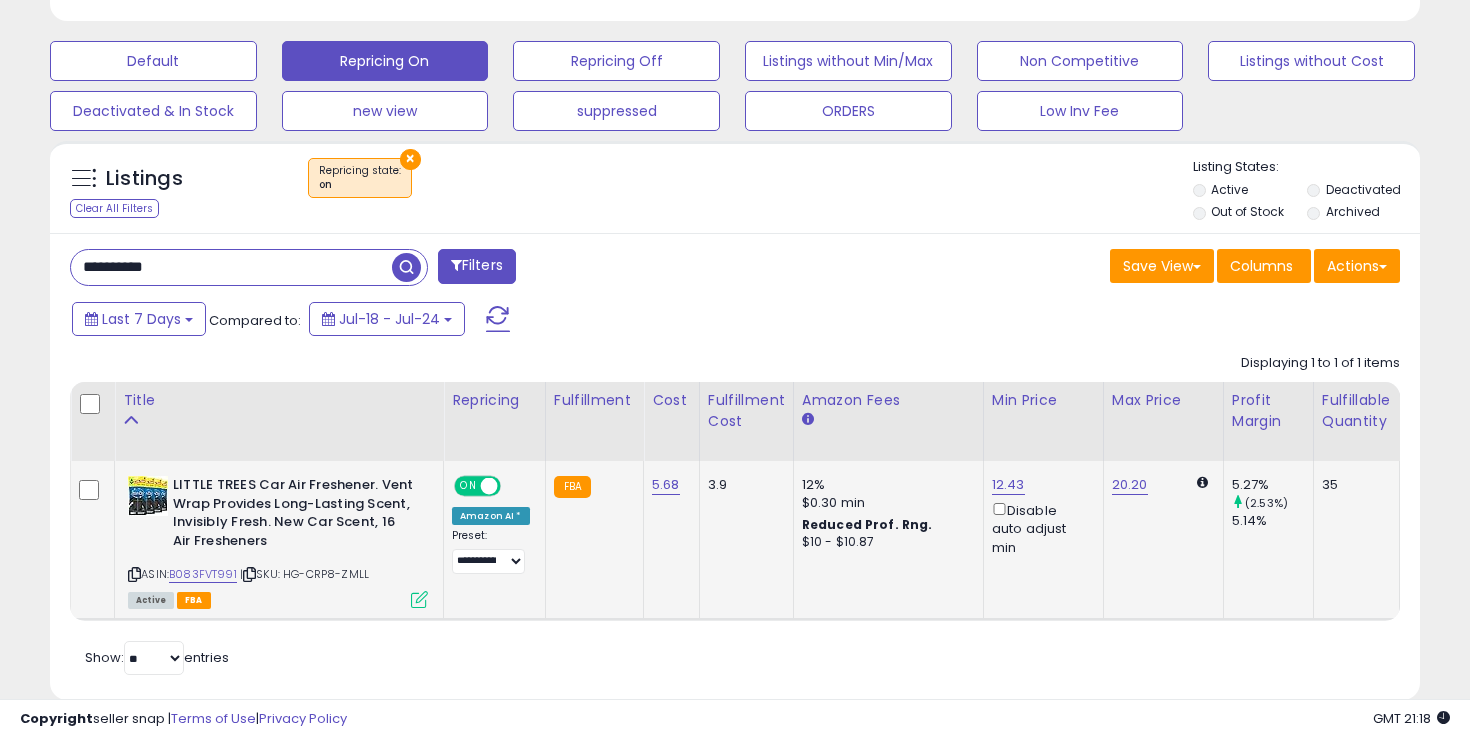 click on "**********" at bounding box center (231, 267) 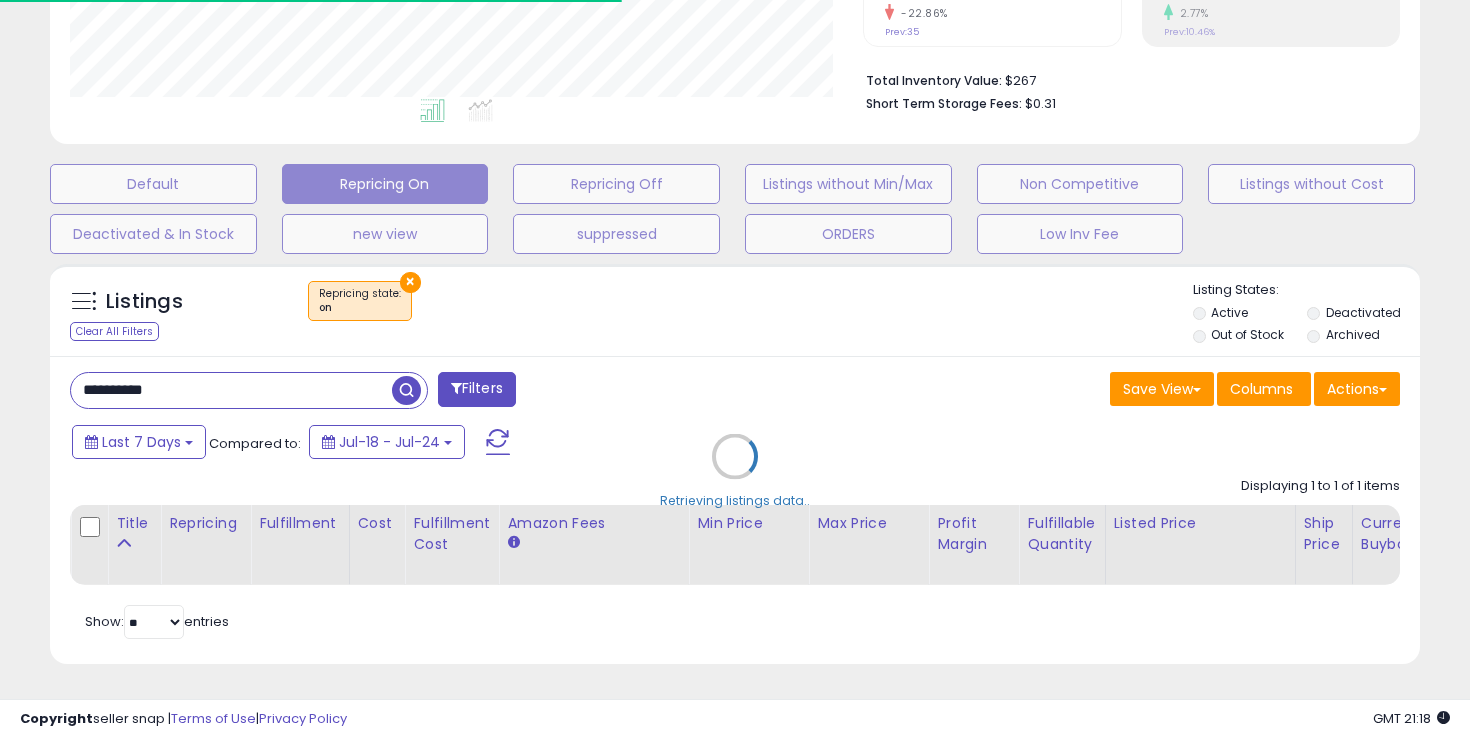 scroll, scrollTop: 589, scrollLeft: 0, axis: vertical 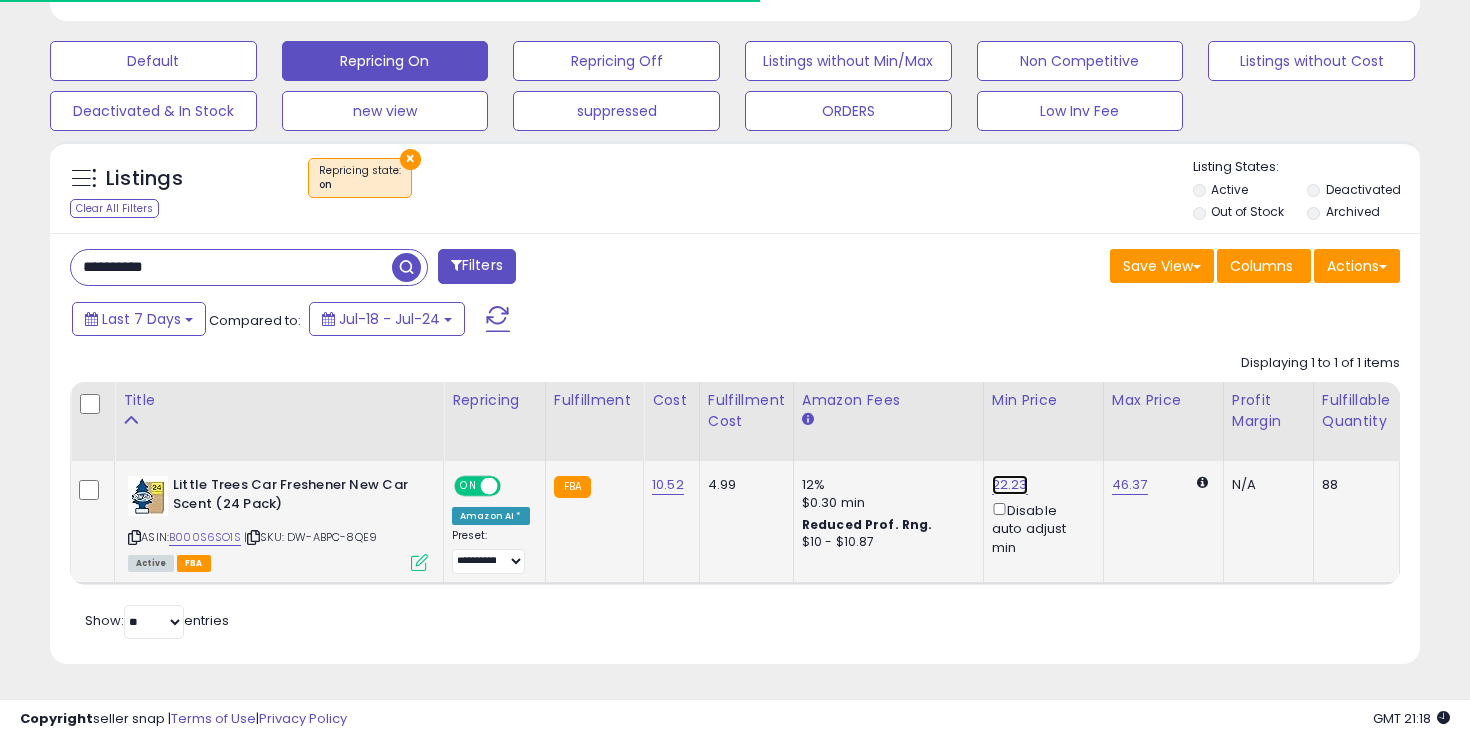 click on "22.23" at bounding box center (1010, 485) 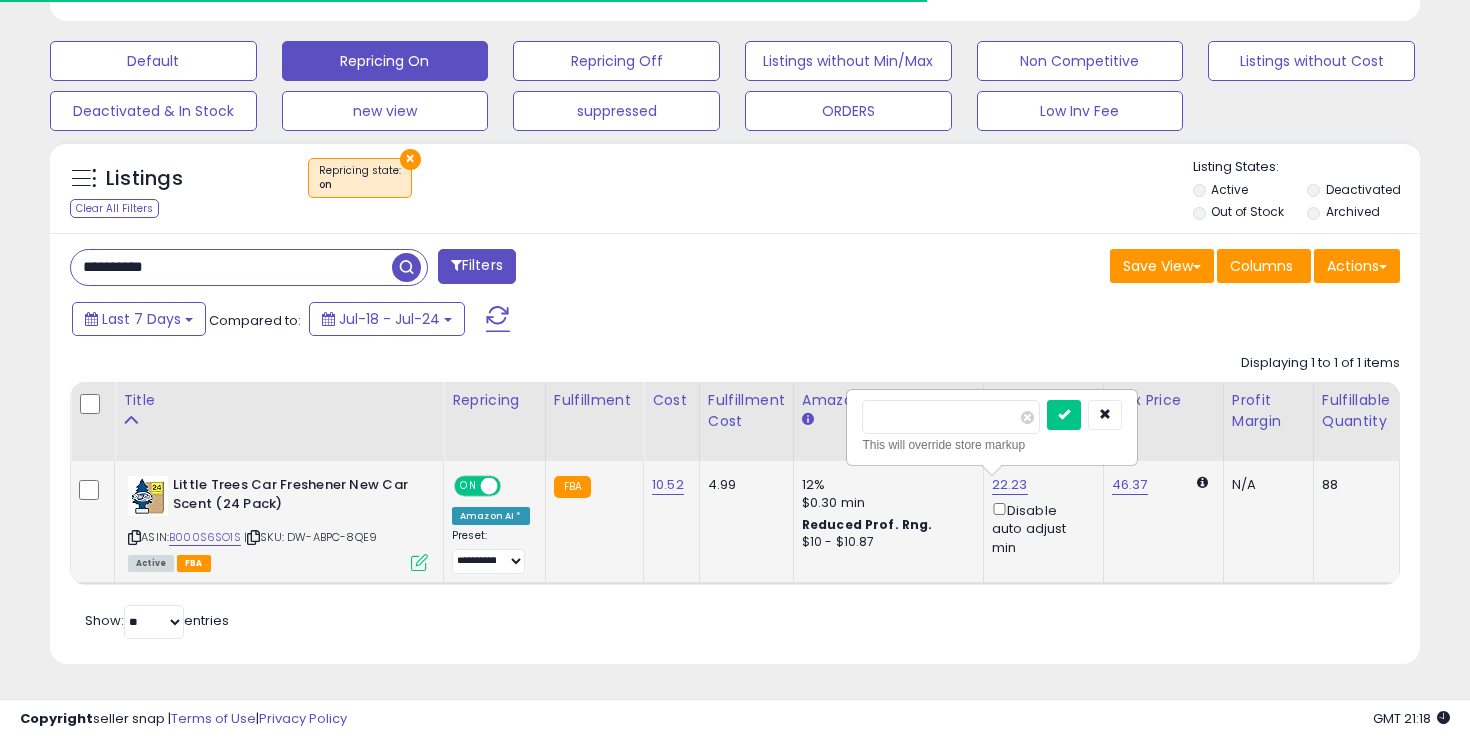 type on "*" 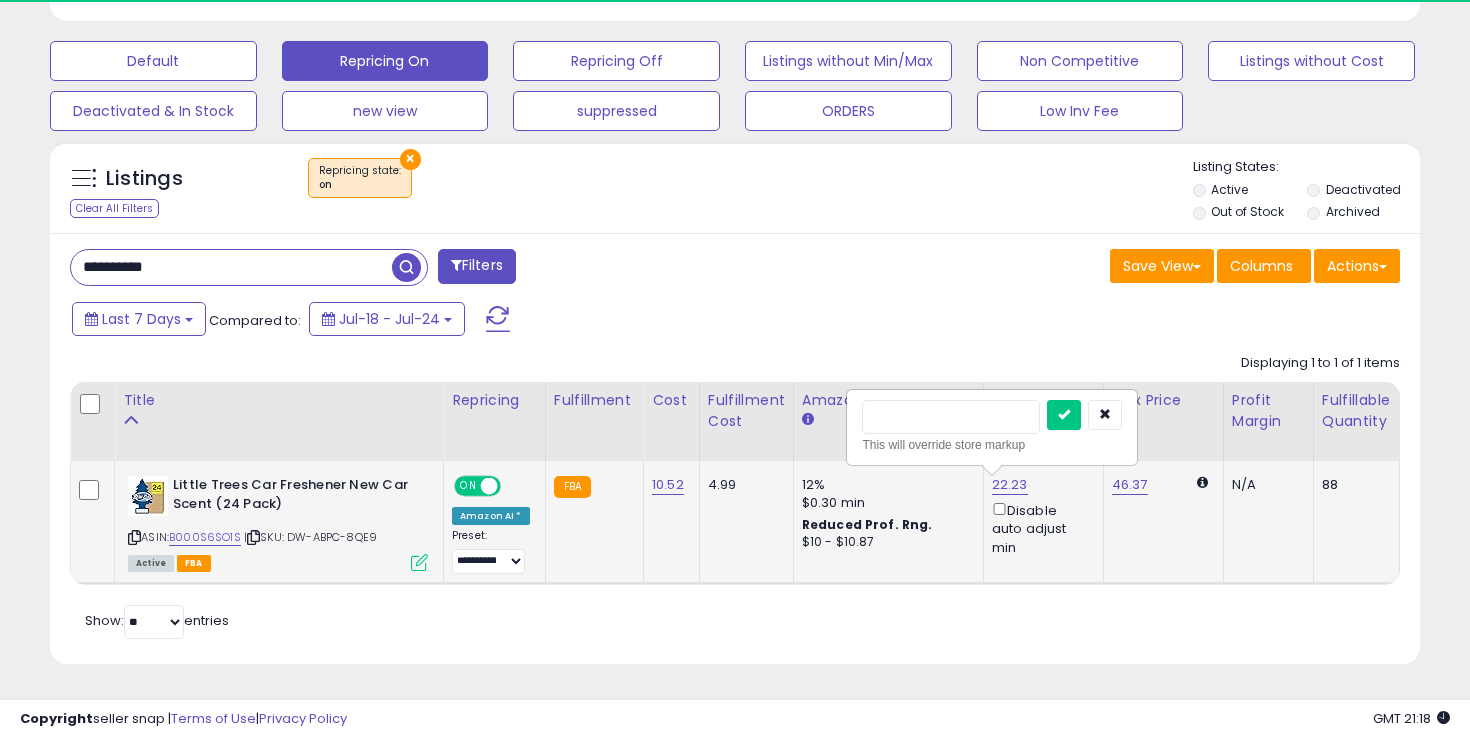 scroll, scrollTop: 999590, scrollLeft: 999206, axis: both 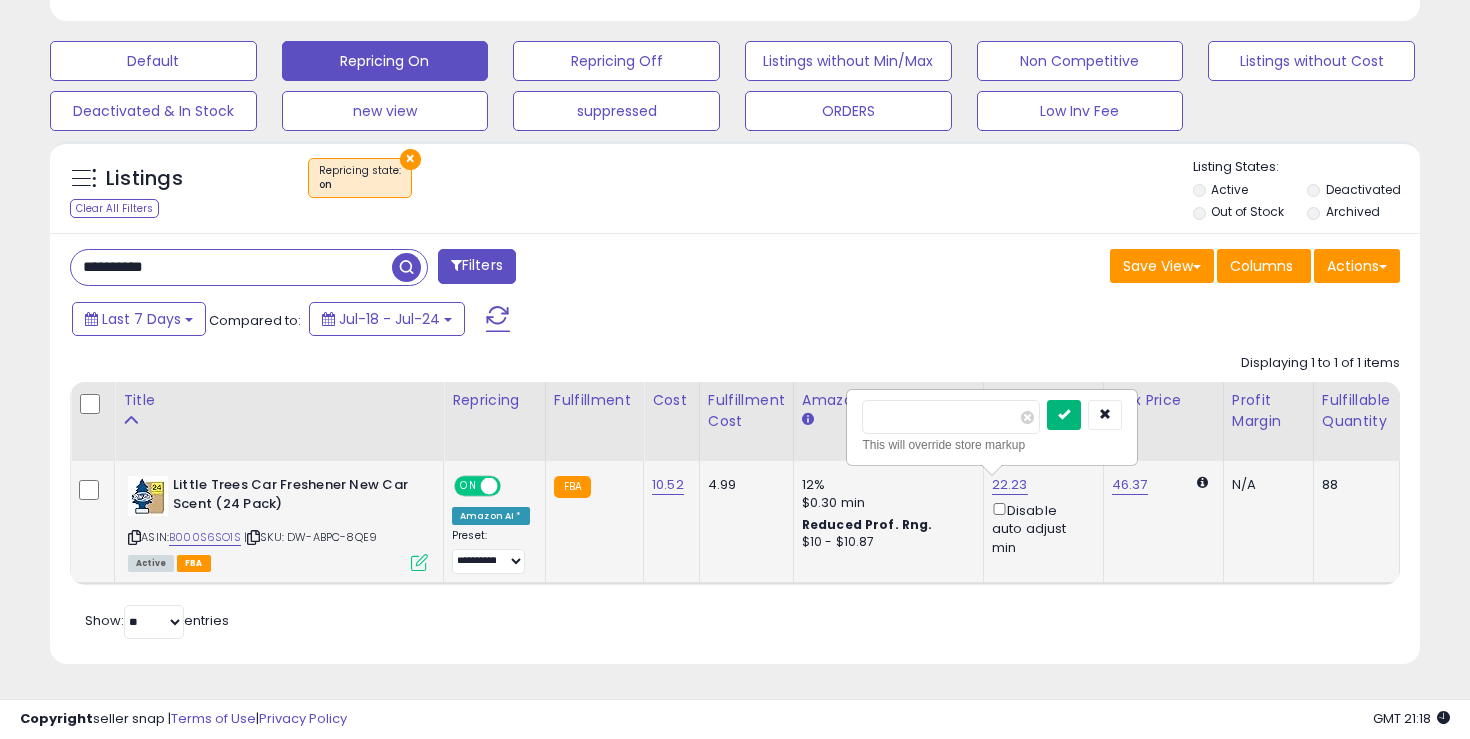 type on "**" 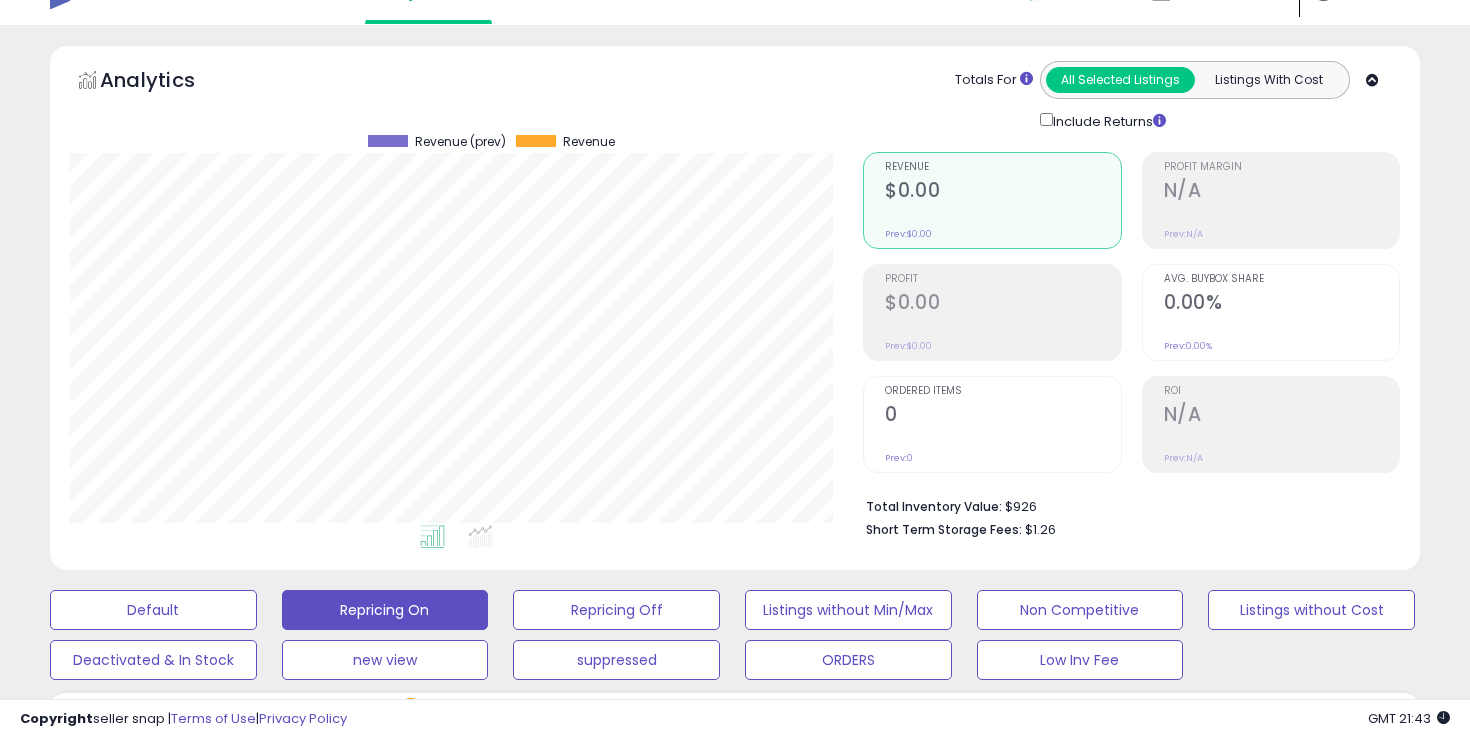 scroll, scrollTop: 0, scrollLeft: 0, axis: both 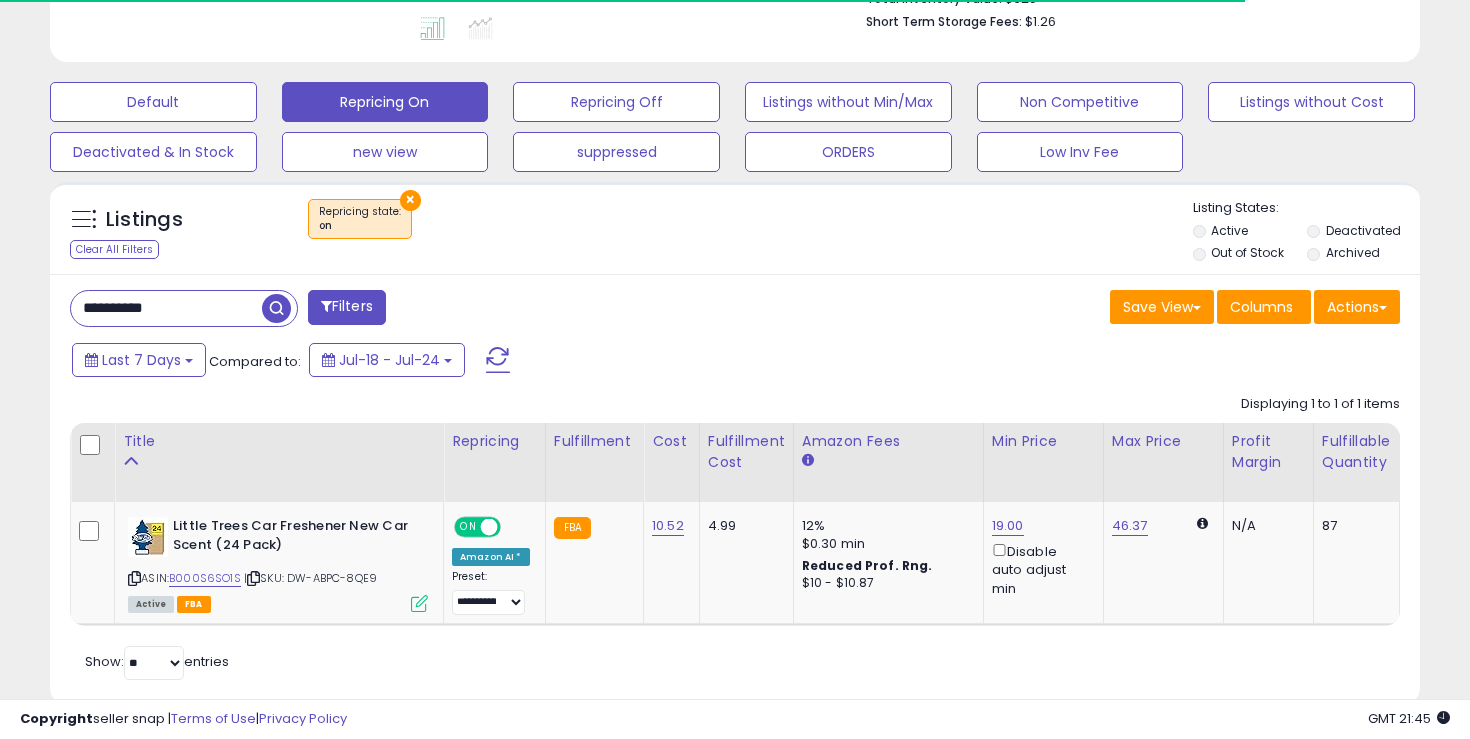 click on "**********" at bounding box center [166, 308] 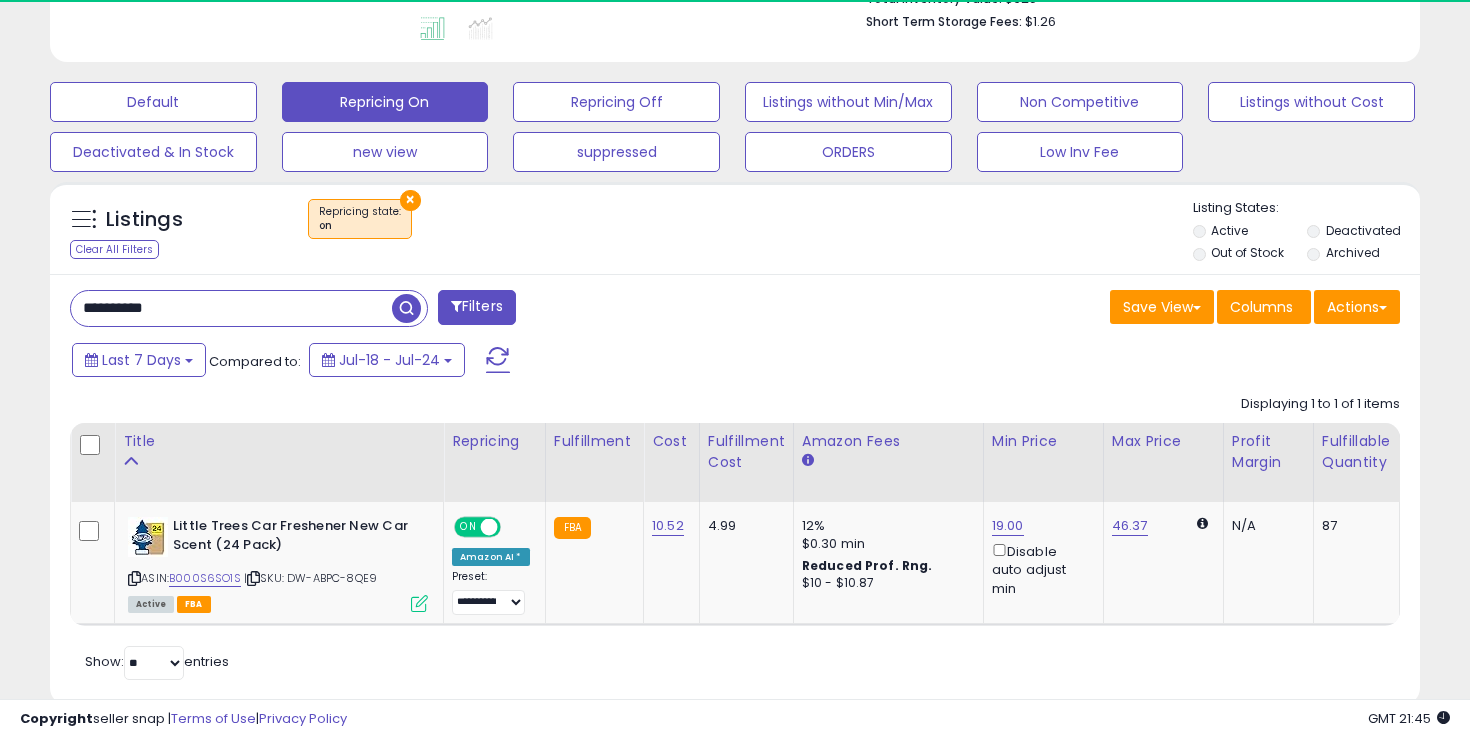 click on "**********" at bounding box center [231, 308] 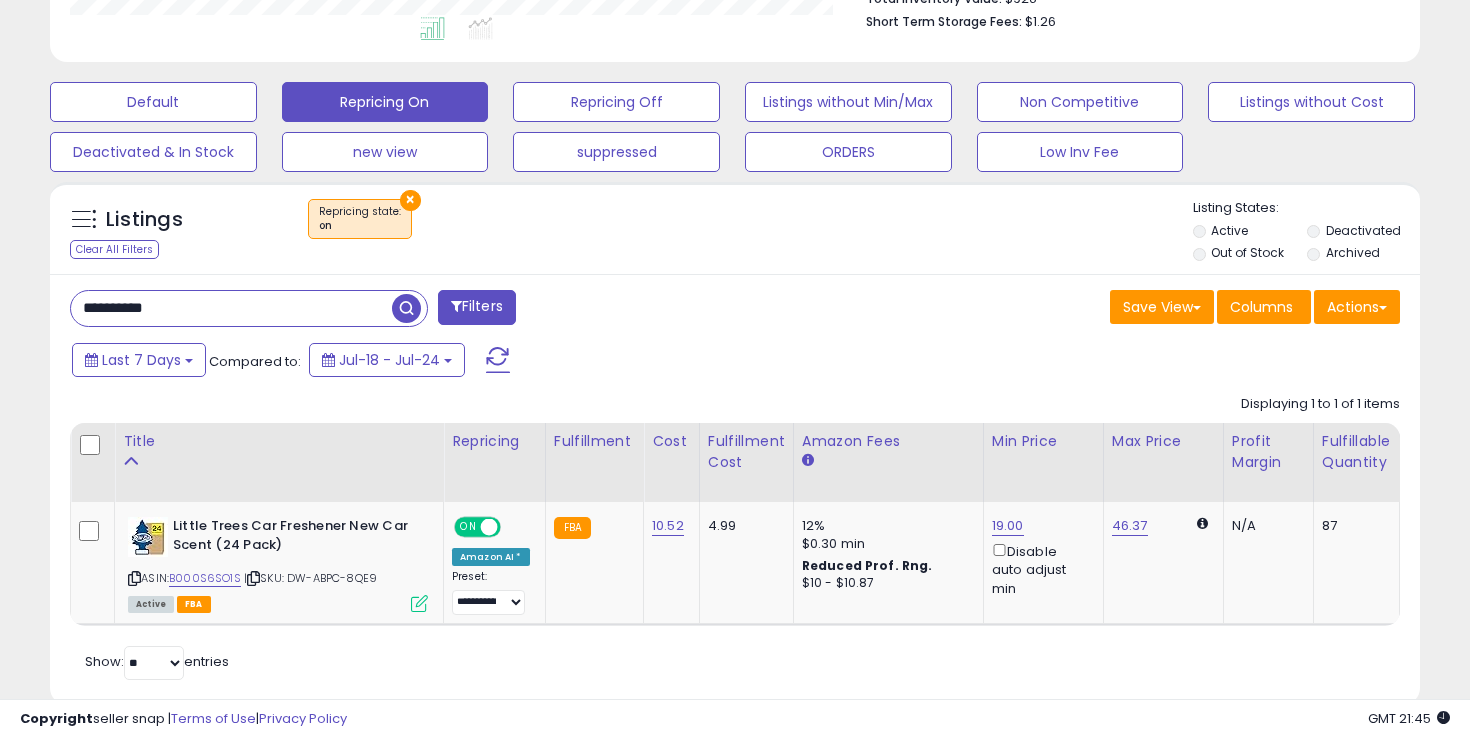 type on "**********" 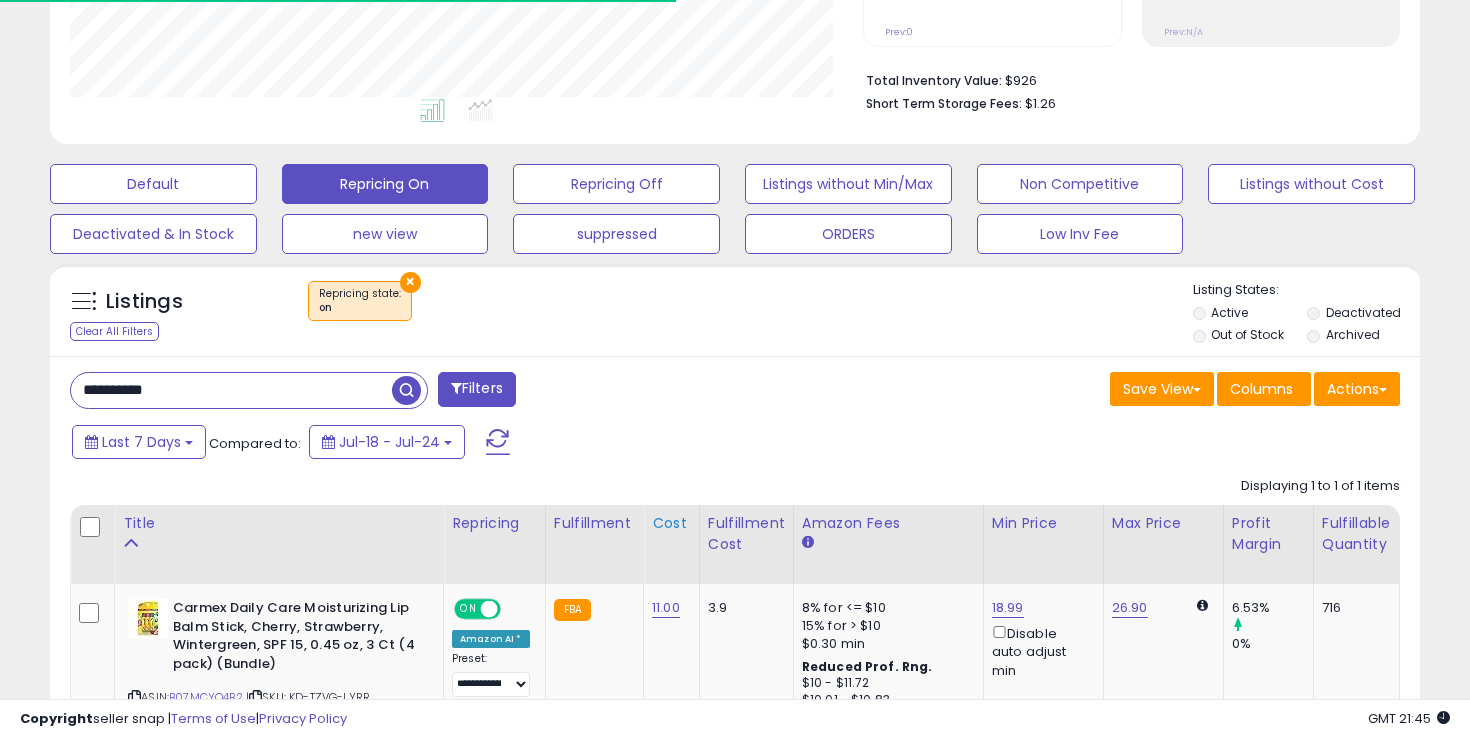 scroll, scrollTop: 548, scrollLeft: 0, axis: vertical 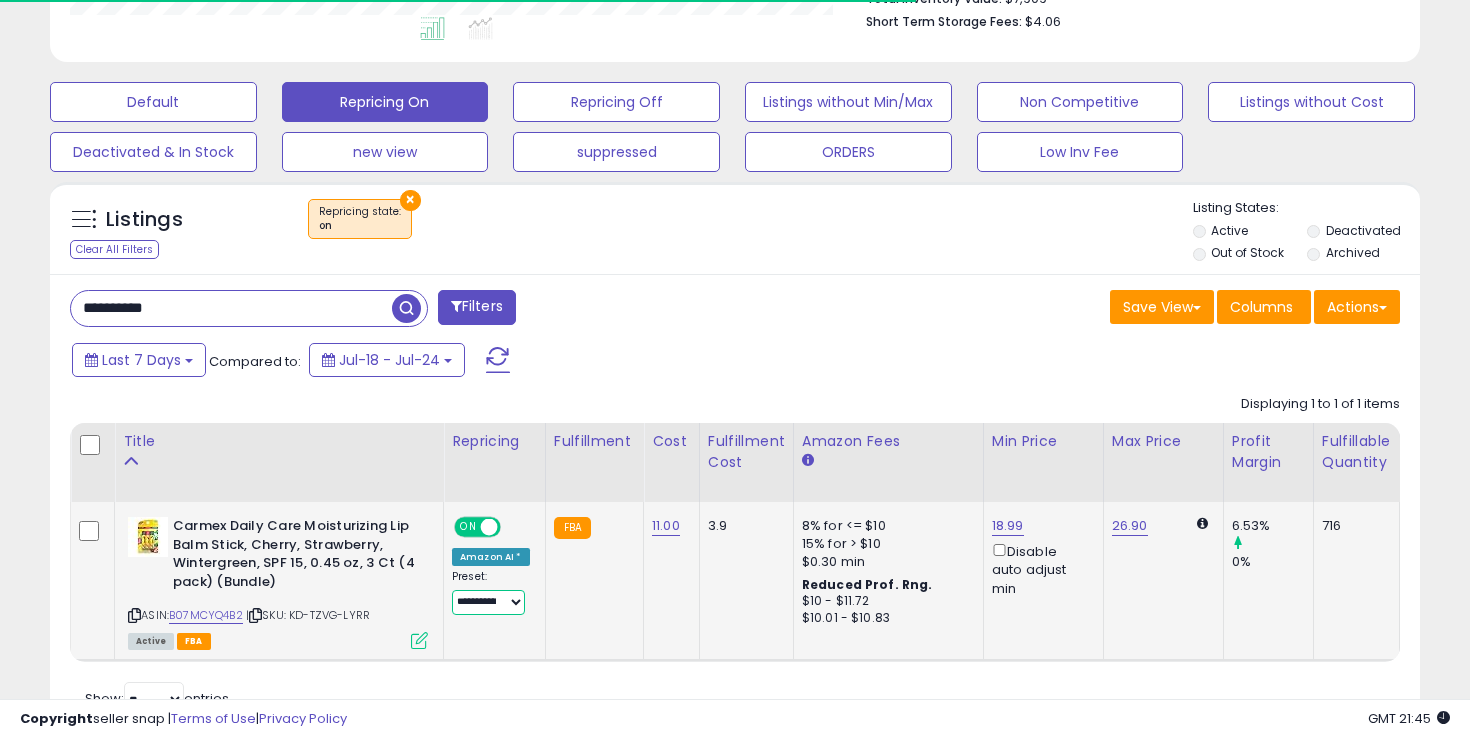 click on "**********" at bounding box center (488, 602) 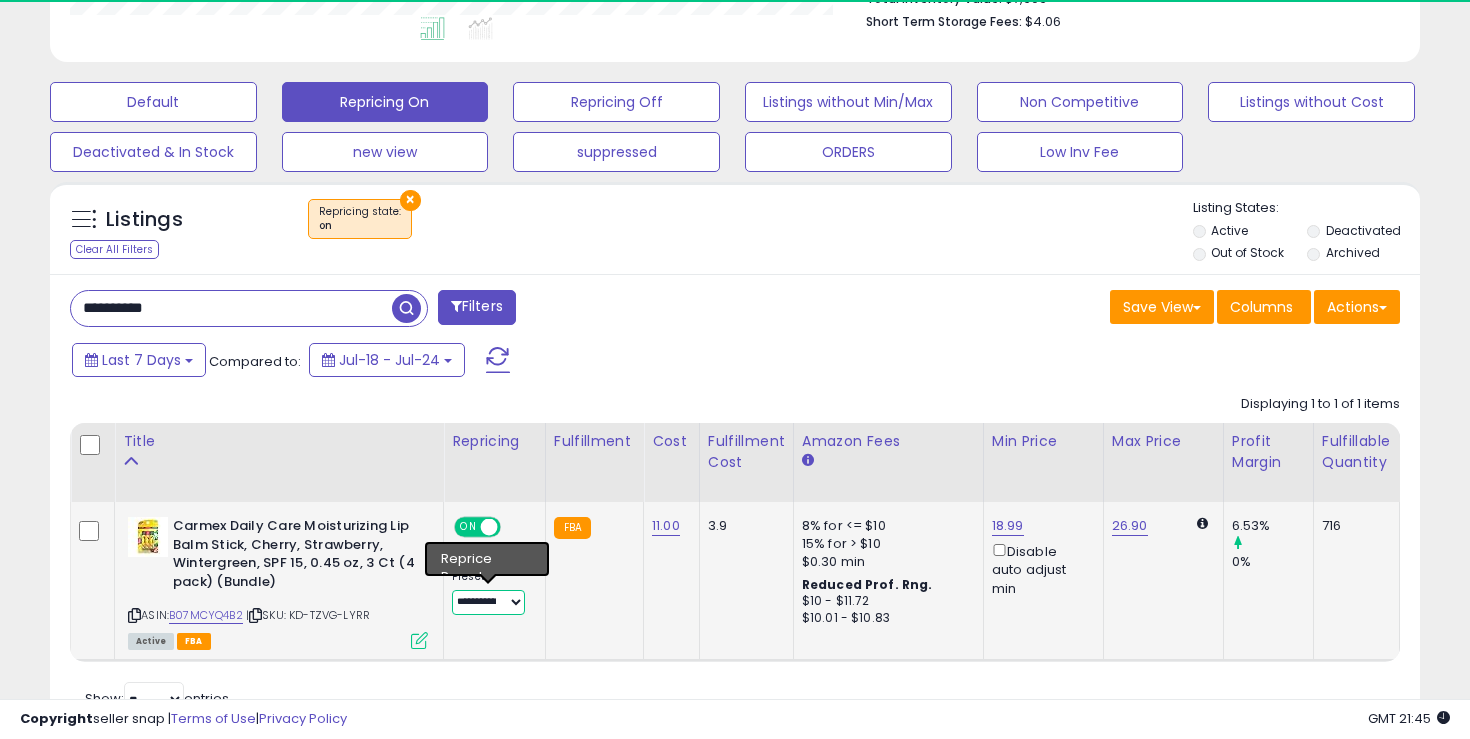 scroll, scrollTop: 999590, scrollLeft: 999206, axis: both 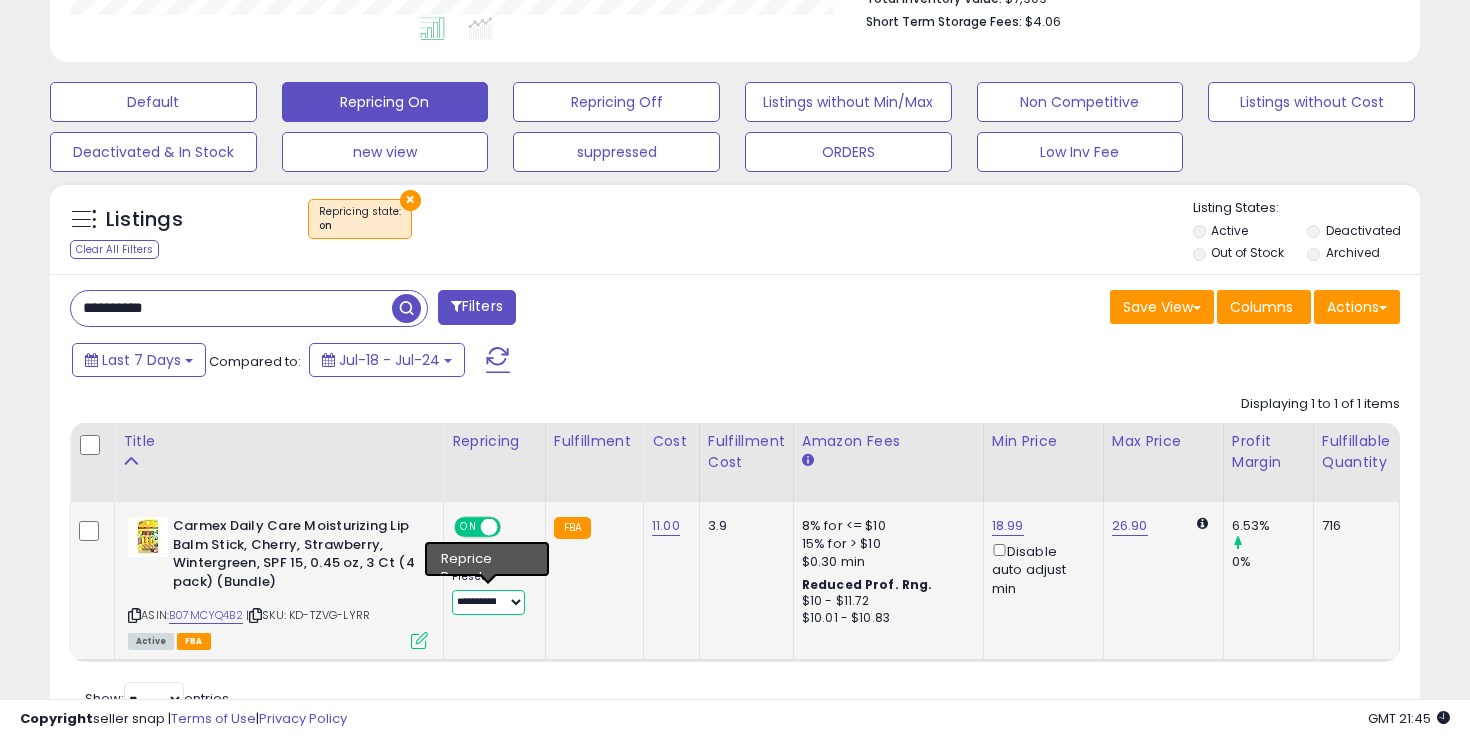 select on "****" 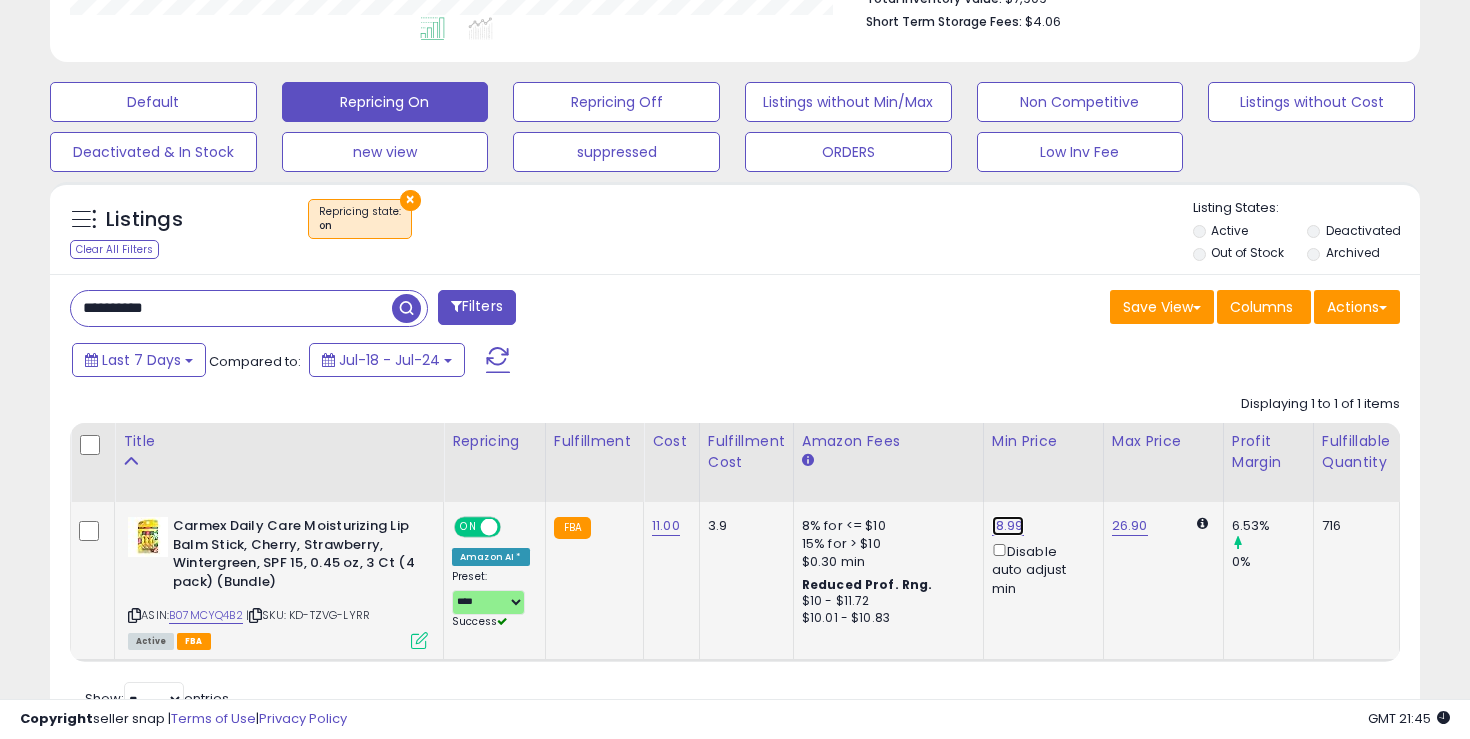 click on "18.99" at bounding box center (1008, 526) 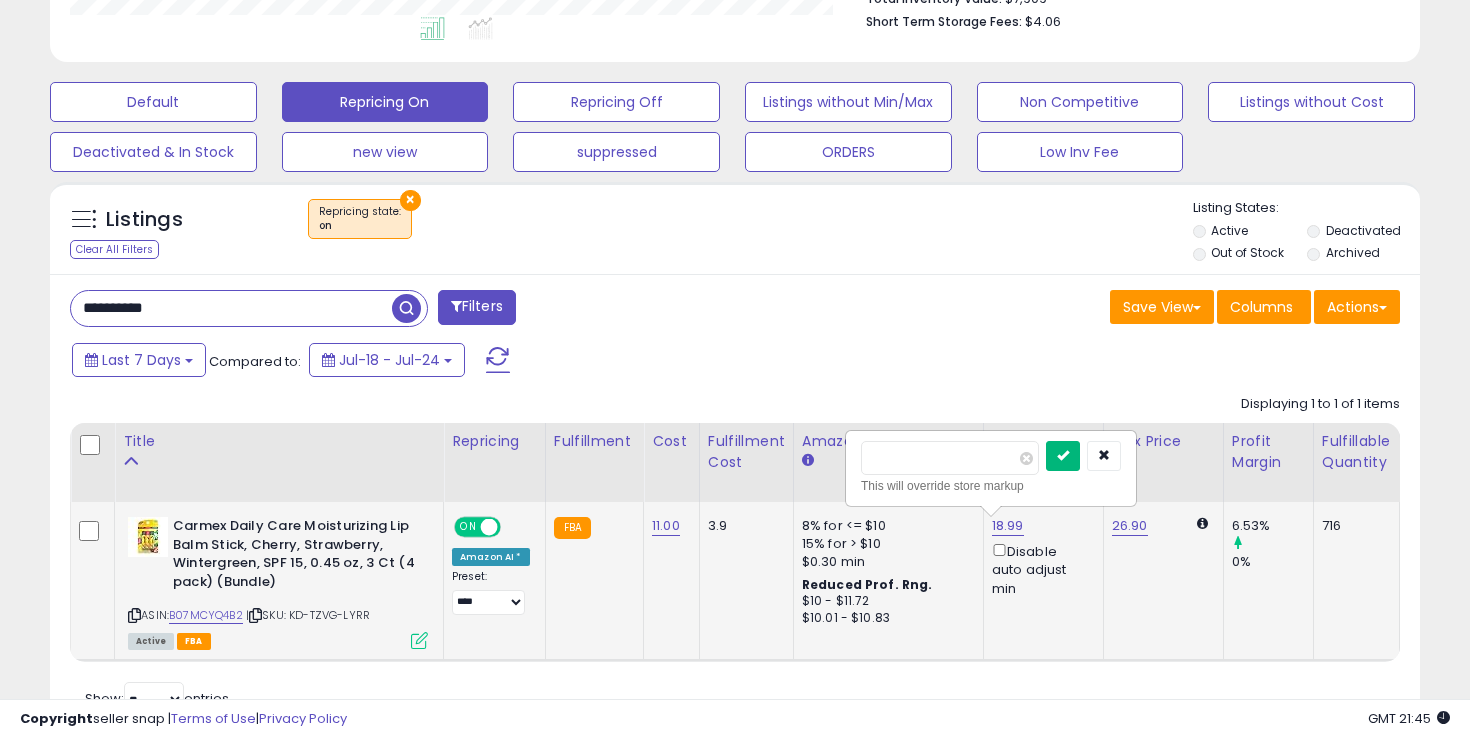 type on "**" 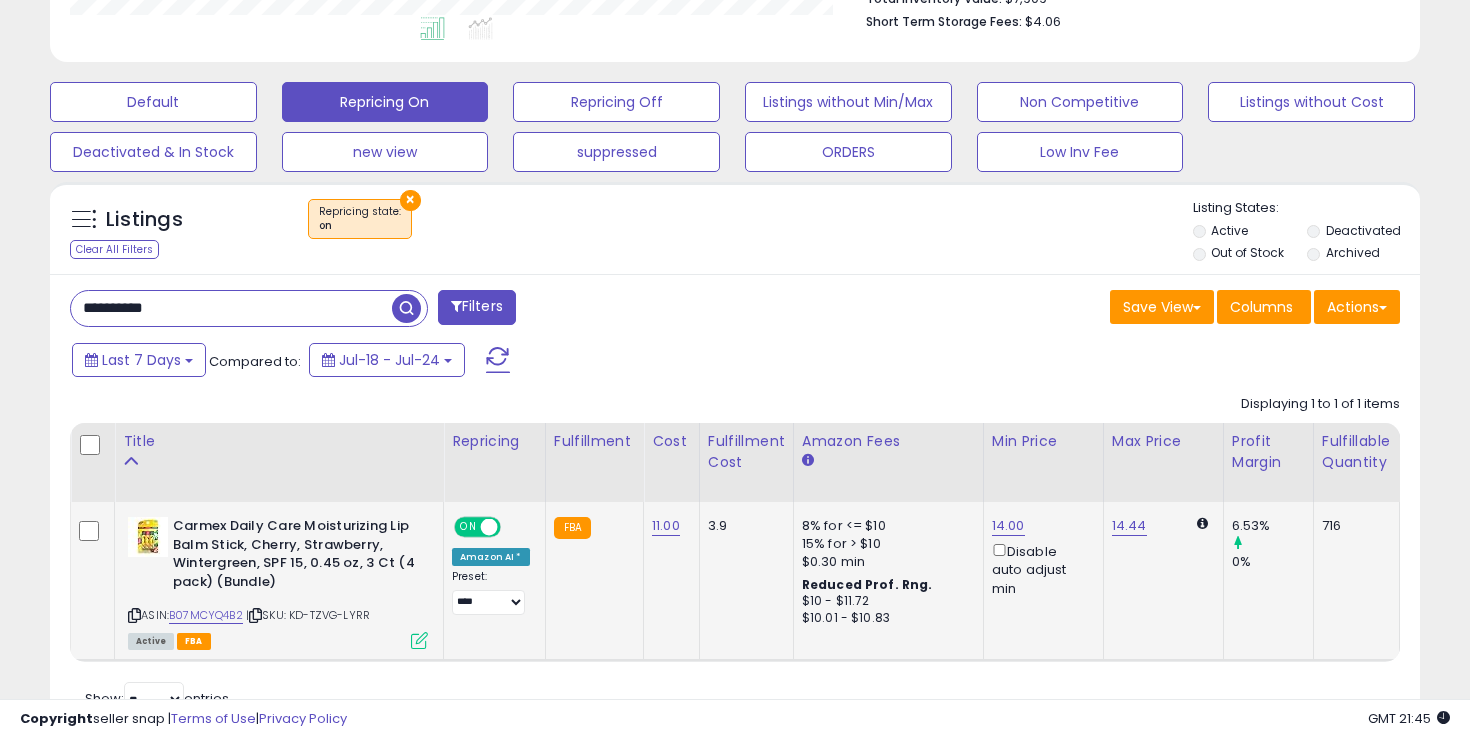 click on "**********" at bounding box center [231, 308] 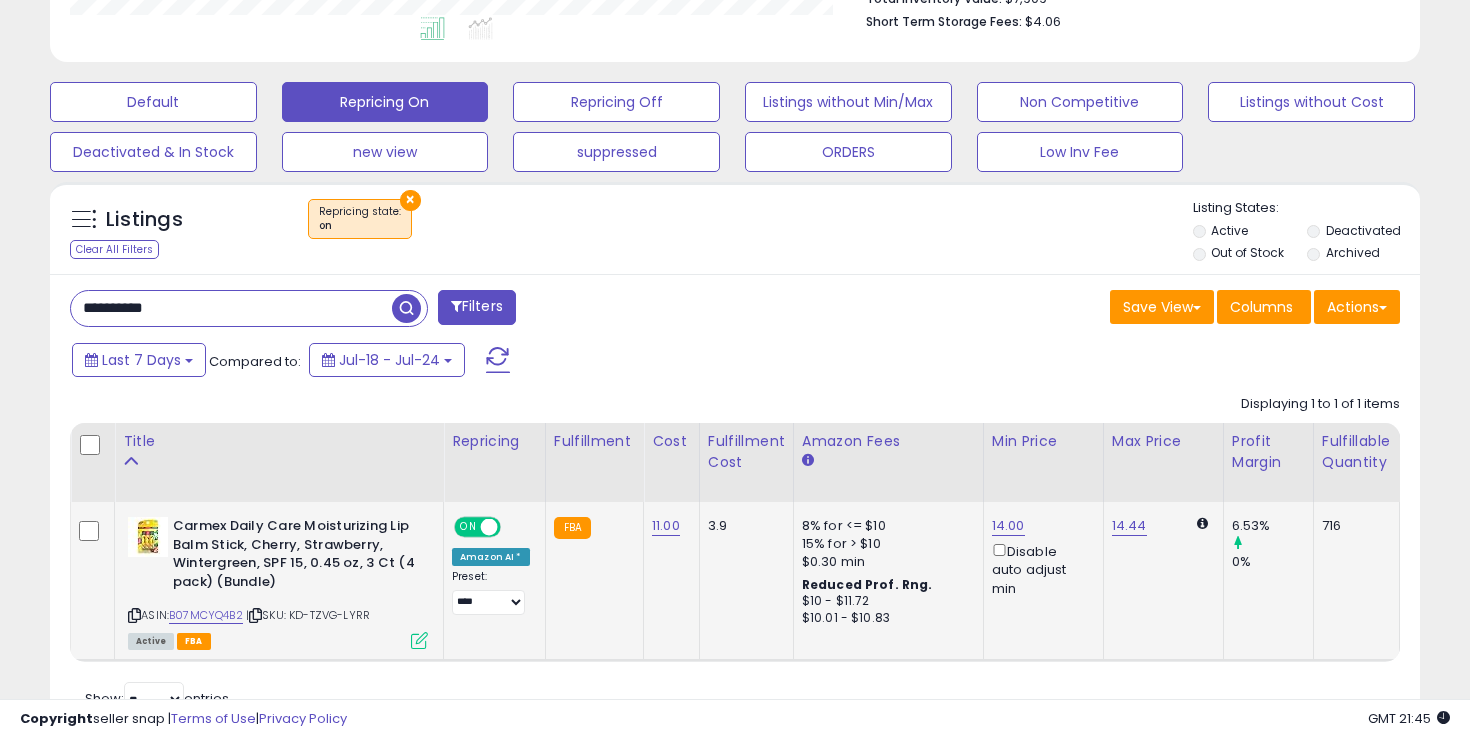 click on "**********" at bounding box center [231, 308] 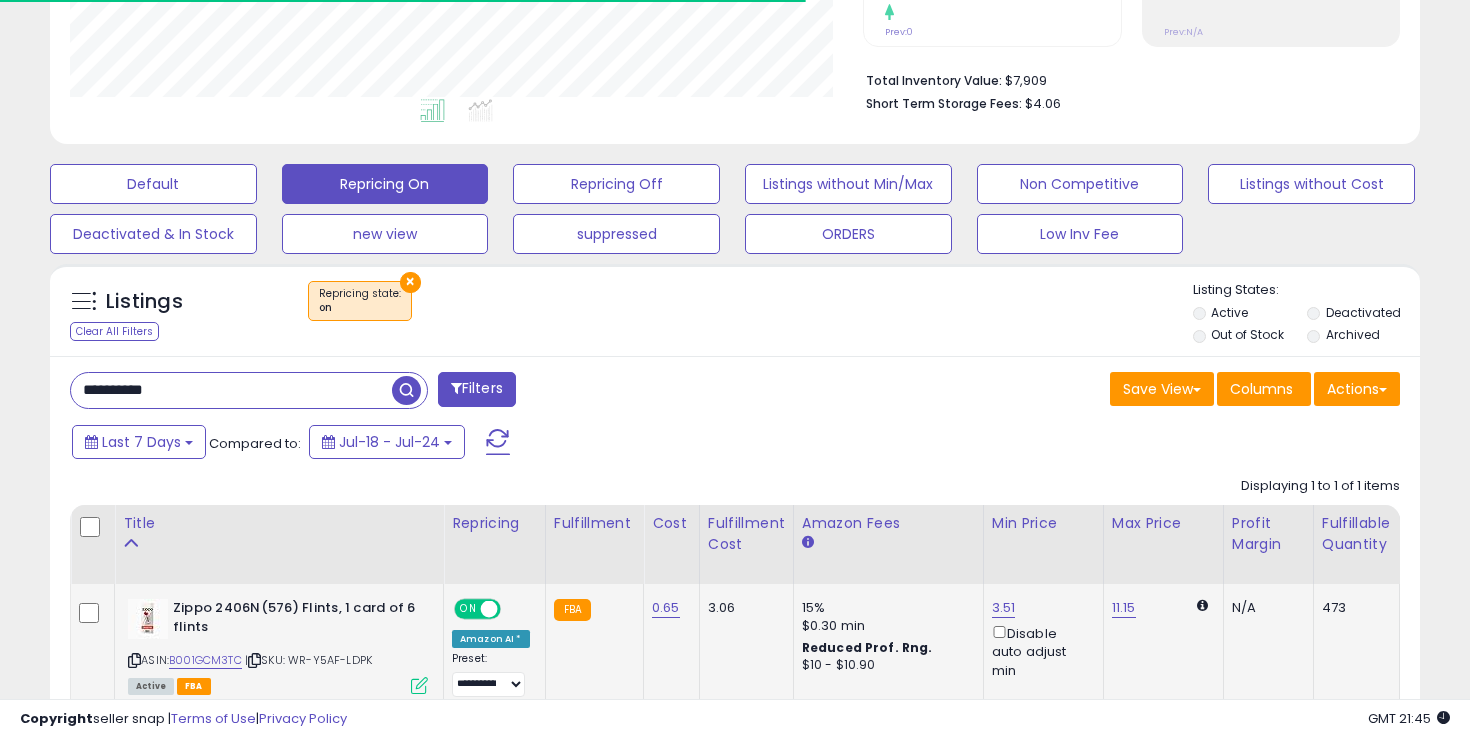 scroll, scrollTop: 548, scrollLeft: 0, axis: vertical 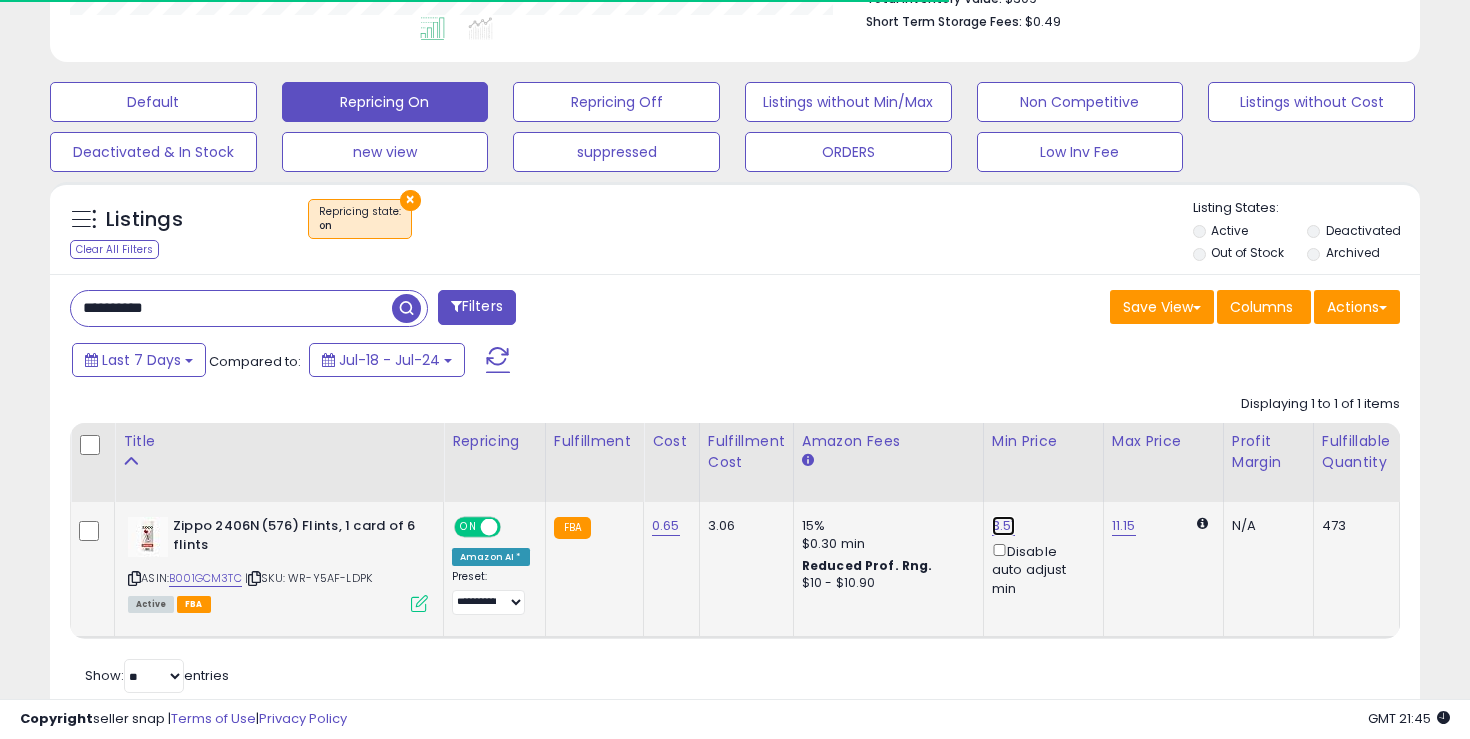 click on "3.51" at bounding box center [1004, 526] 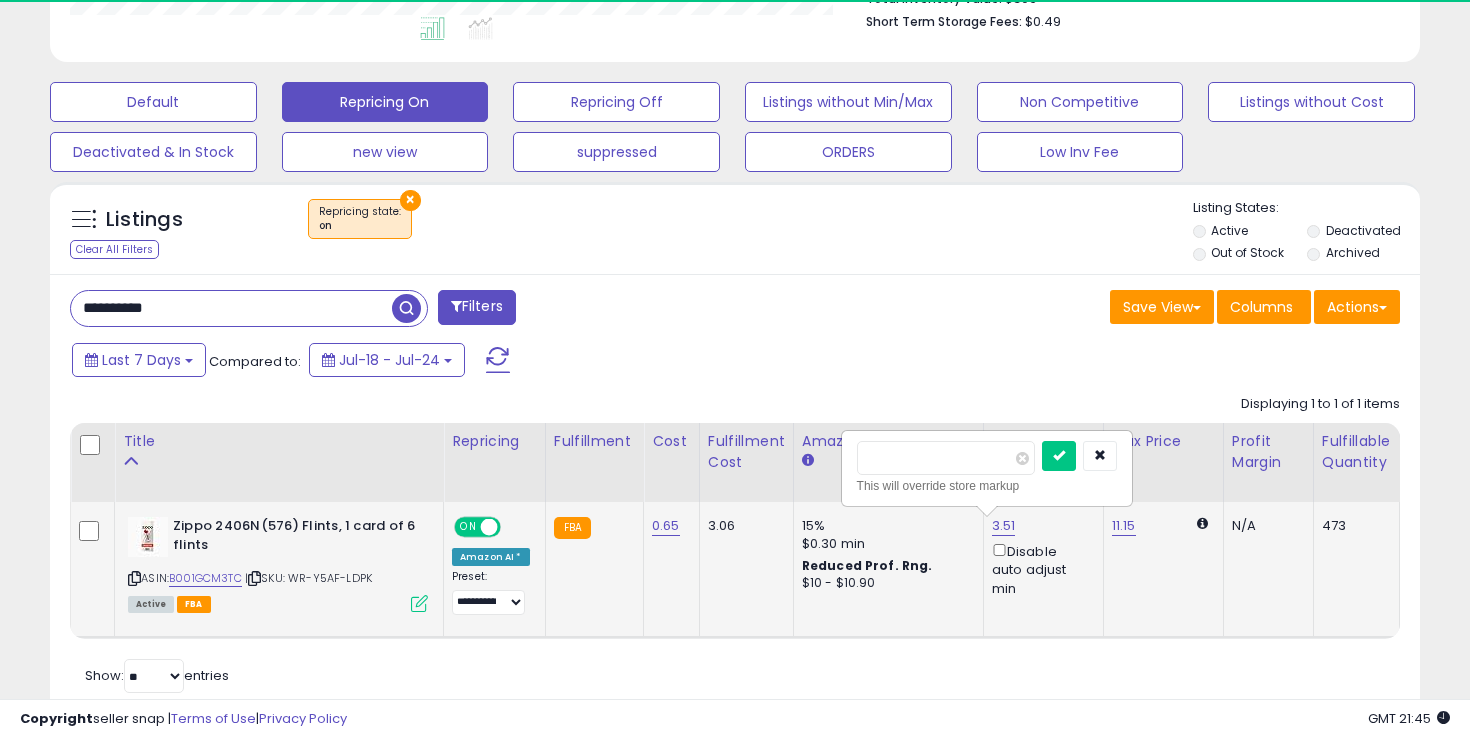 scroll, scrollTop: 999590, scrollLeft: 999206, axis: both 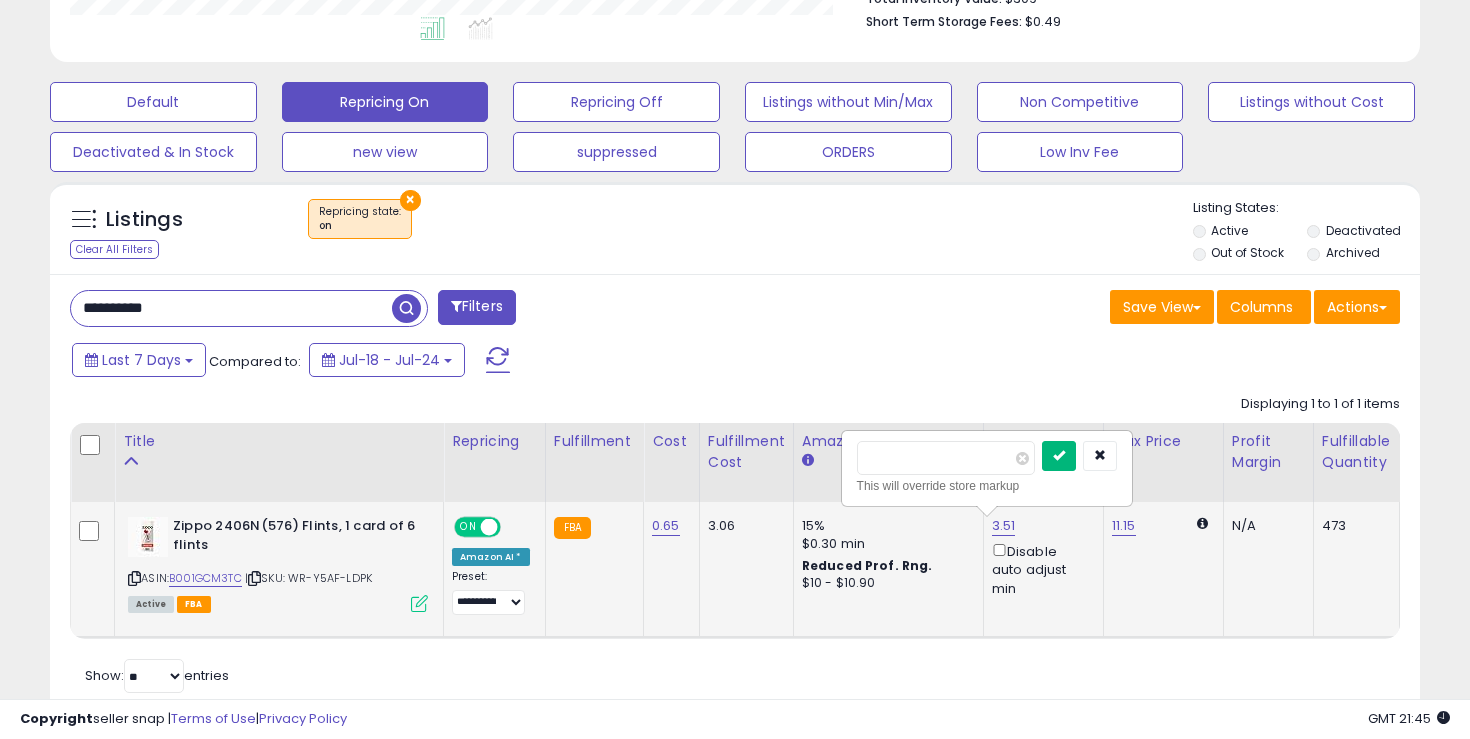 type on "*" 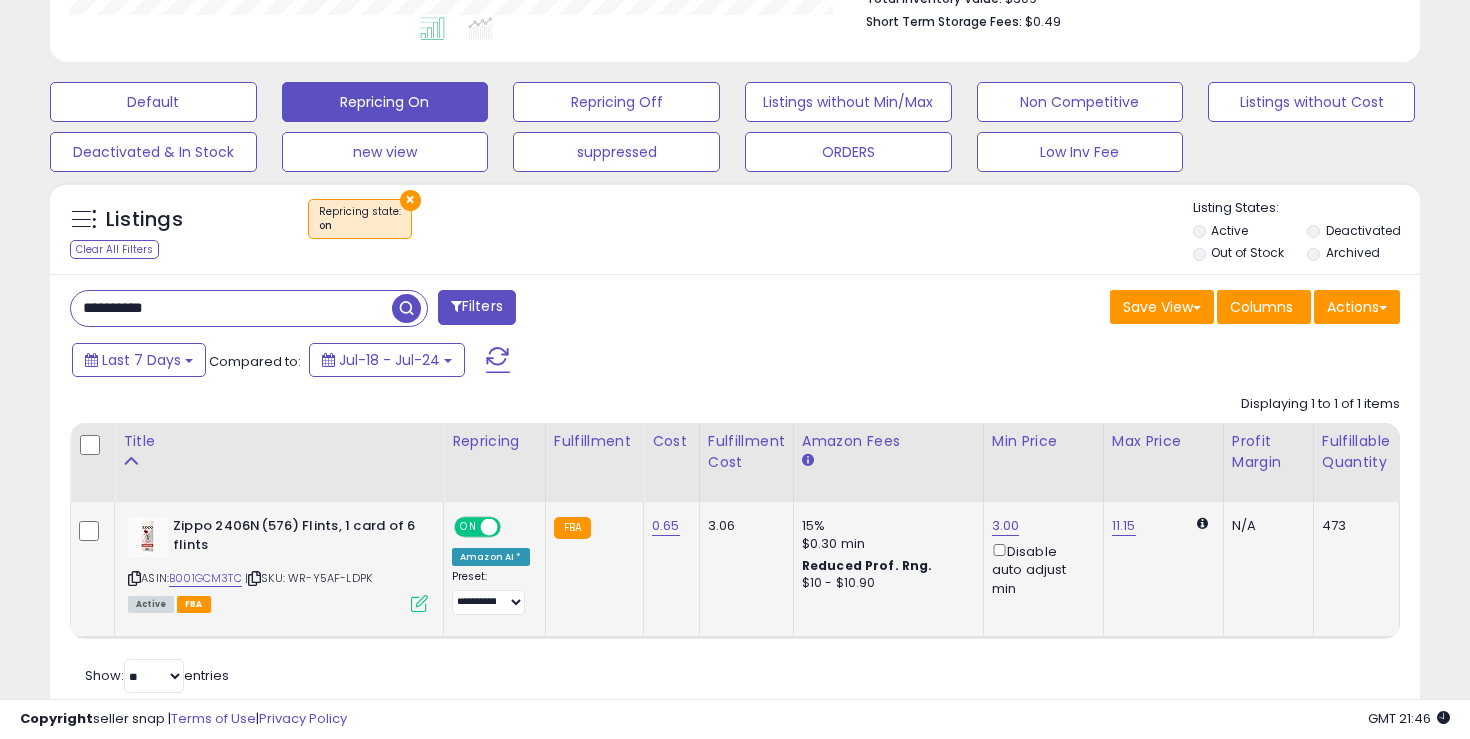 click on "**********" at bounding box center [231, 308] 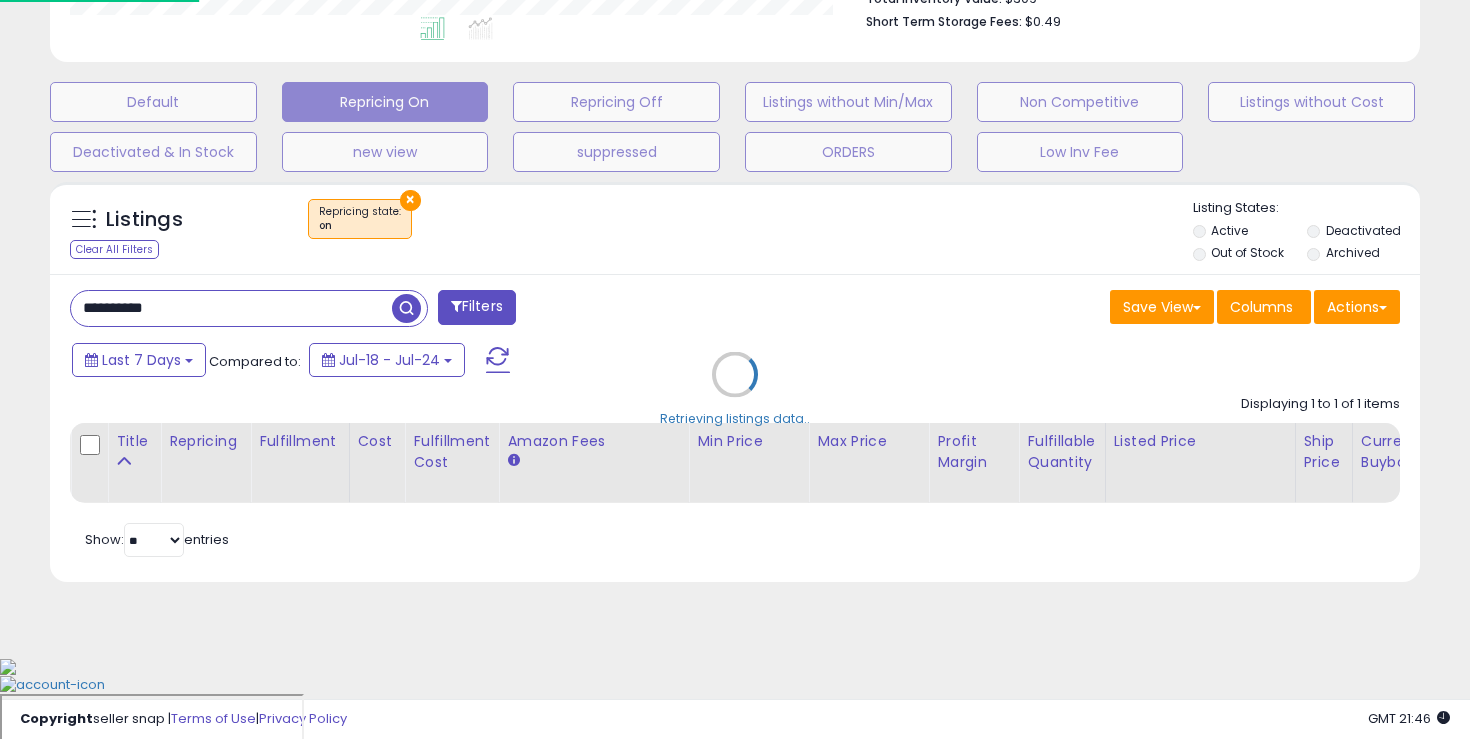 scroll, scrollTop: 466, scrollLeft: 0, axis: vertical 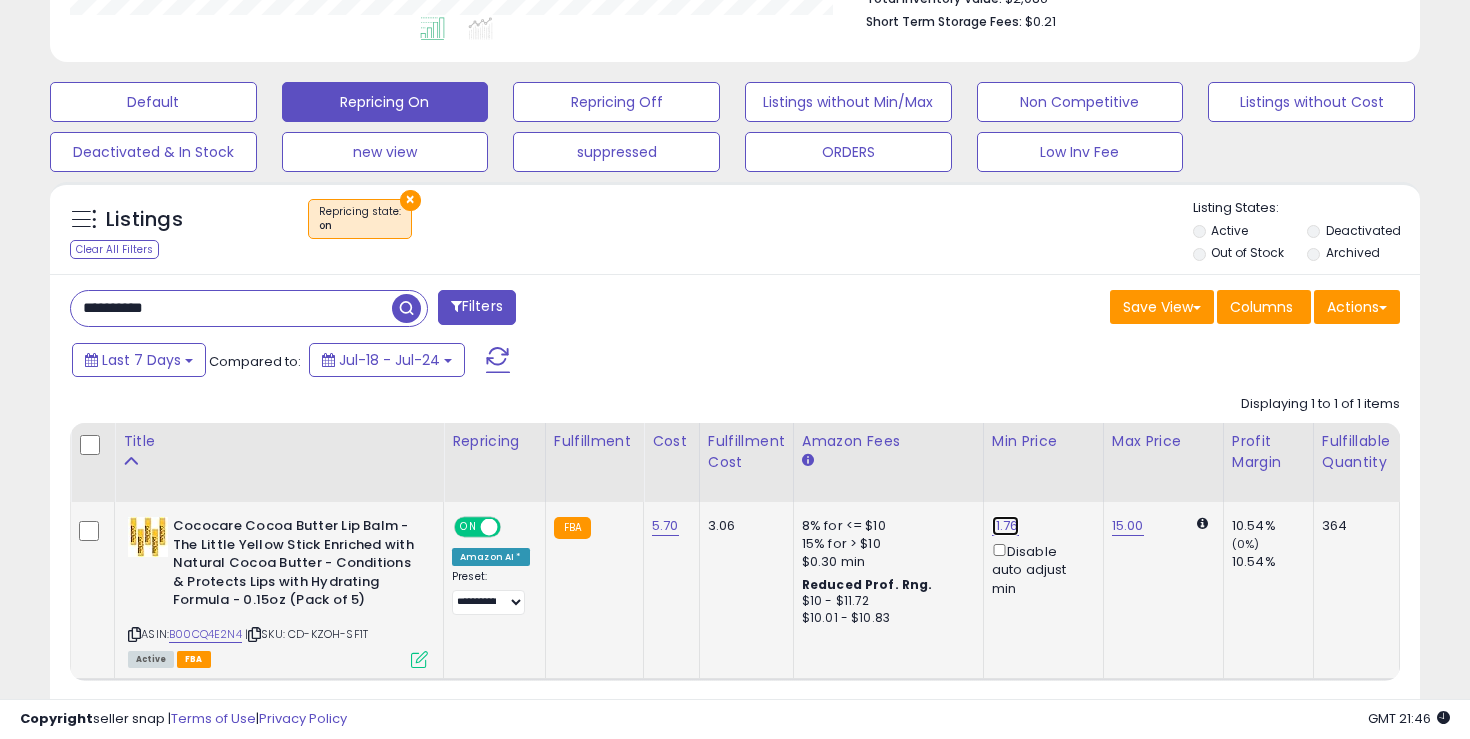 click on "11.76" at bounding box center (1005, 526) 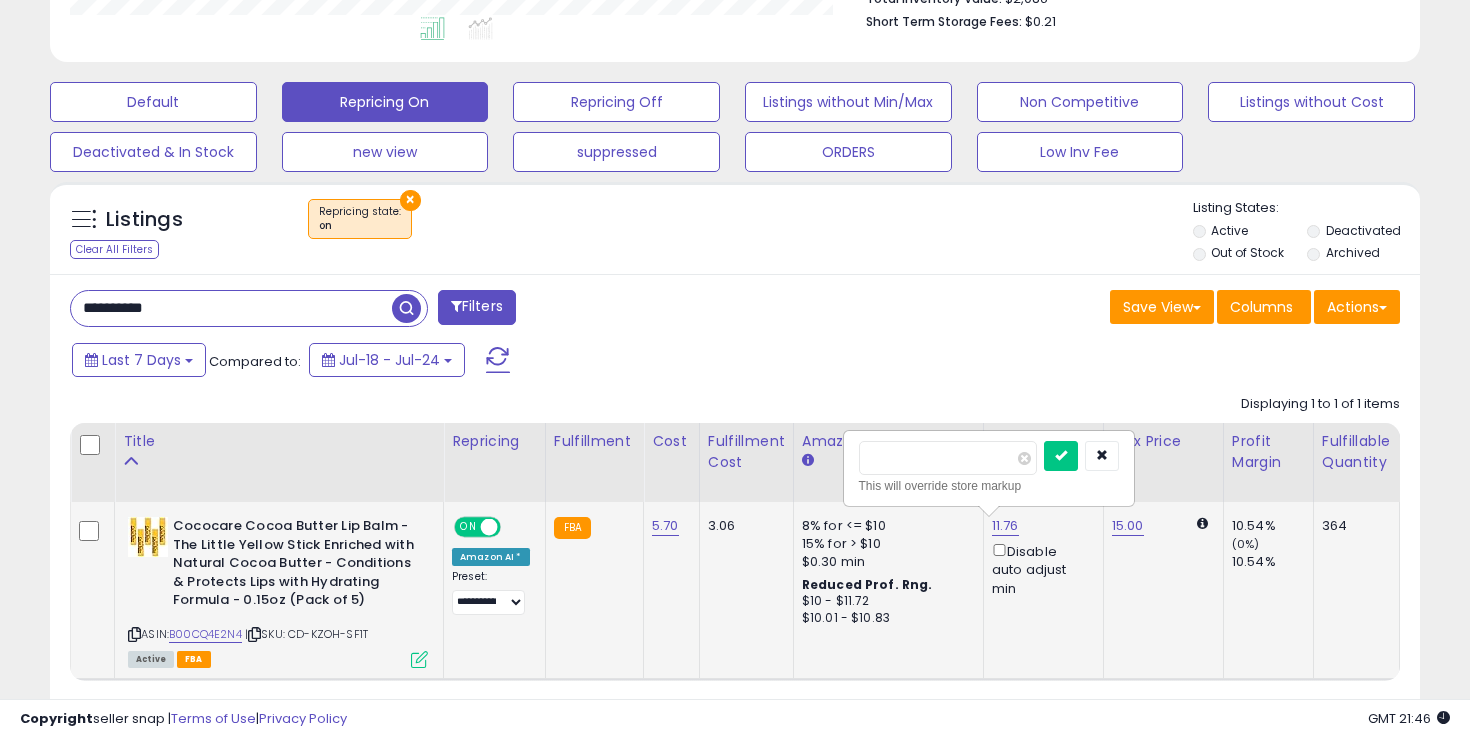 type on "*" 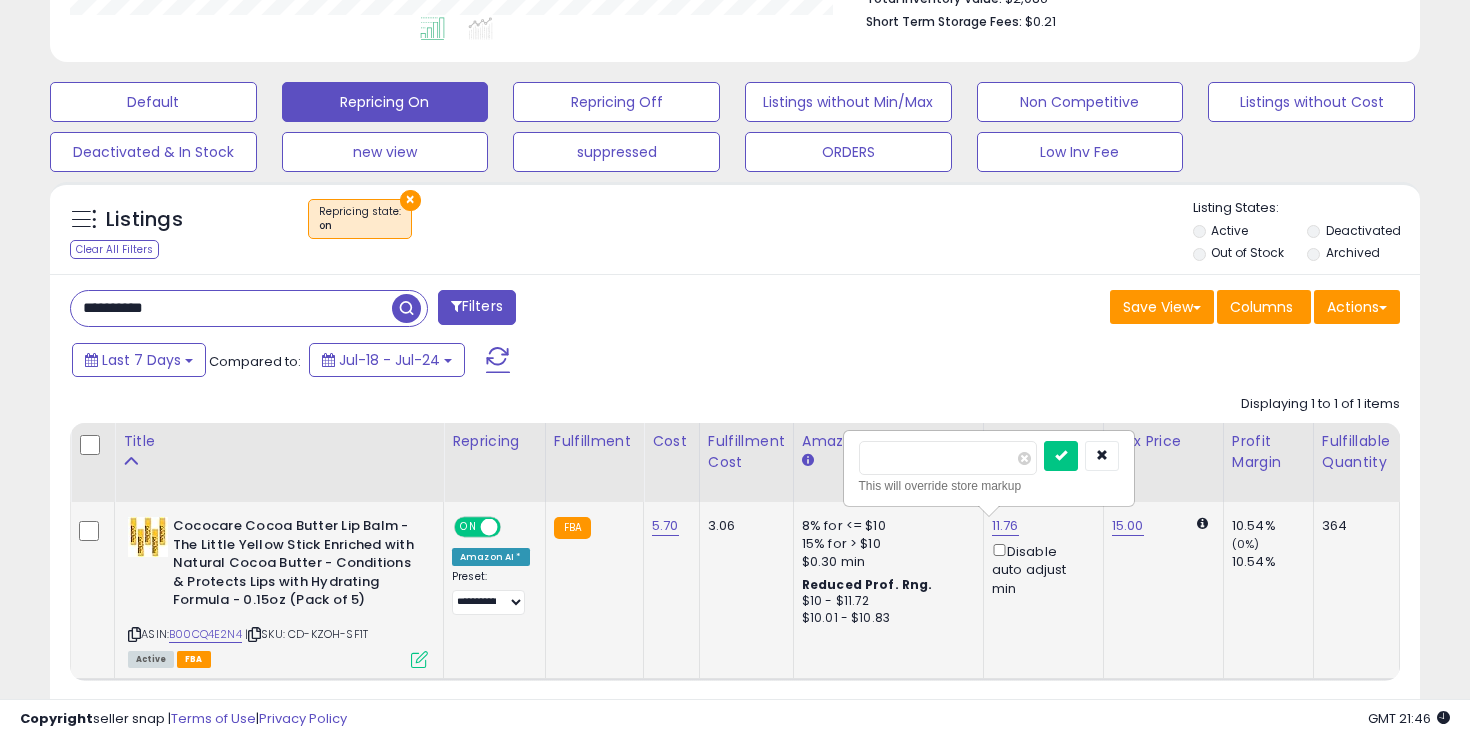 type on "****" 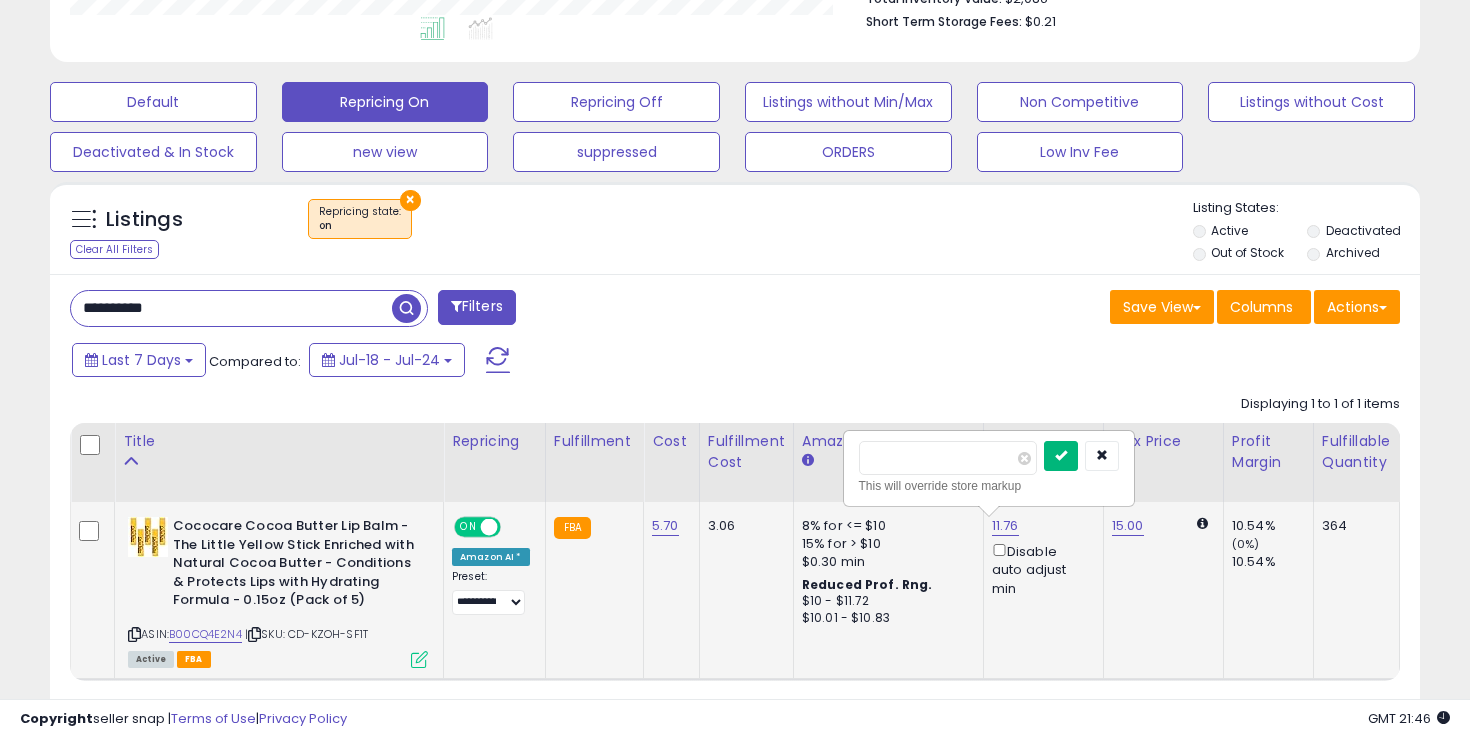 click at bounding box center (1061, 456) 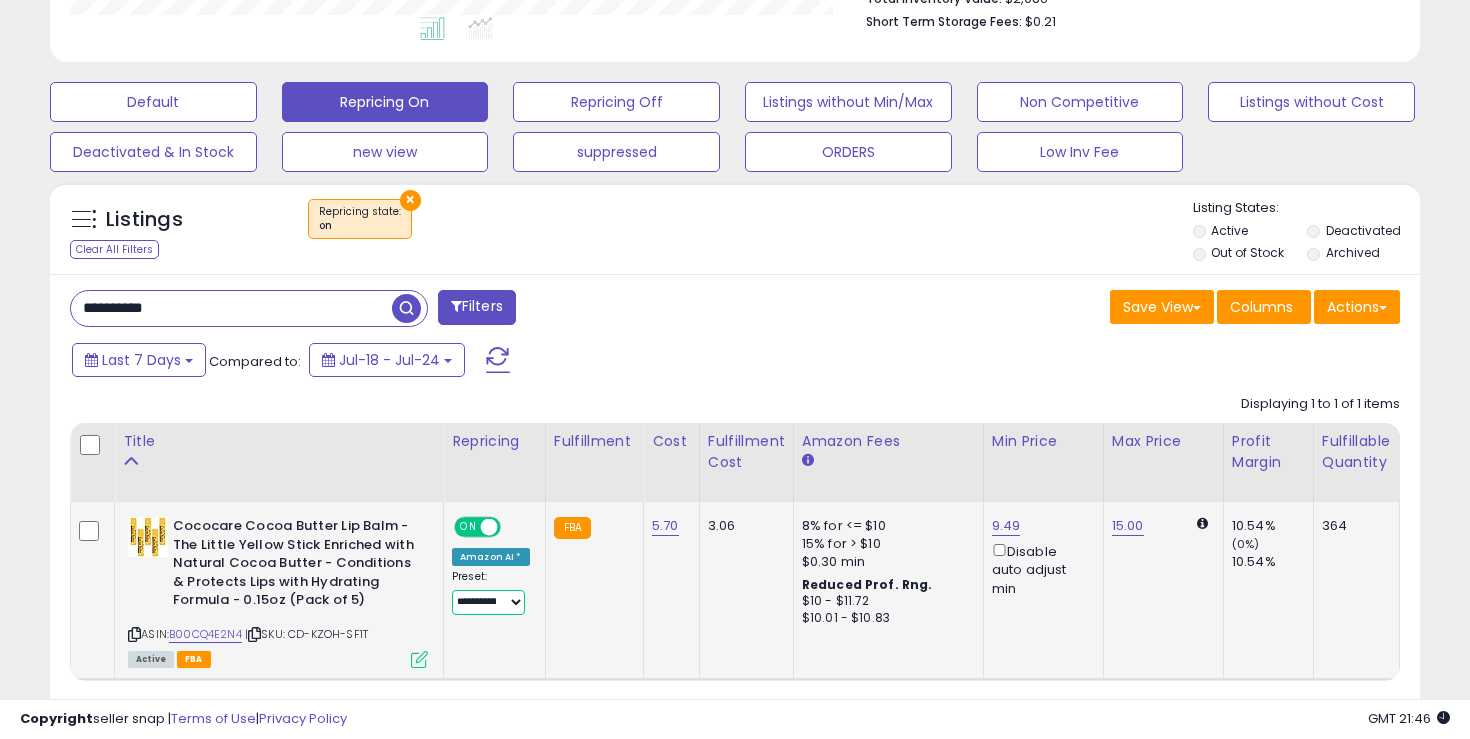 click on "**********" at bounding box center [488, 602] 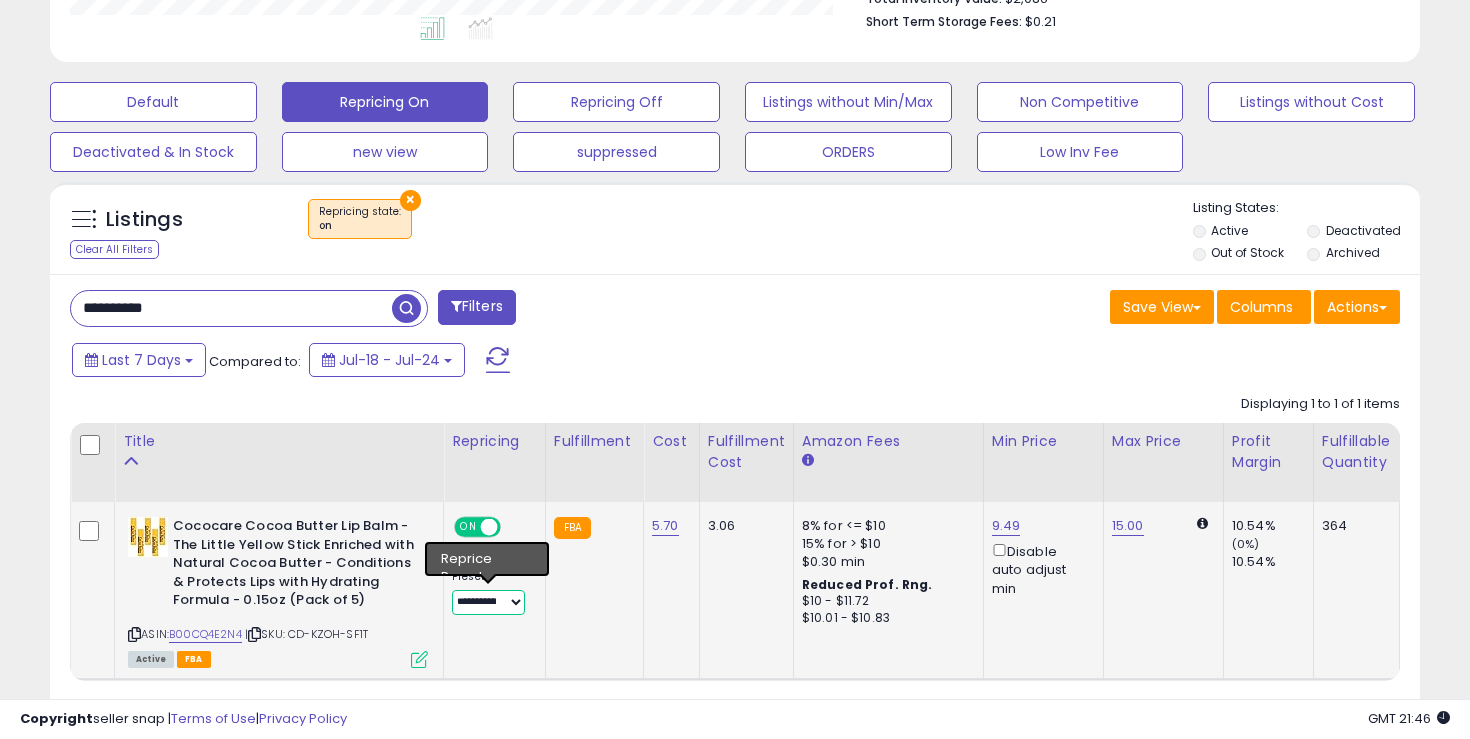 select on "****" 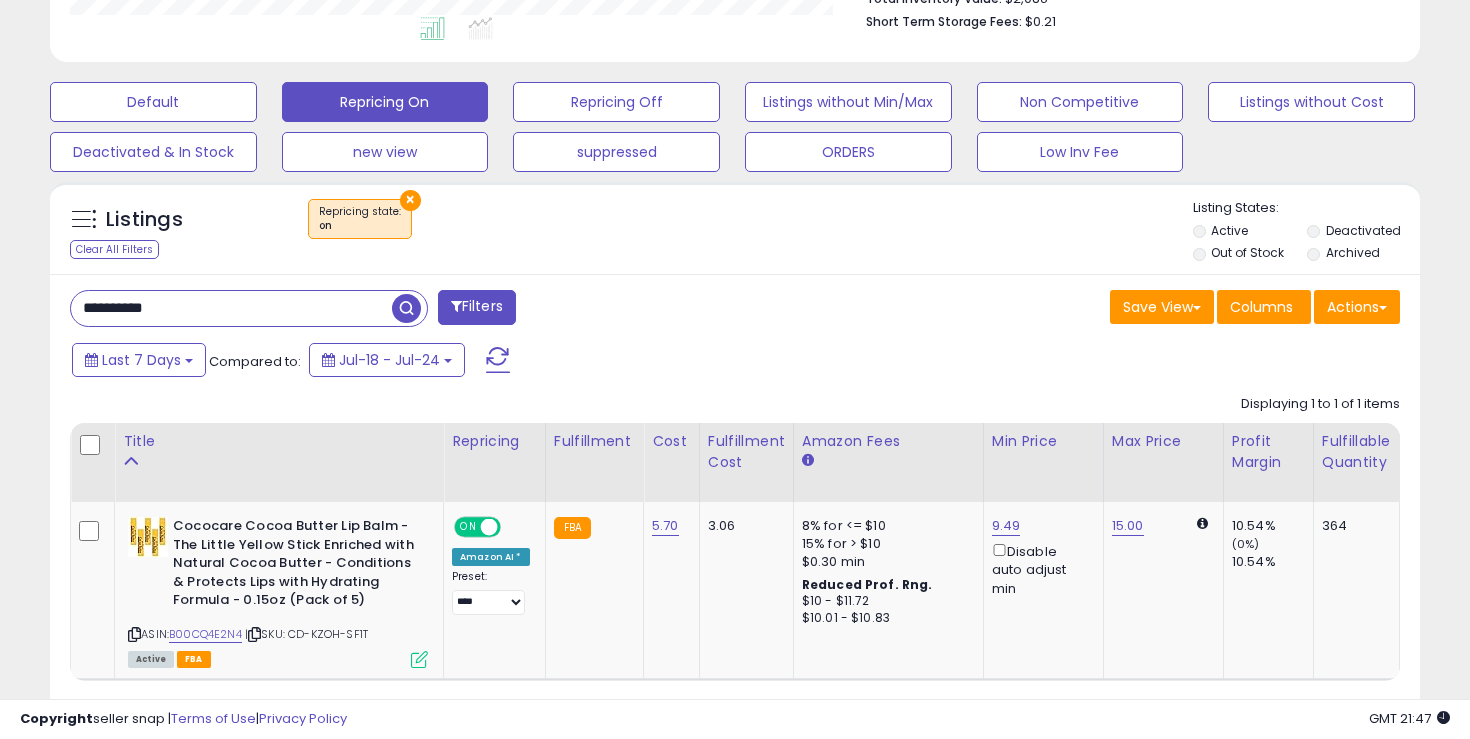 click on "**********" at bounding box center (231, 308) 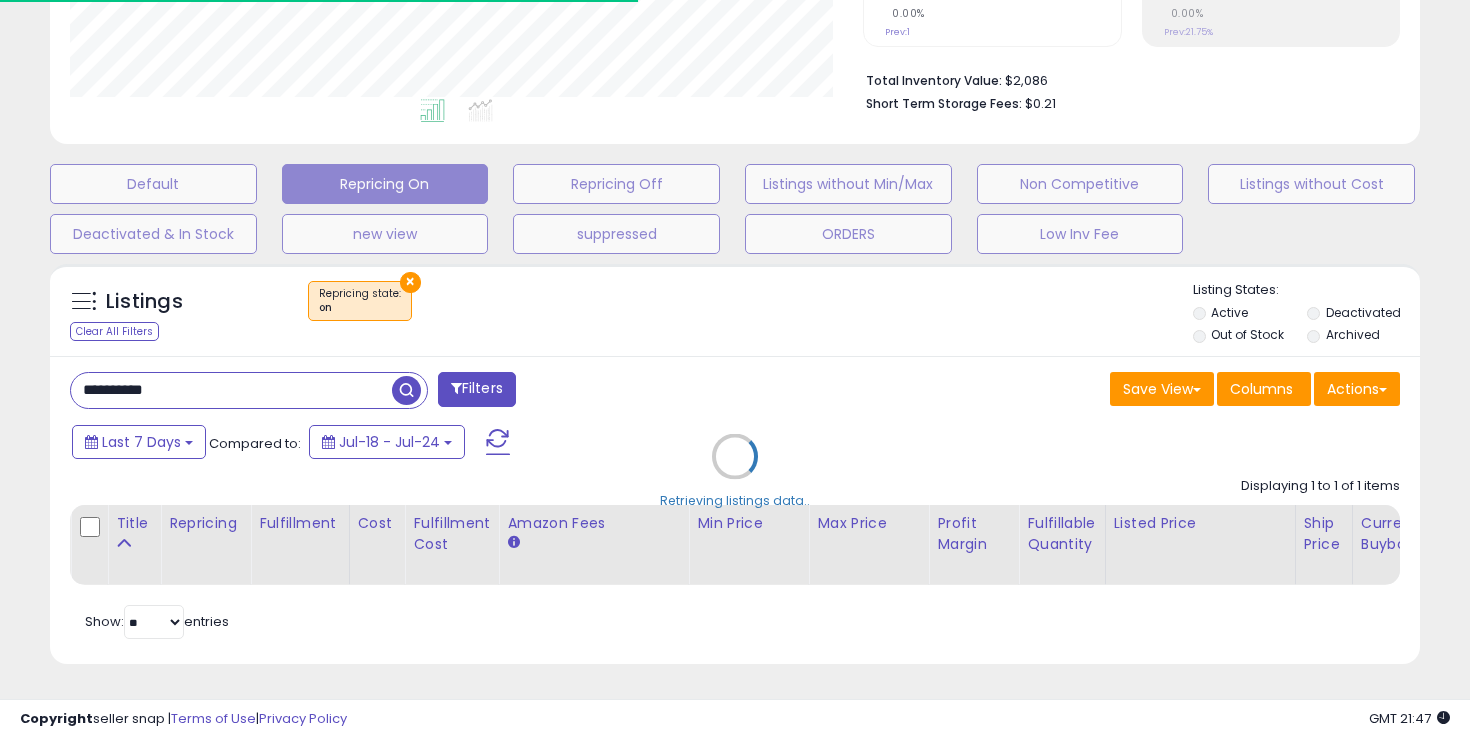 scroll, scrollTop: 548, scrollLeft: 0, axis: vertical 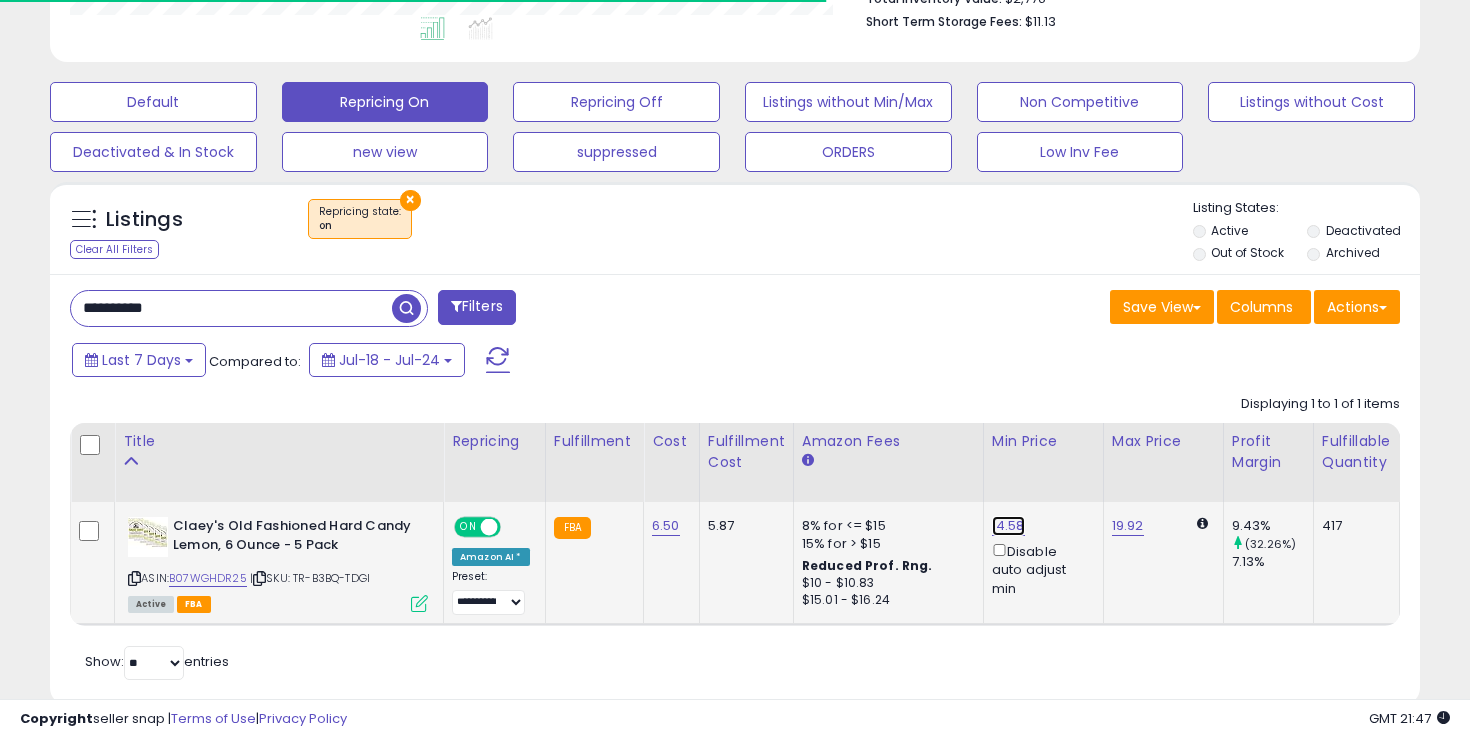 click on "14.58" at bounding box center [1008, 526] 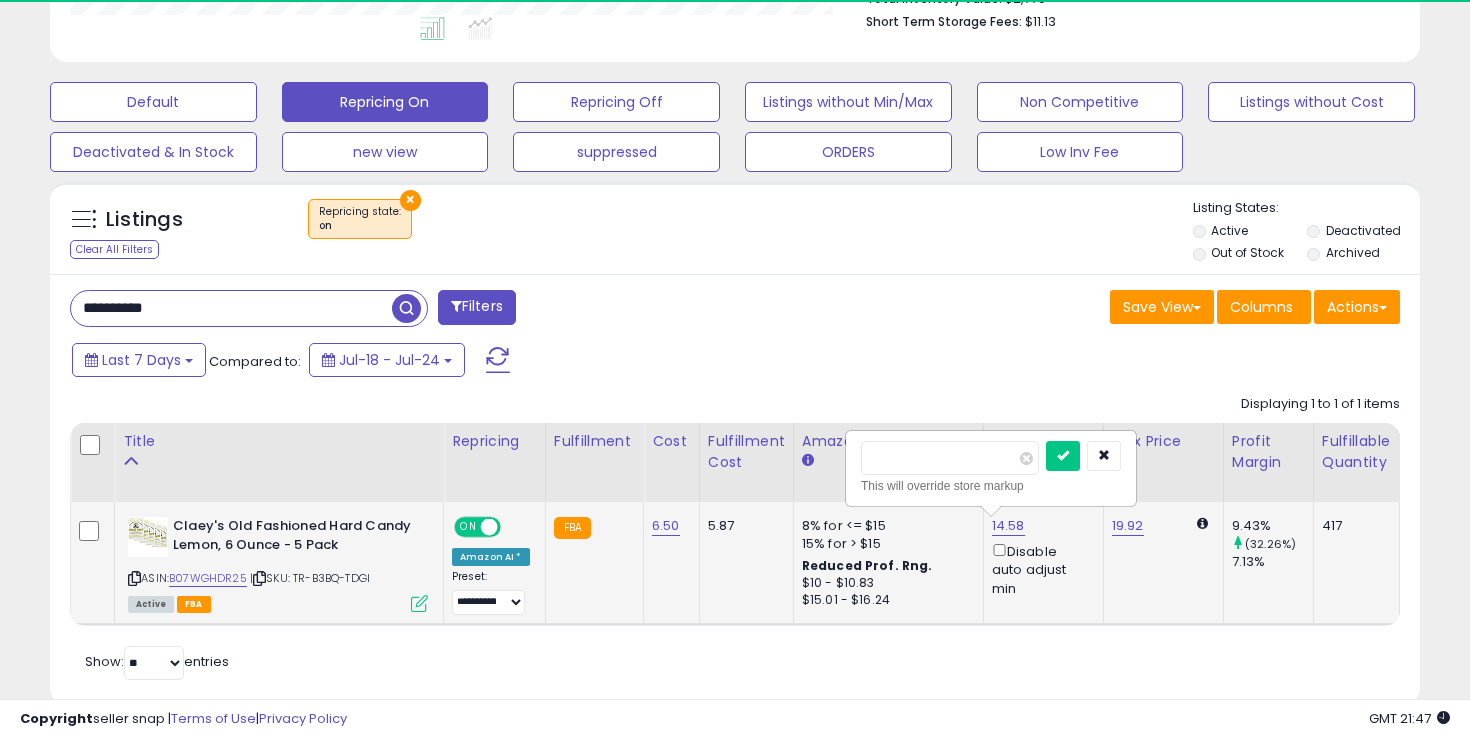 type on "*" 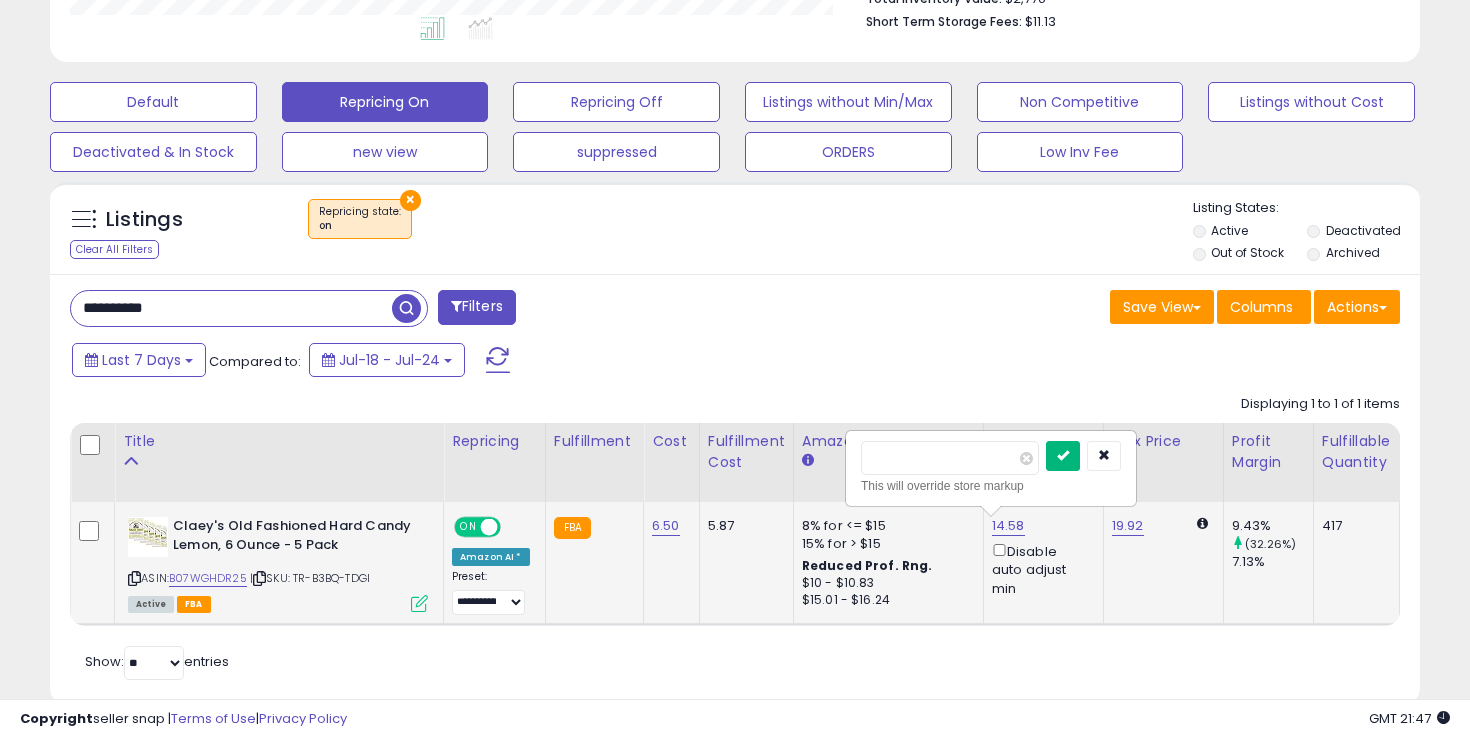 type on "*****" 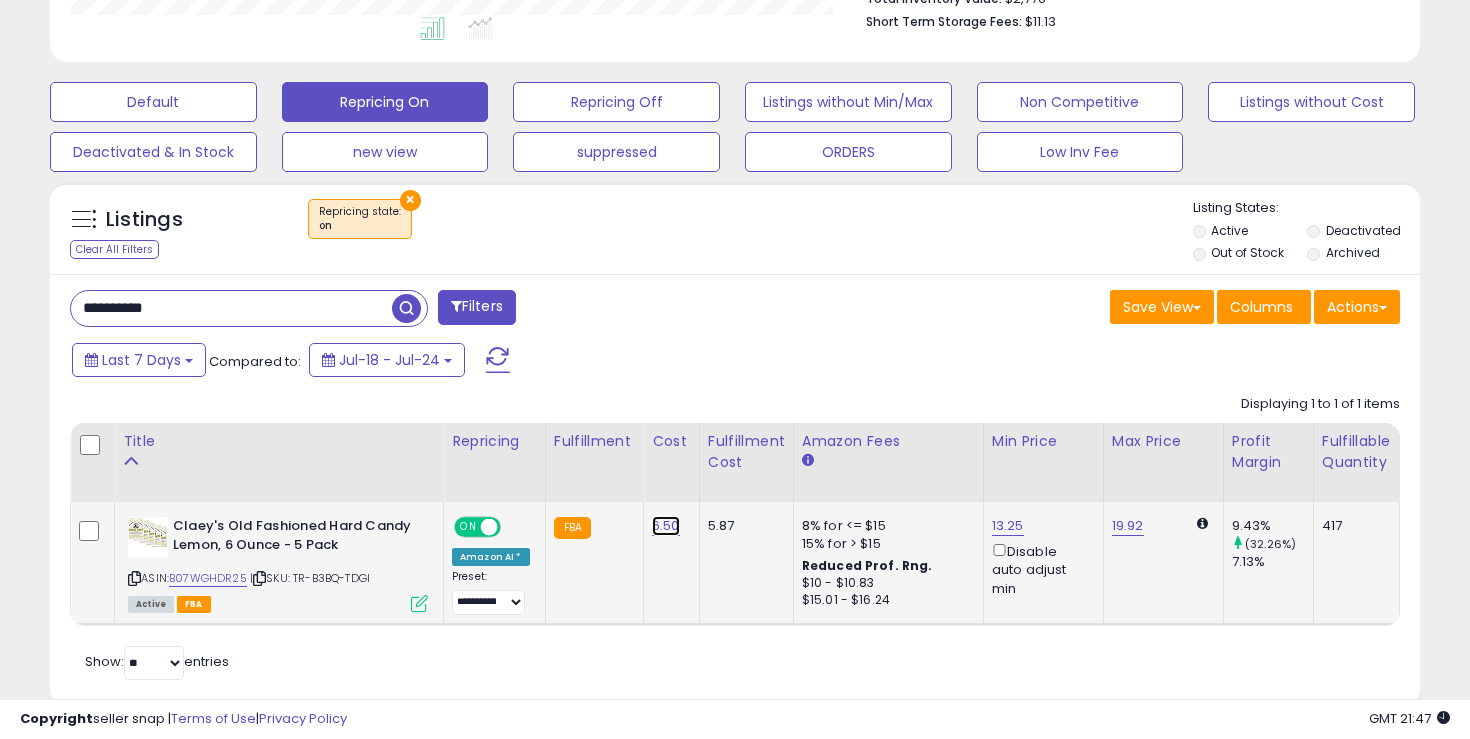 click on "6.50" at bounding box center [666, 526] 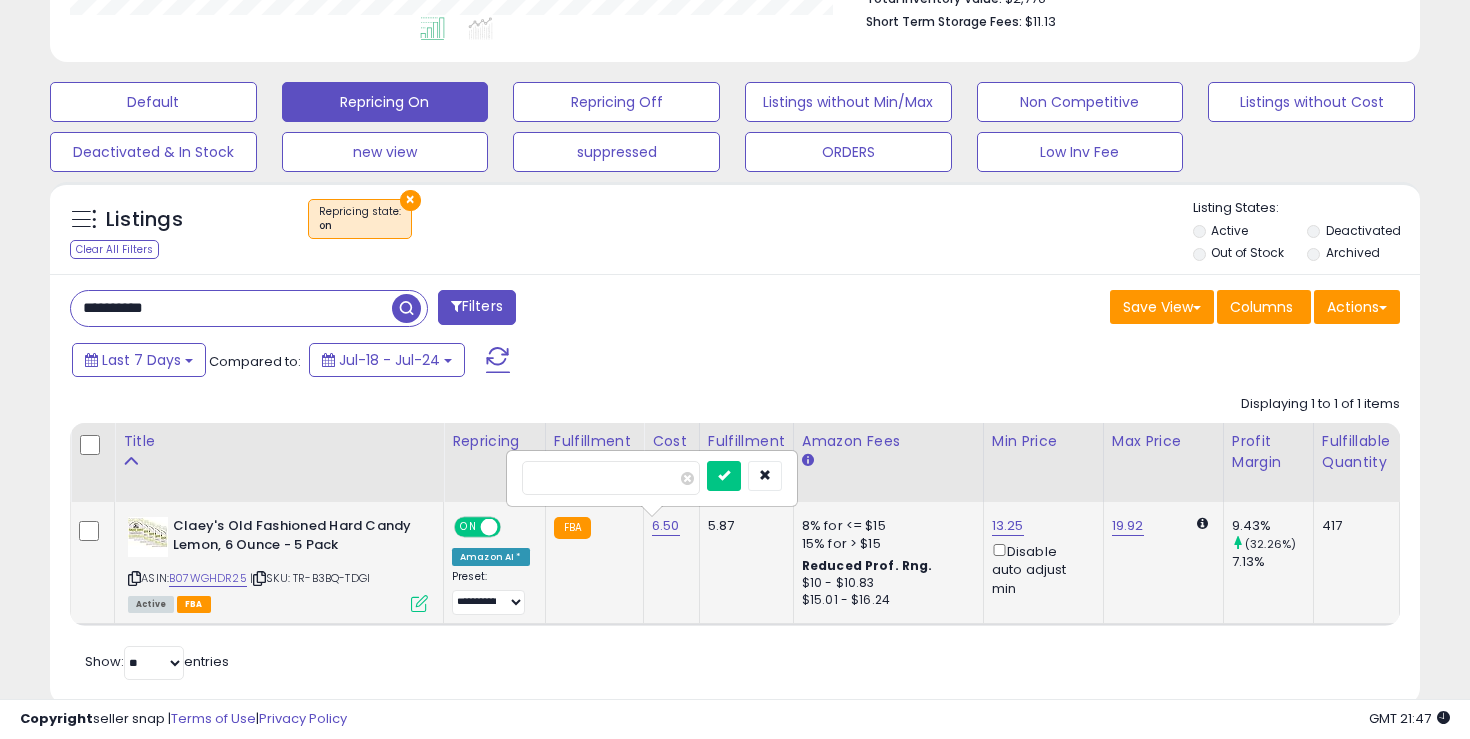 click on "****" at bounding box center [611, 478] 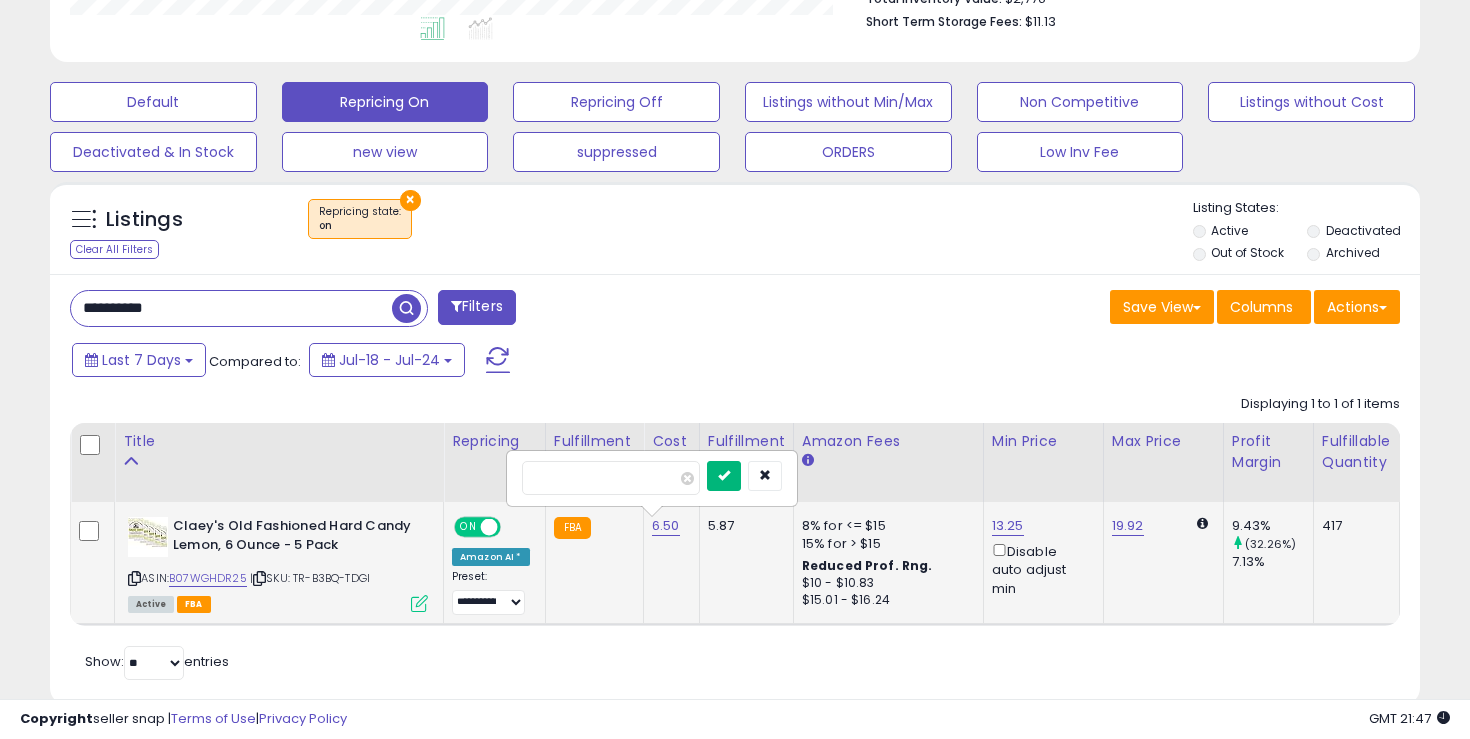 type on "***" 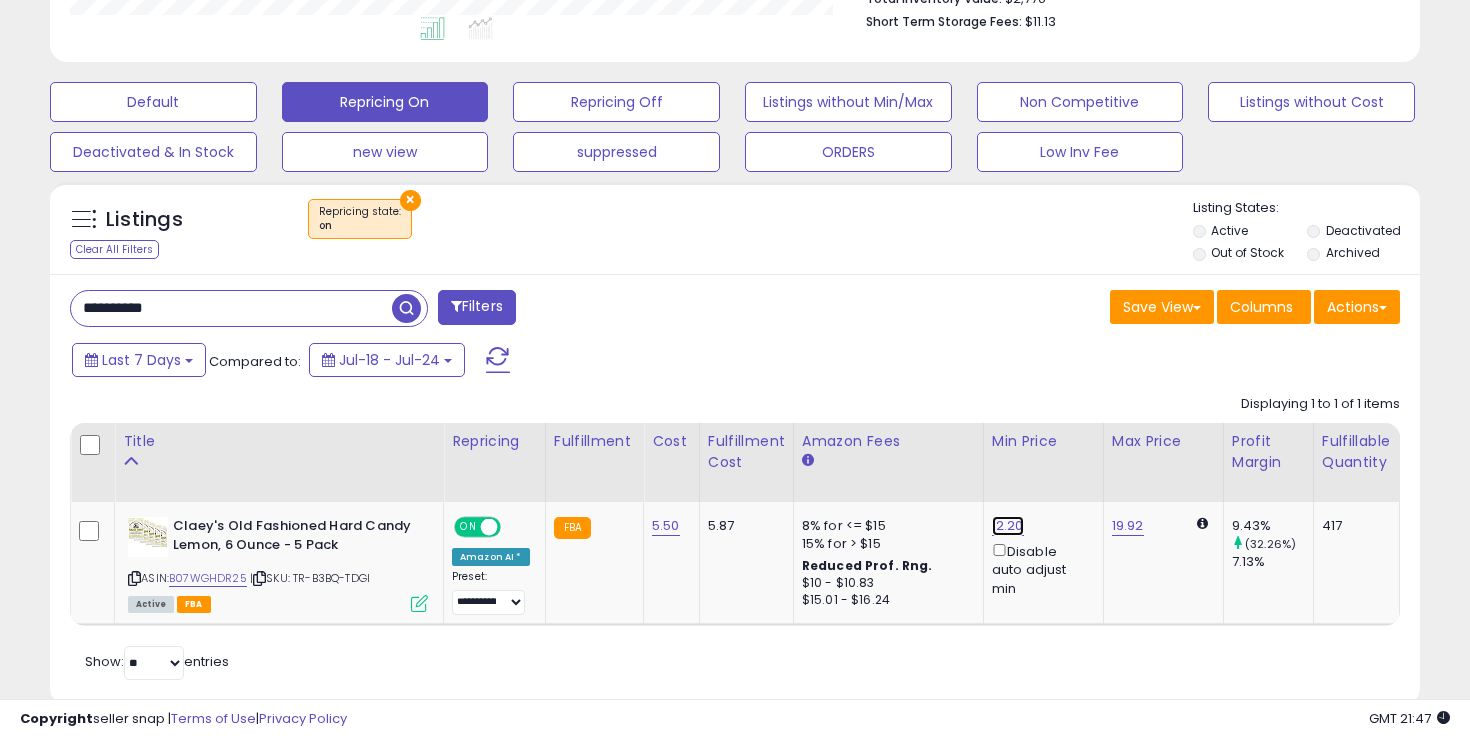 click on "12.20" at bounding box center (1008, 526) 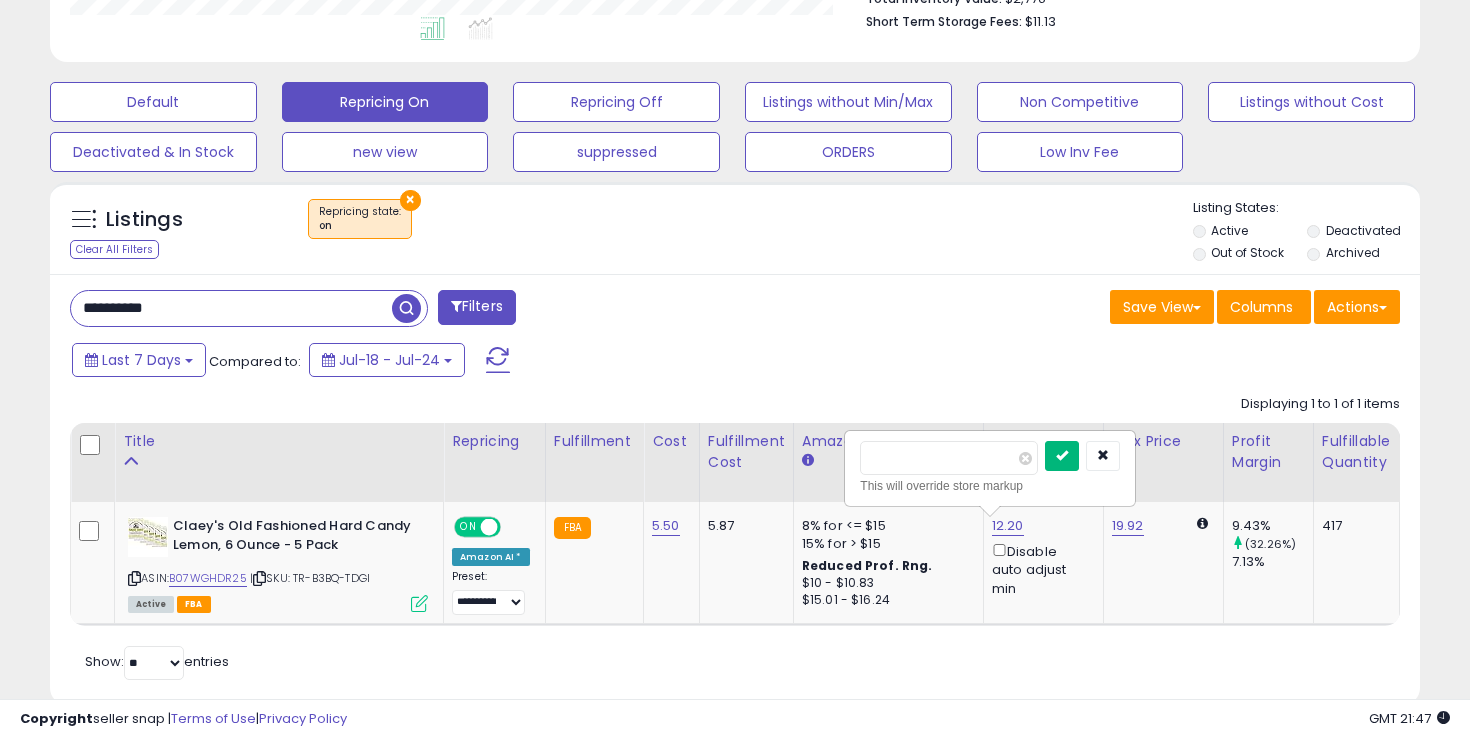 type on "*****" 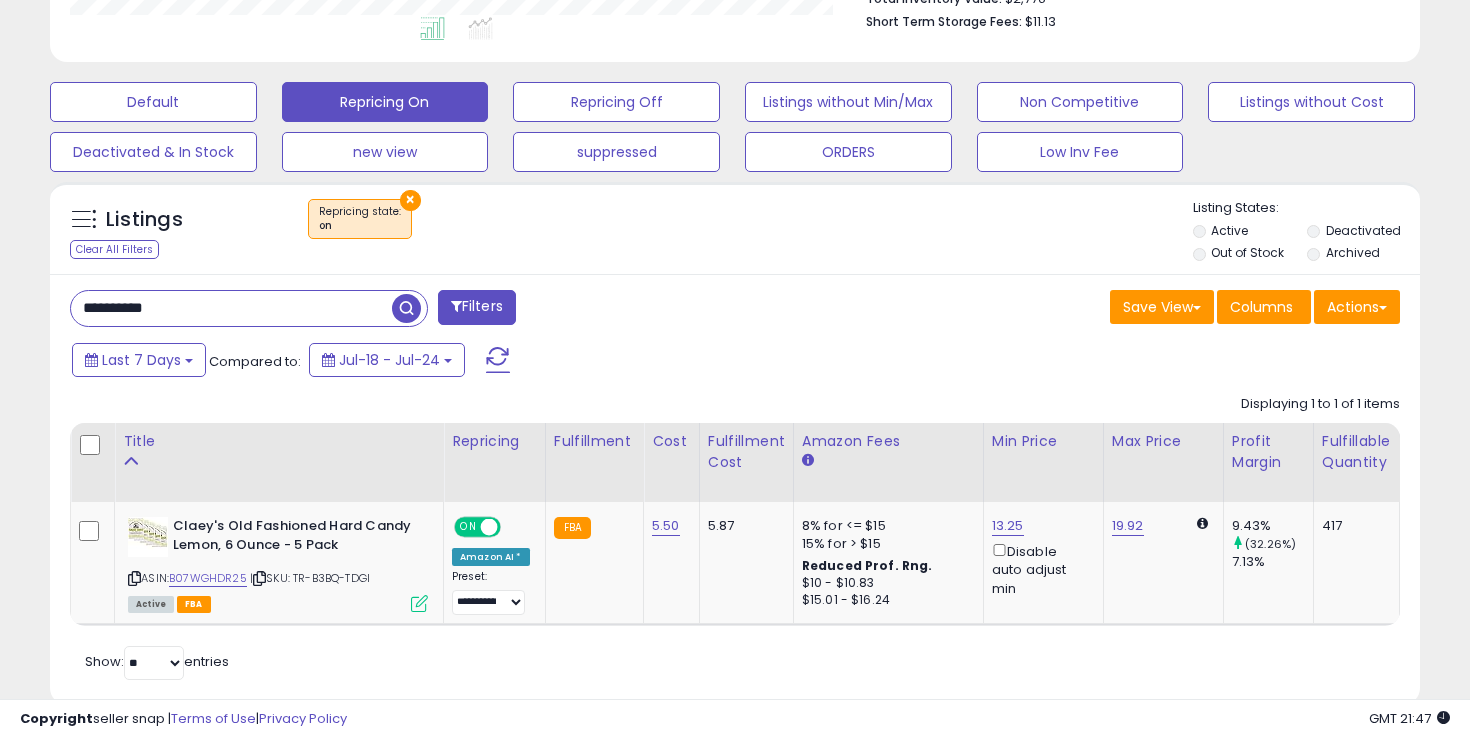 click on "**********" at bounding box center [231, 308] 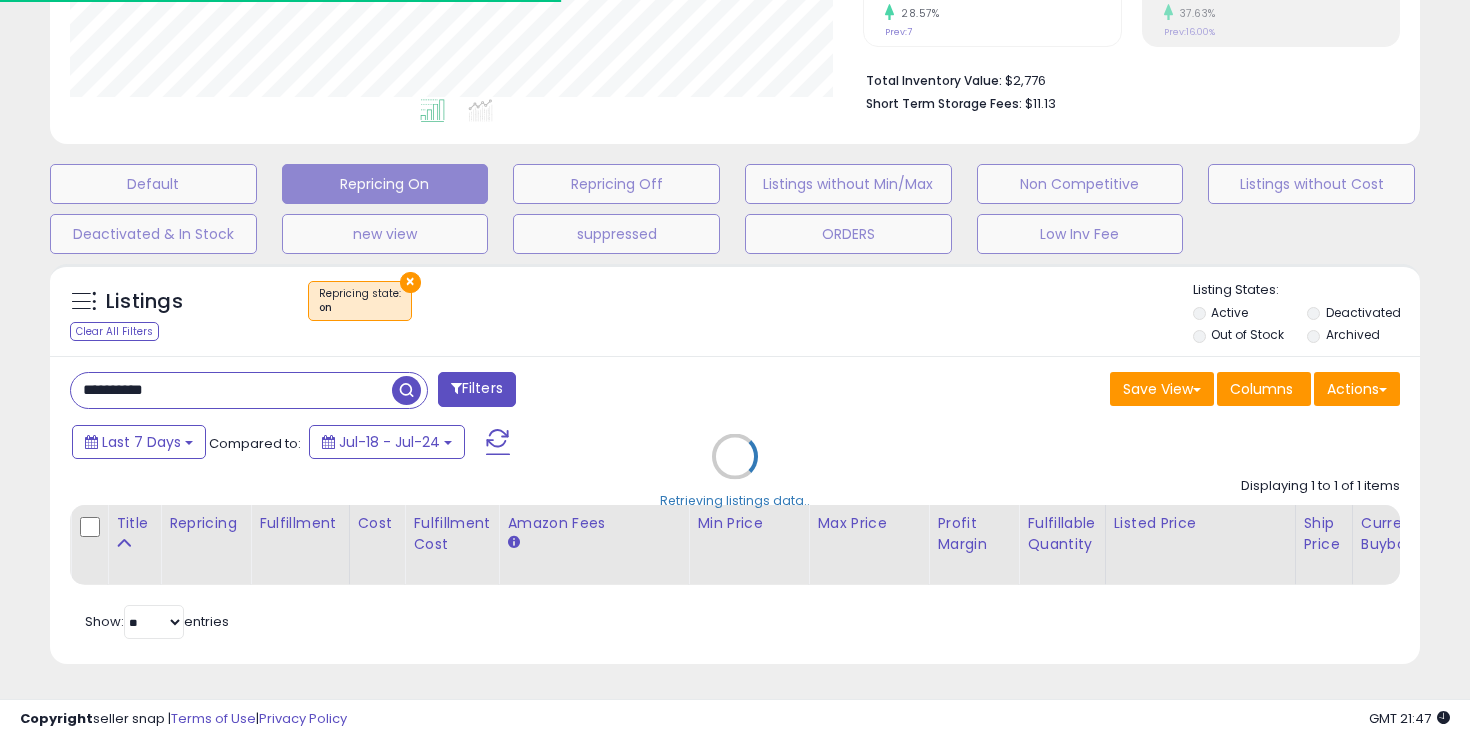 scroll, scrollTop: 548, scrollLeft: 0, axis: vertical 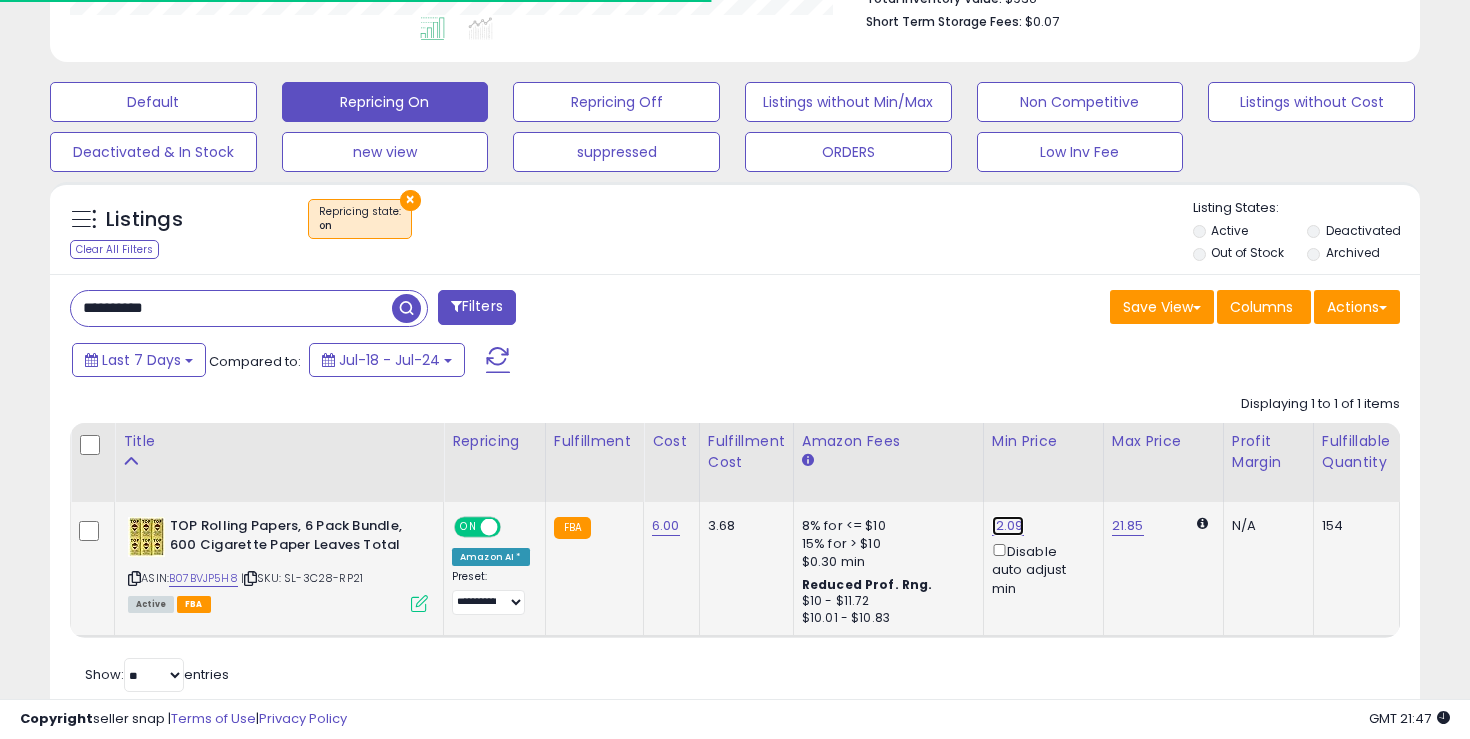 click on "12.09" at bounding box center [1008, 526] 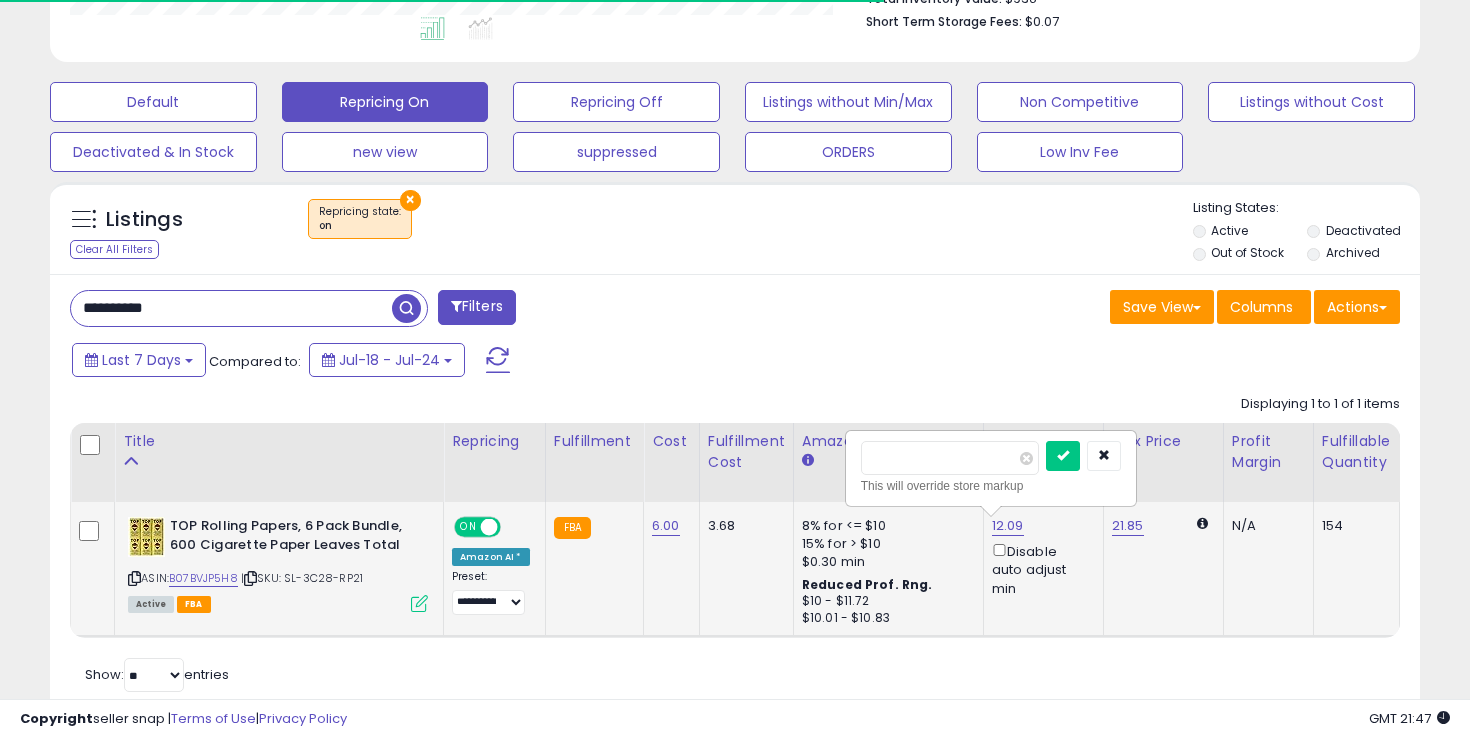 type on "*" 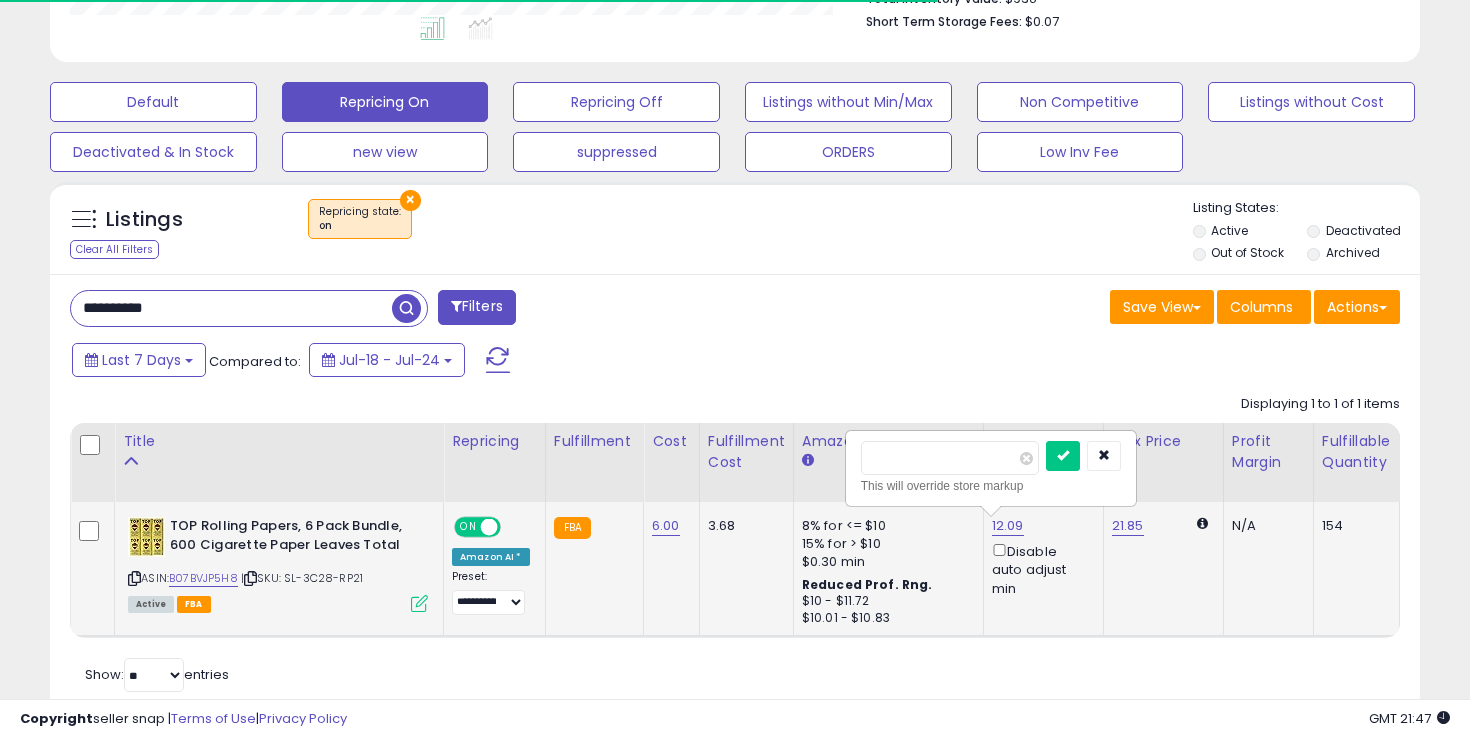 scroll, scrollTop: 999590, scrollLeft: 999206, axis: both 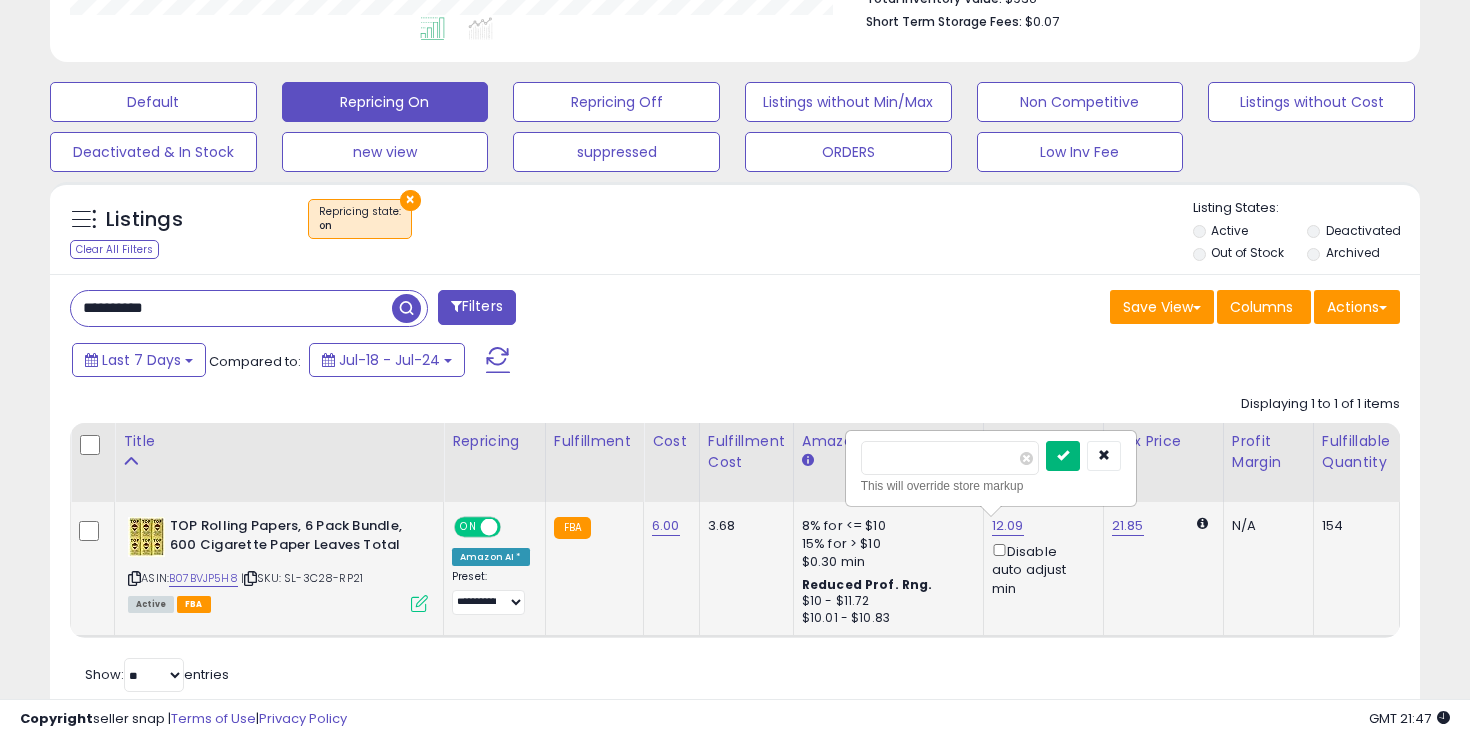 type on "***" 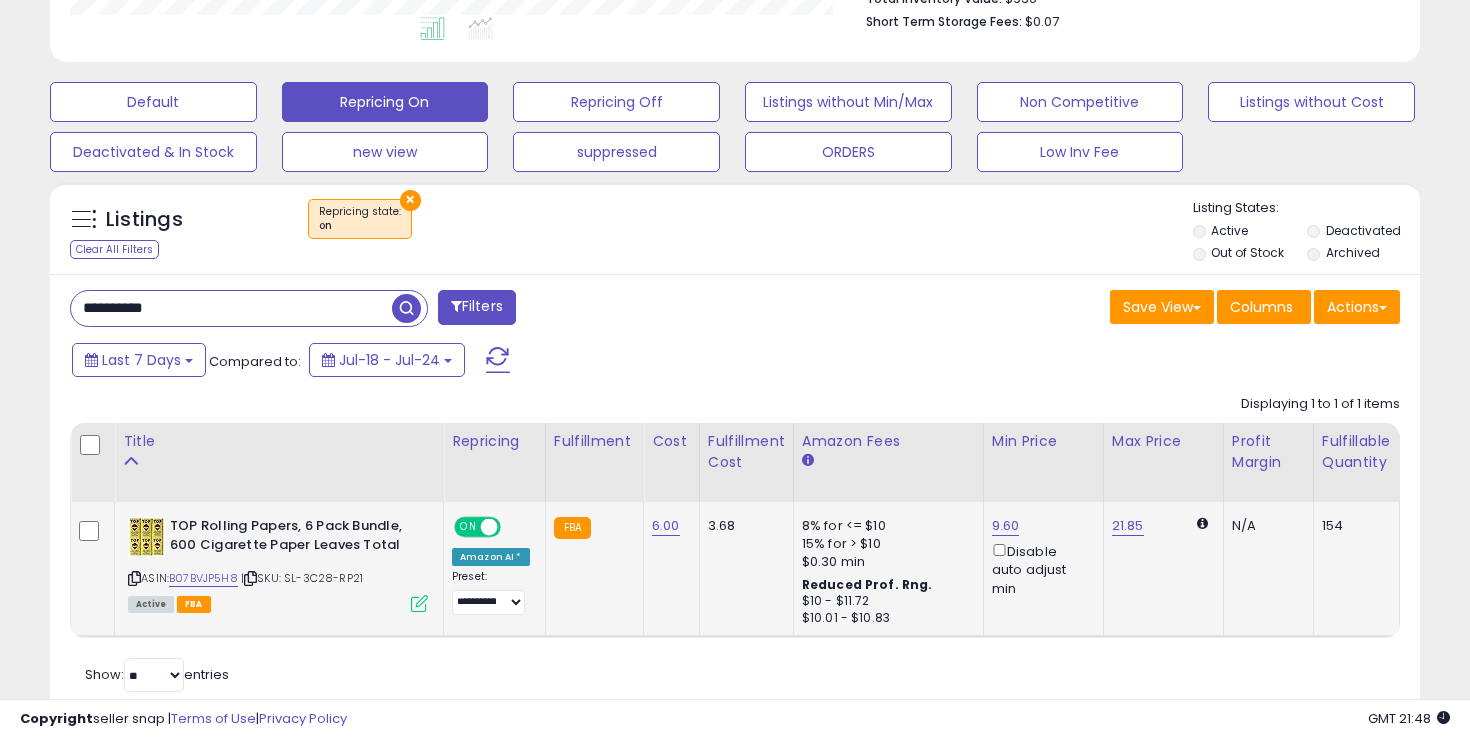 scroll, scrollTop: 601, scrollLeft: 0, axis: vertical 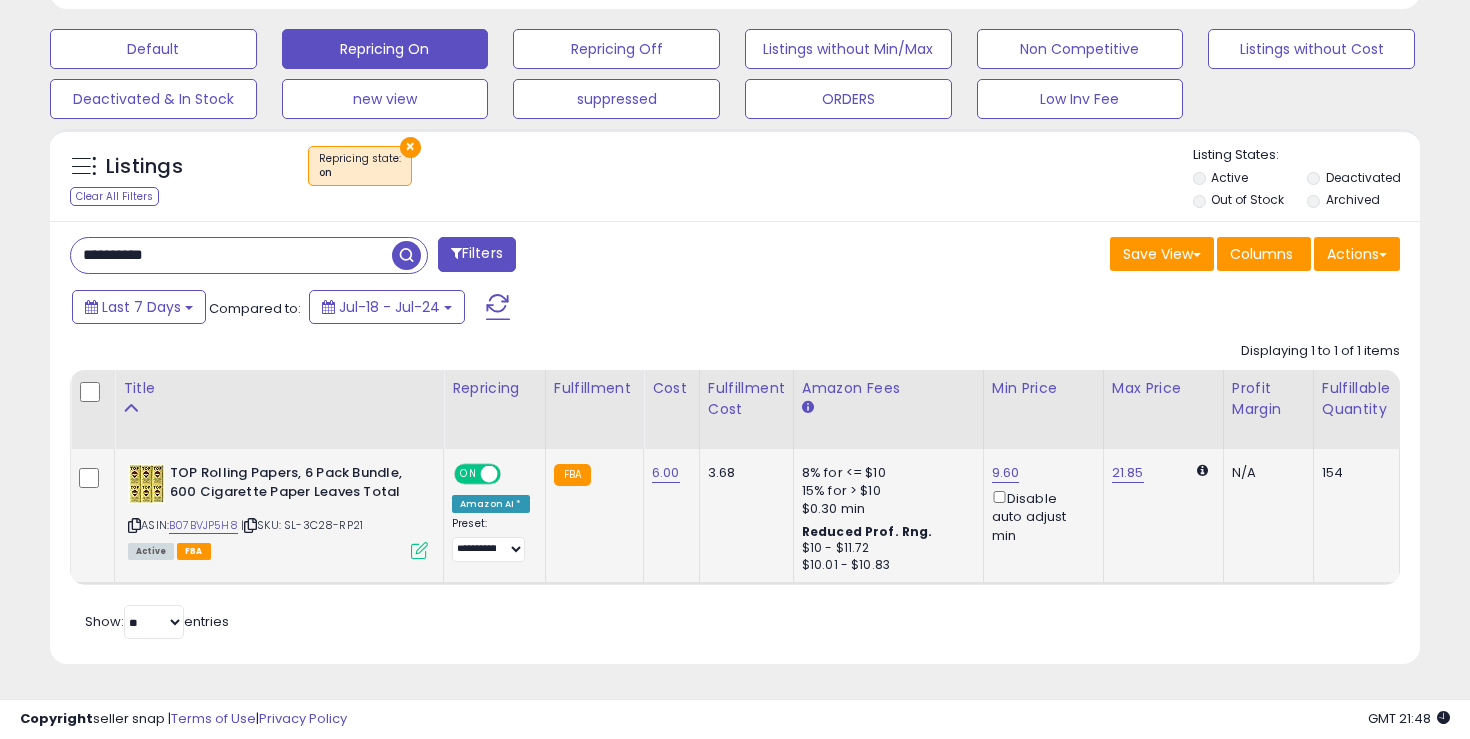 click on "**********" at bounding box center (231, 255) 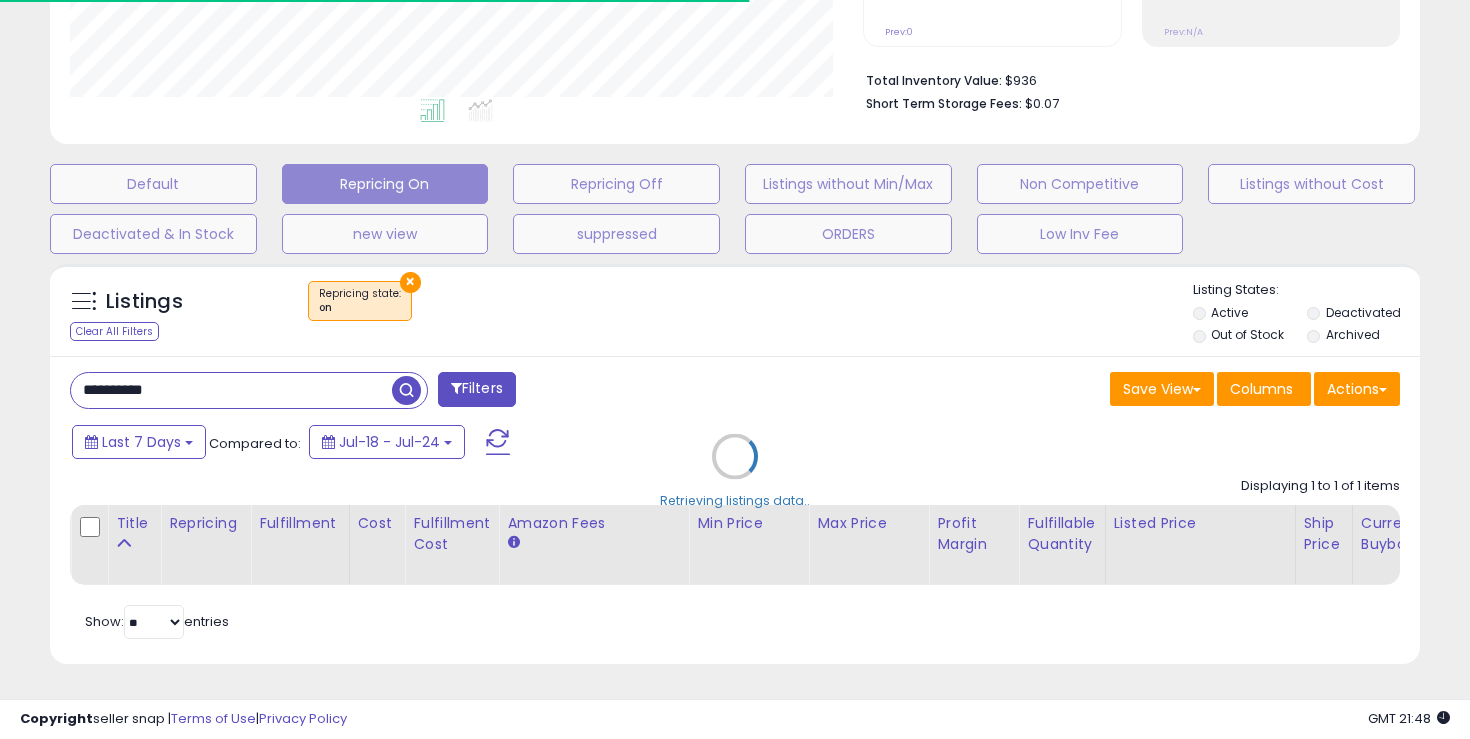 scroll, scrollTop: 601, scrollLeft: 0, axis: vertical 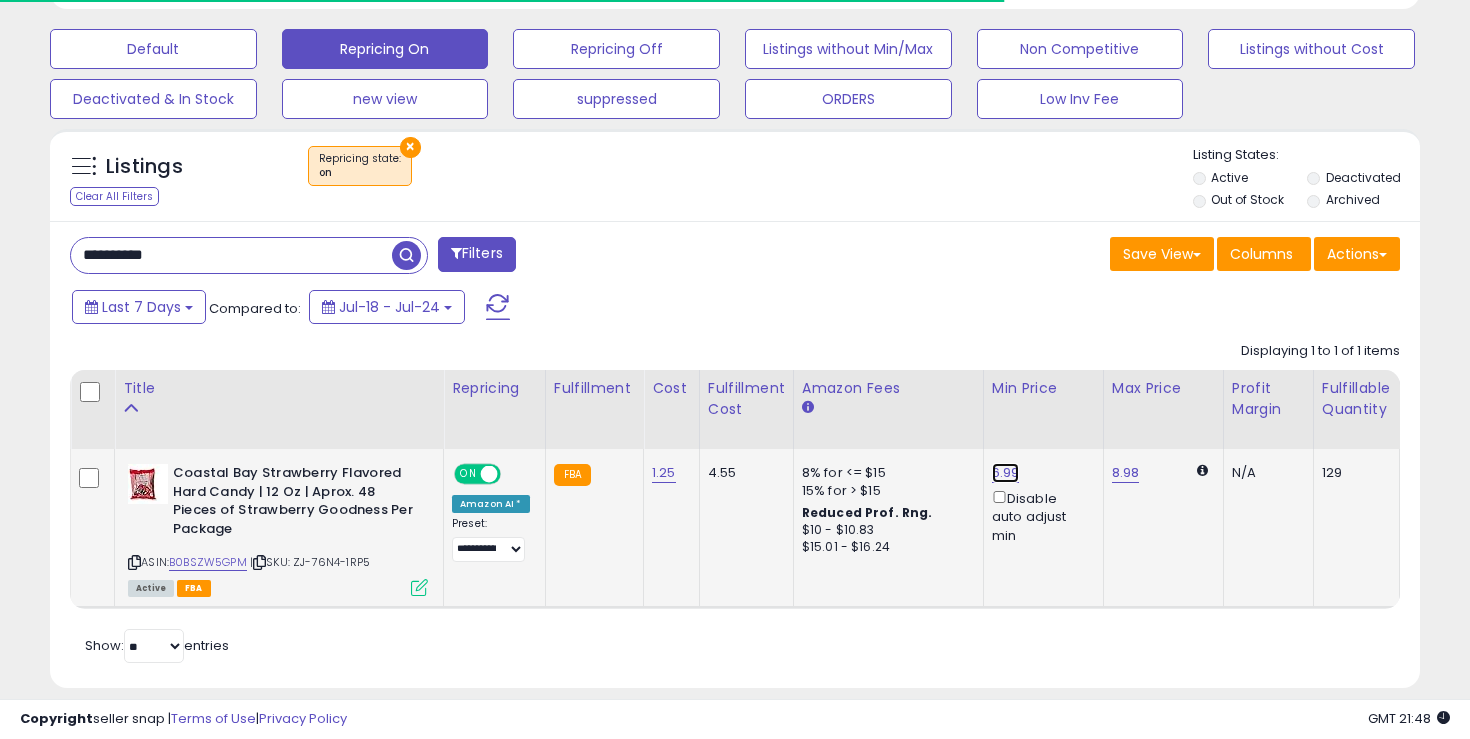 click on "6.99" at bounding box center (1006, 473) 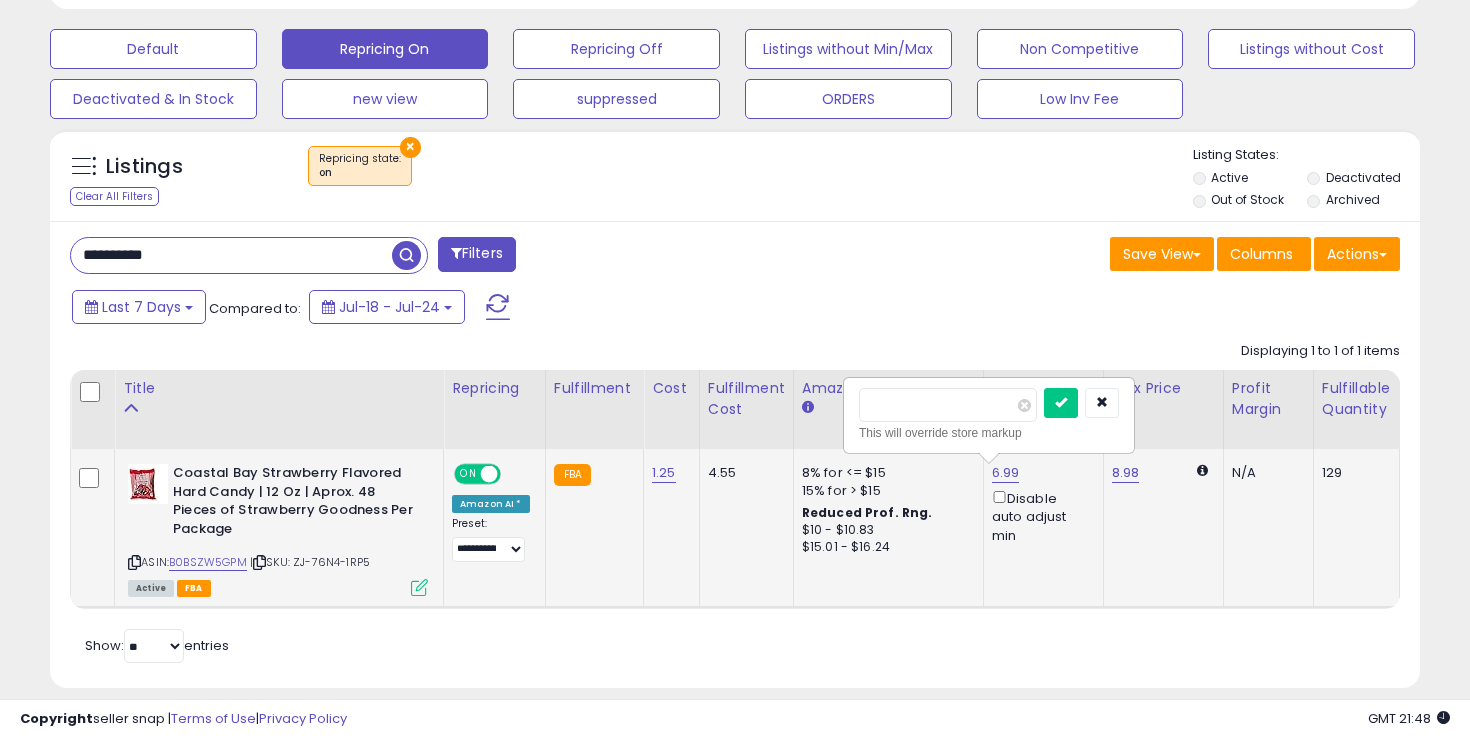 scroll, scrollTop: 999590, scrollLeft: 999206, axis: both 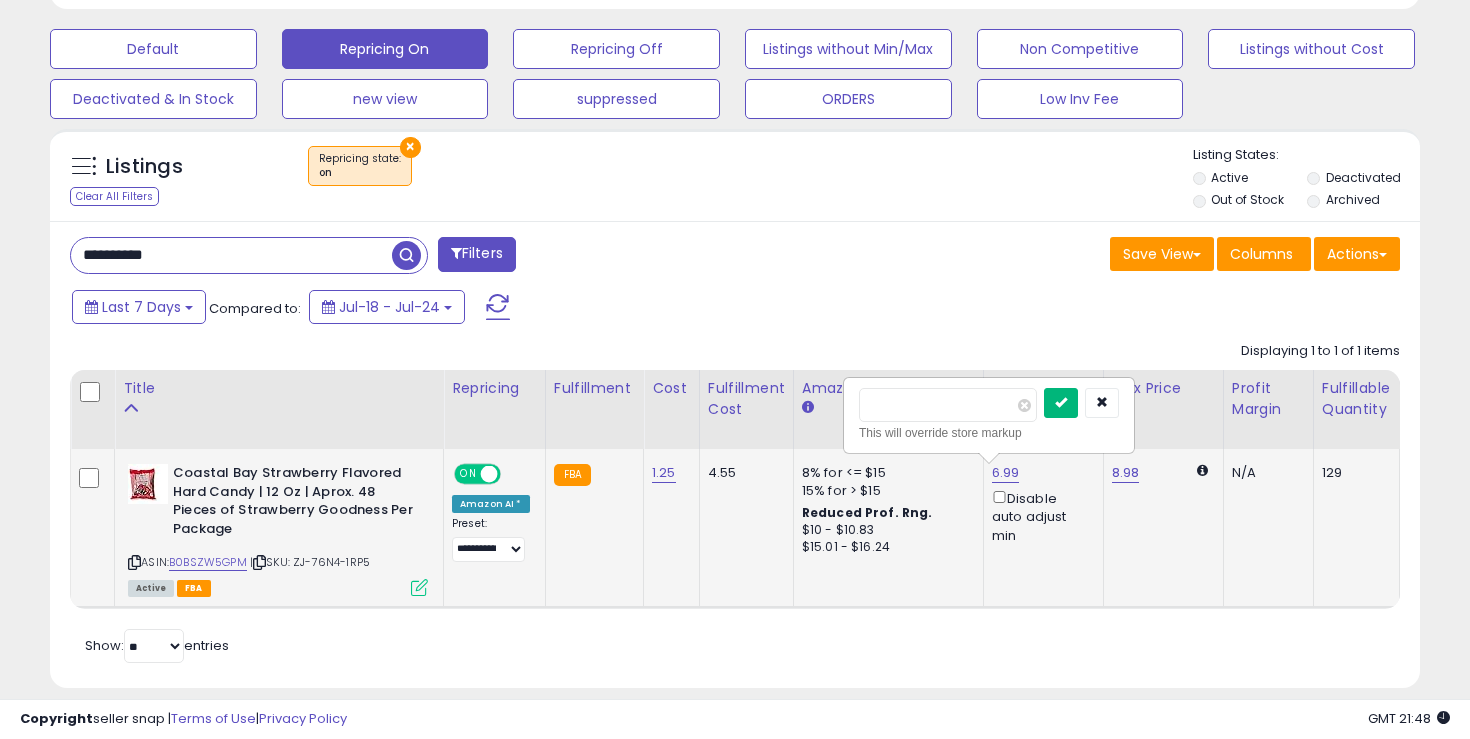 type on "***" 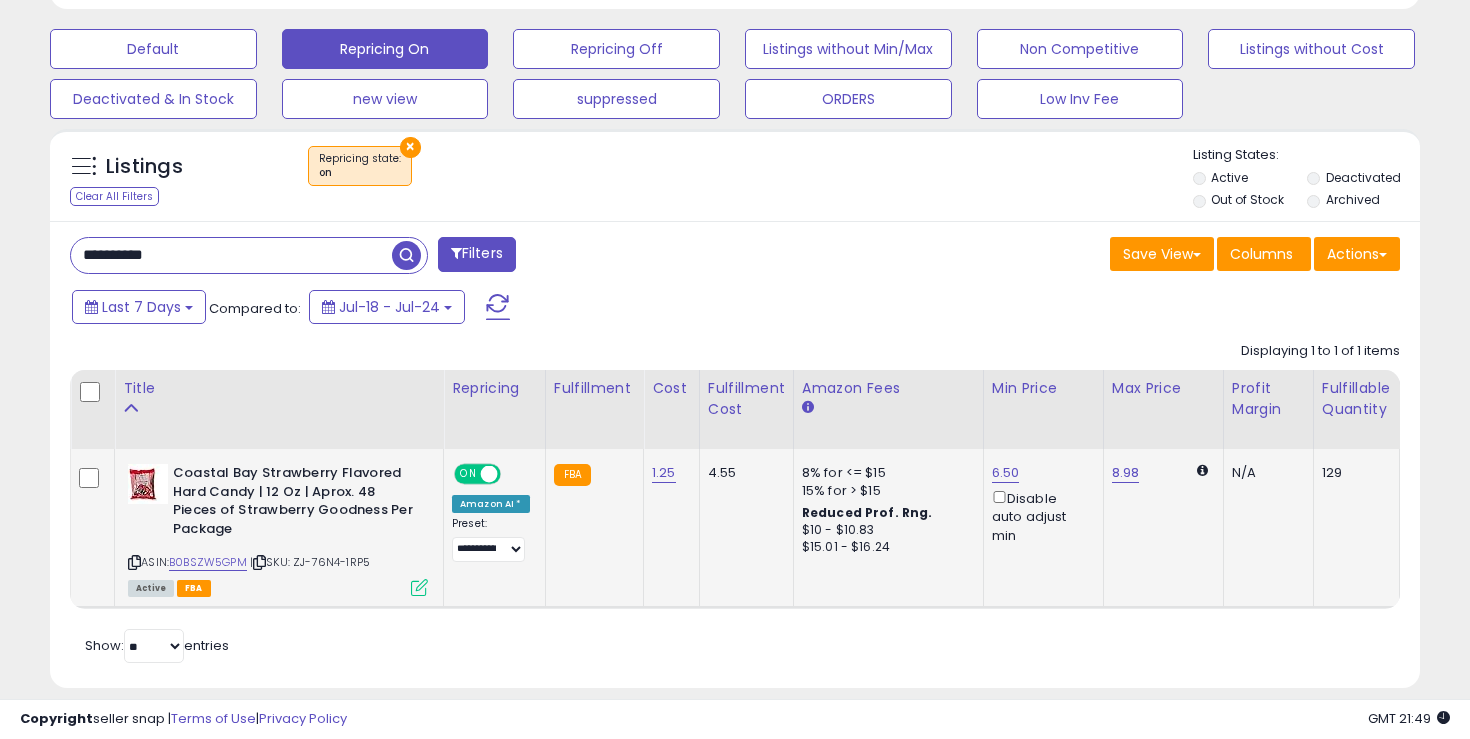 click at bounding box center [406, 255] 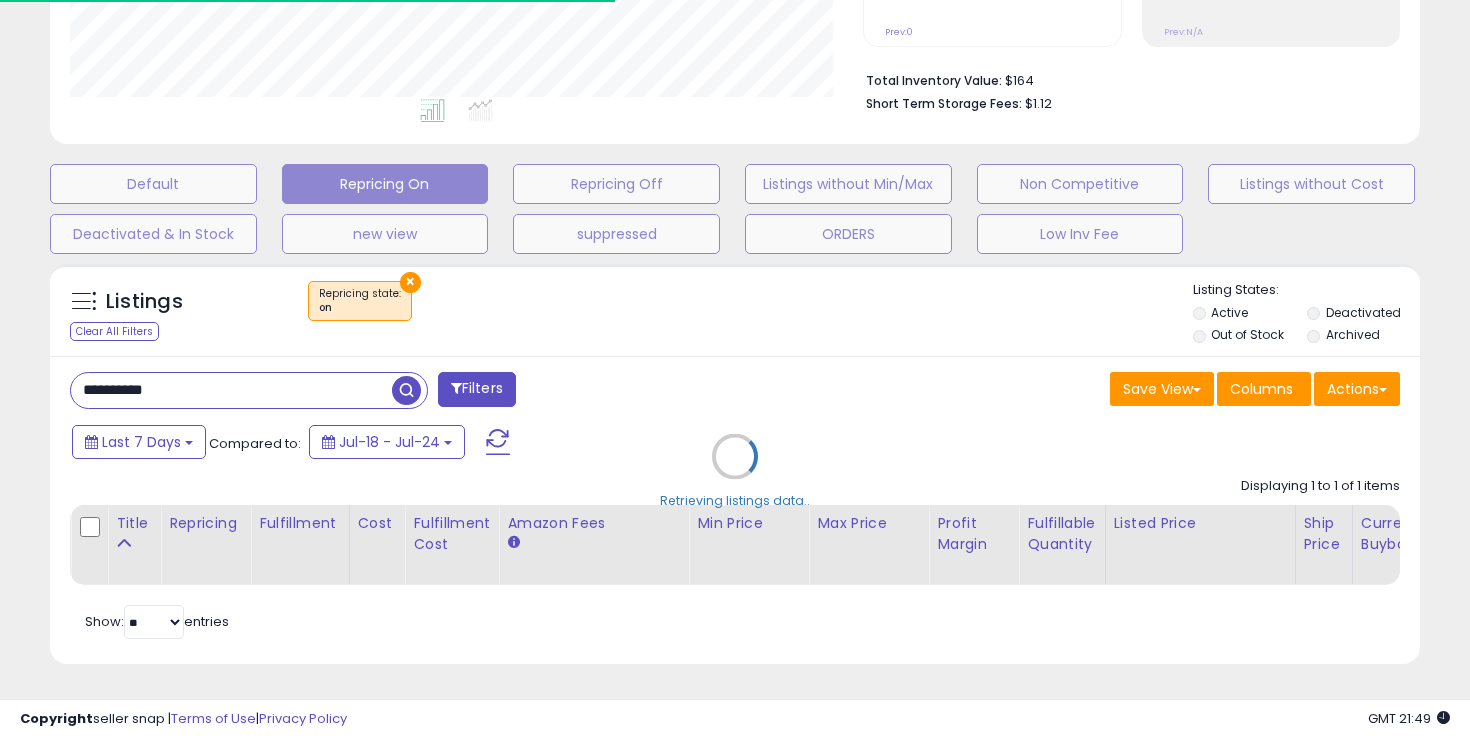 scroll, scrollTop: 601, scrollLeft: 0, axis: vertical 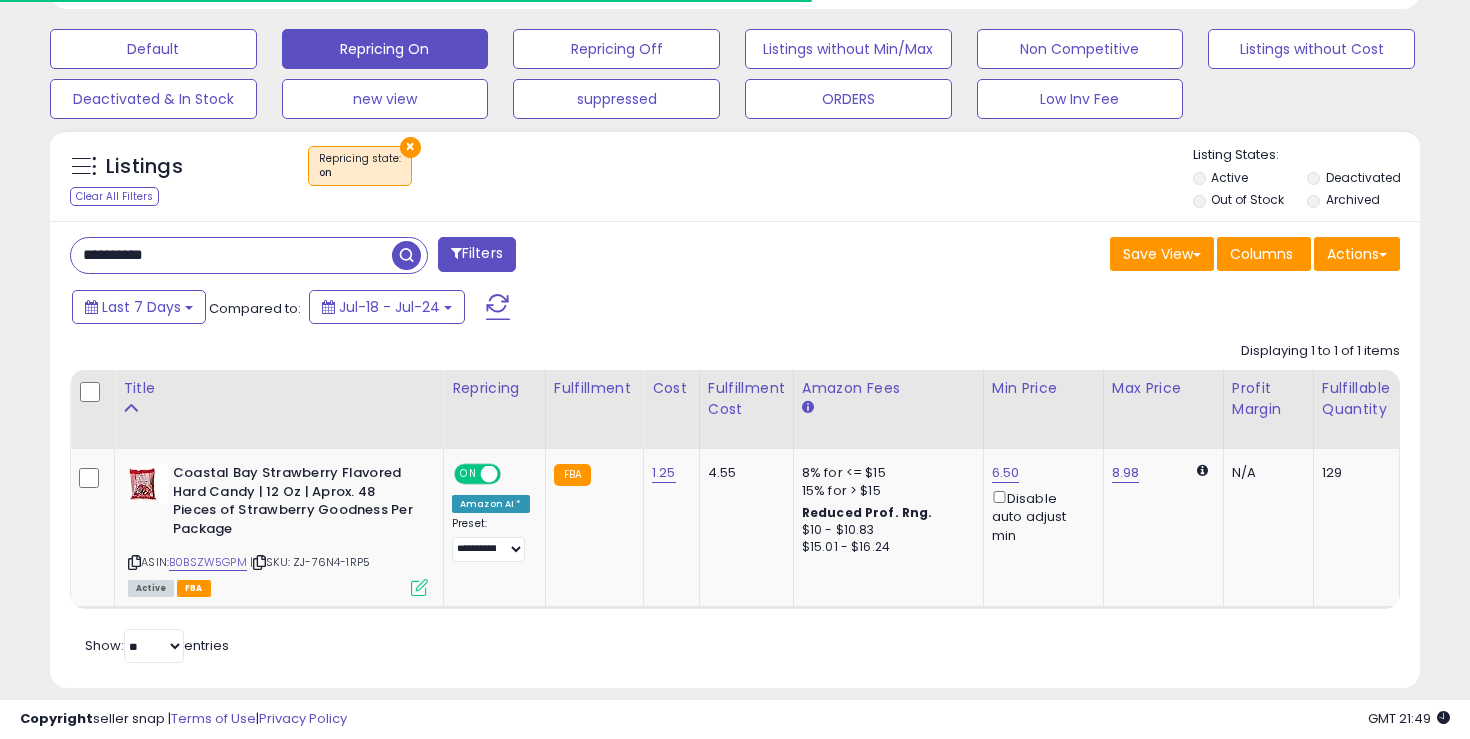 click on "**********" at bounding box center [231, 255] 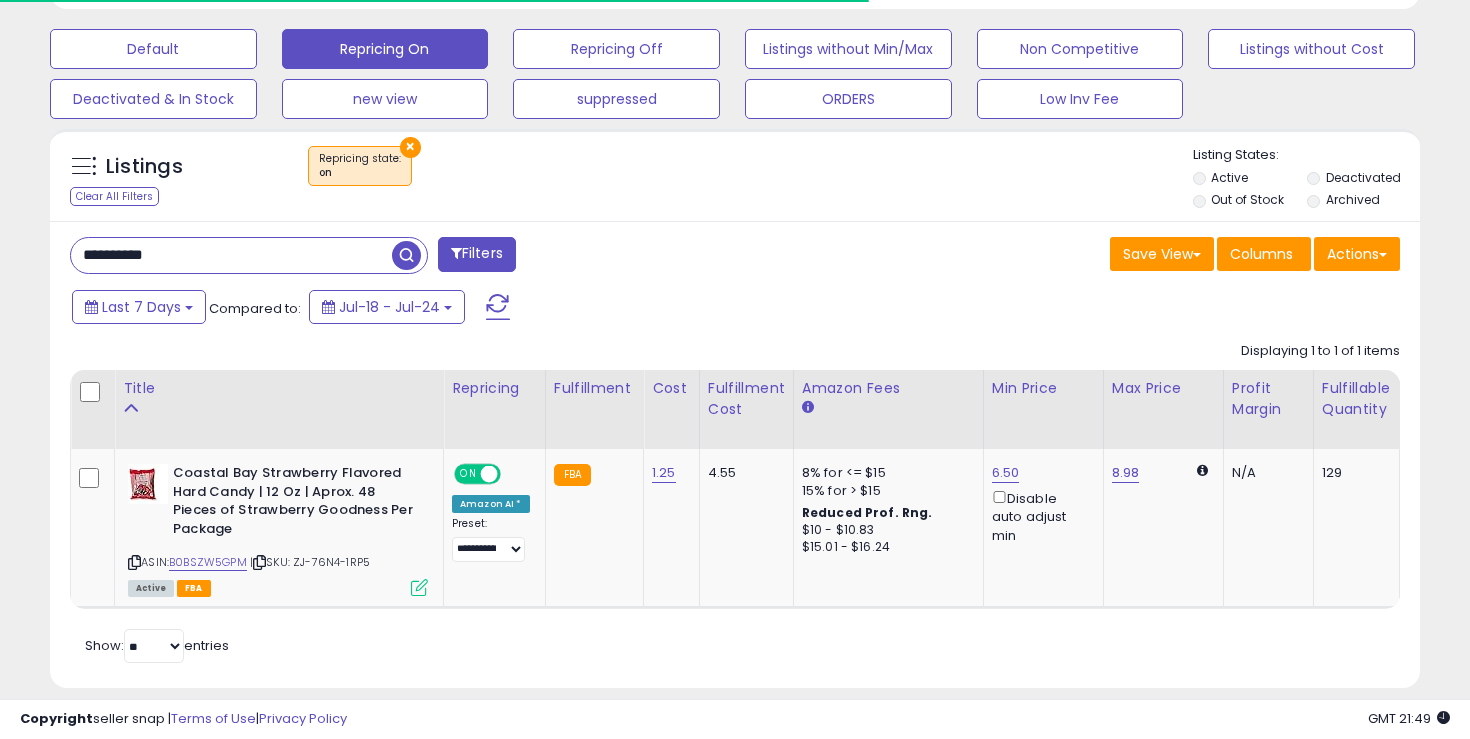 click on "**********" at bounding box center (231, 255) 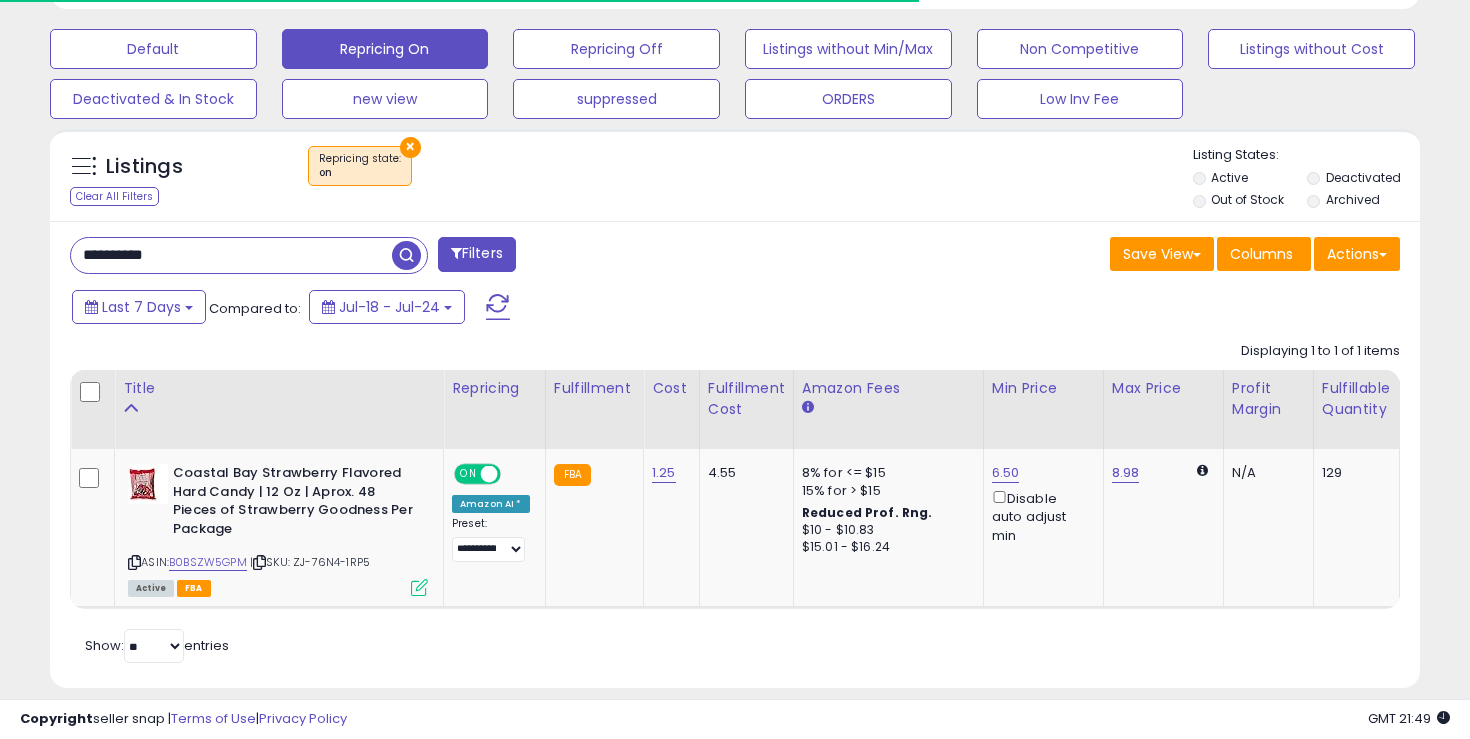 scroll, scrollTop: 466, scrollLeft: 0, axis: vertical 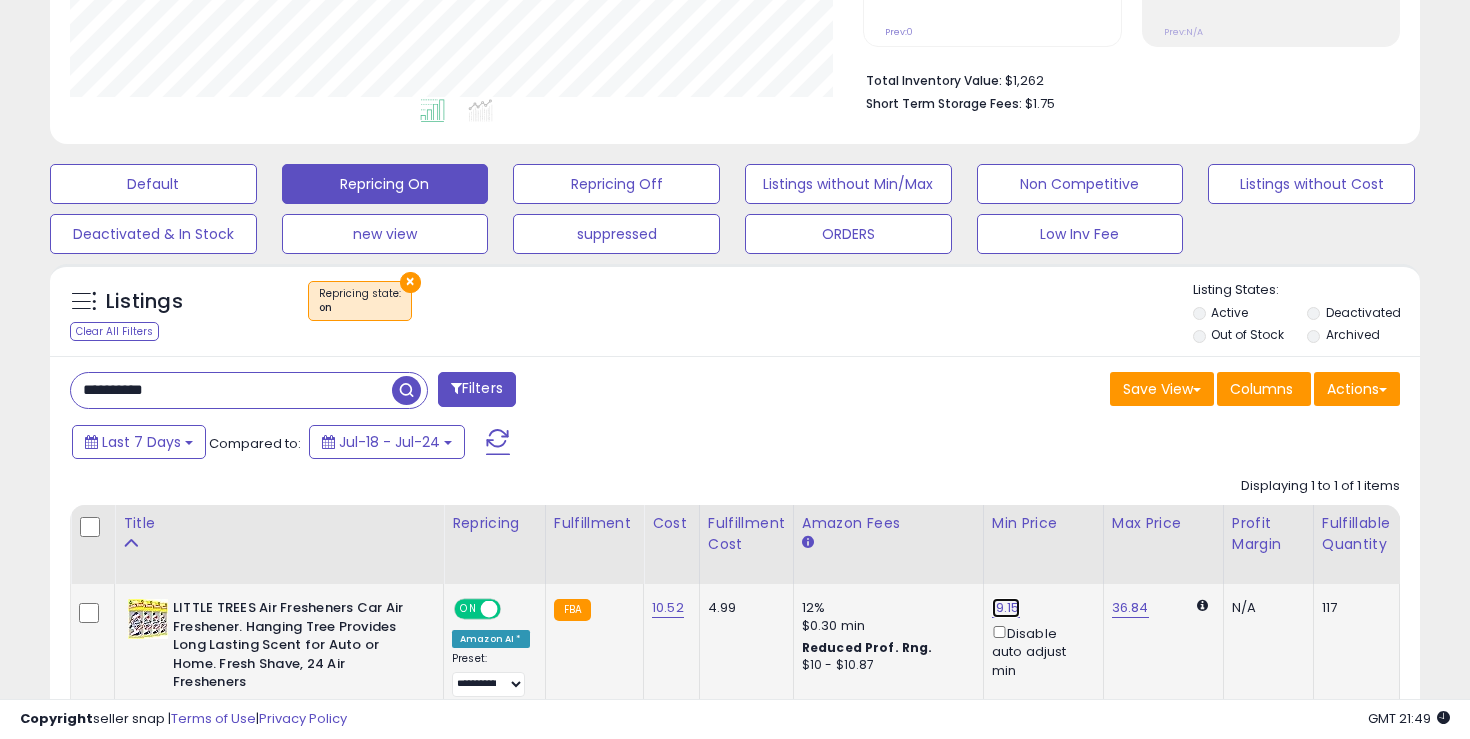 click on "19.15" at bounding box center [1006, 608] 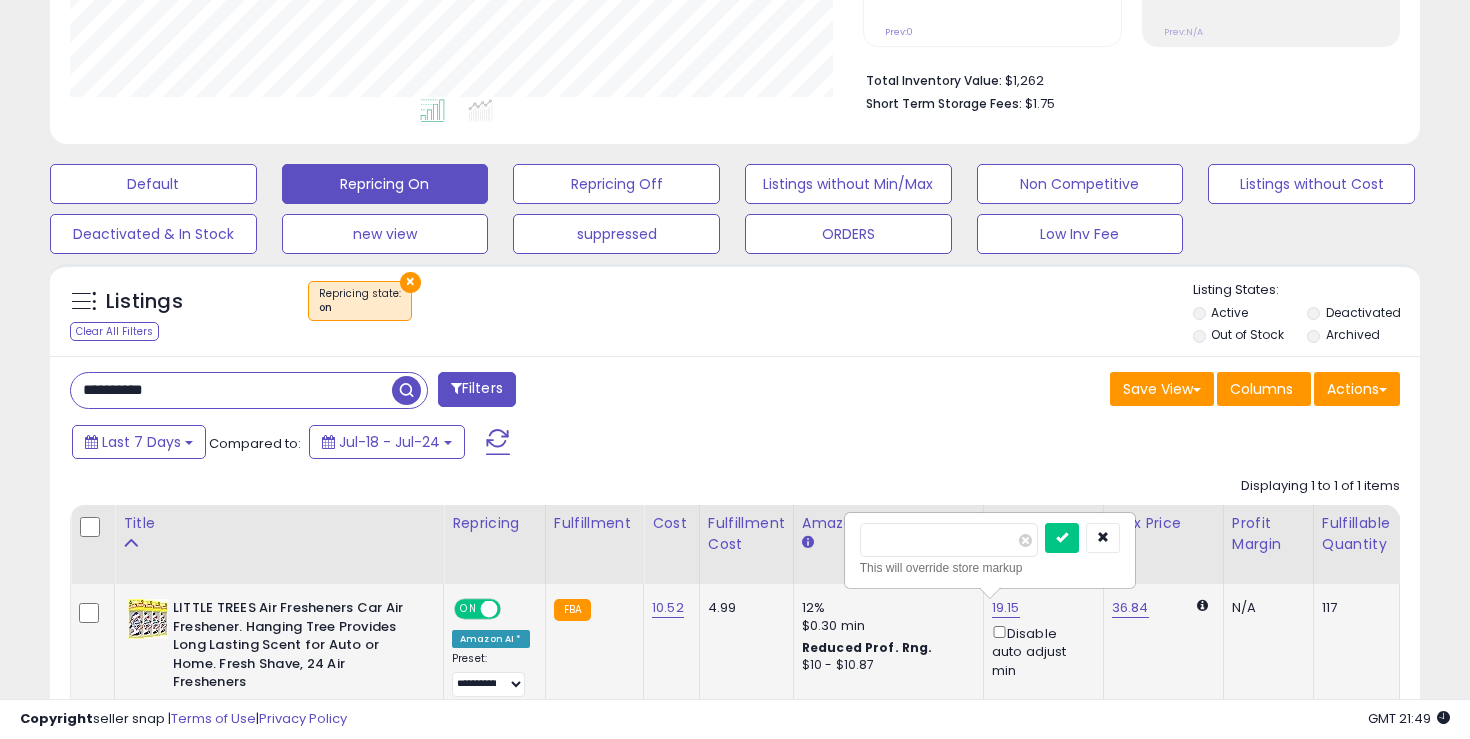 type on "*" 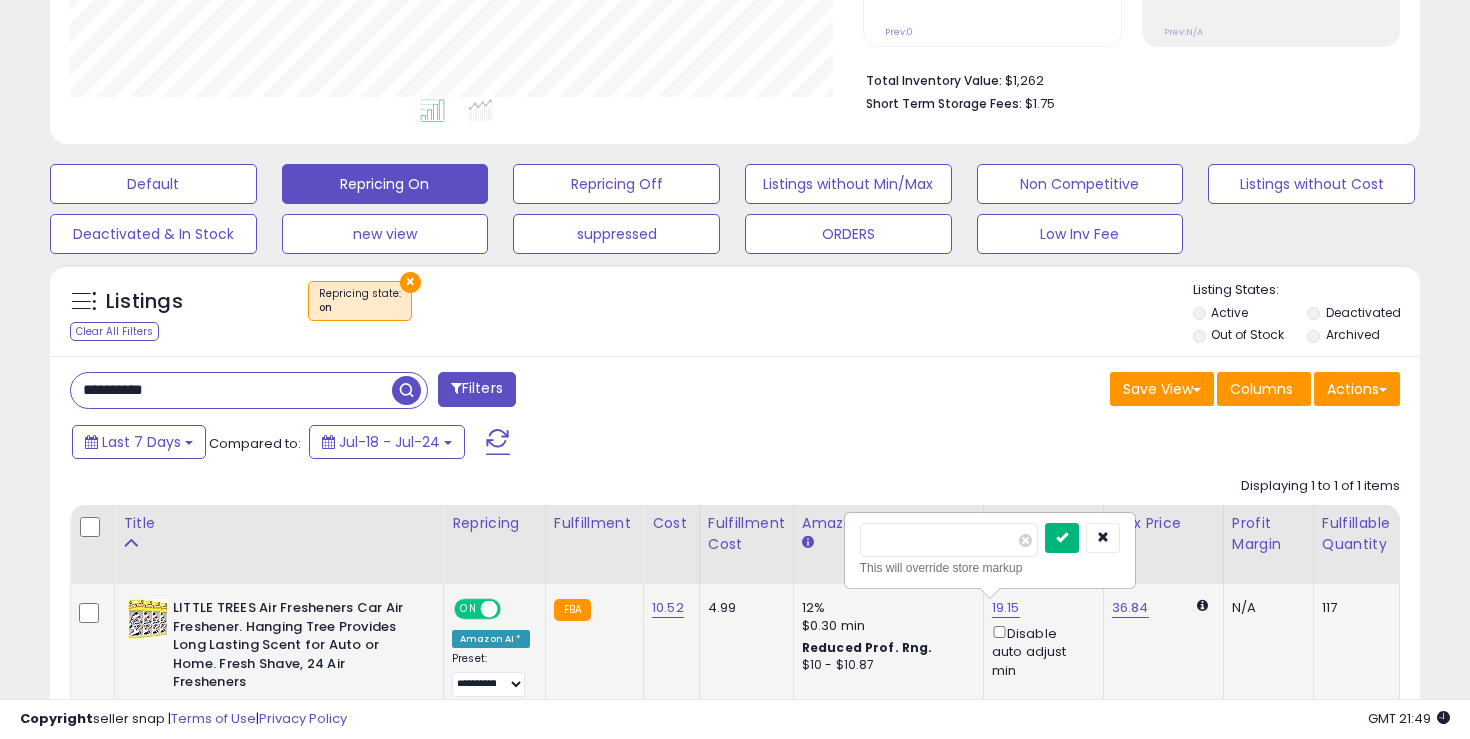 type on "*****" 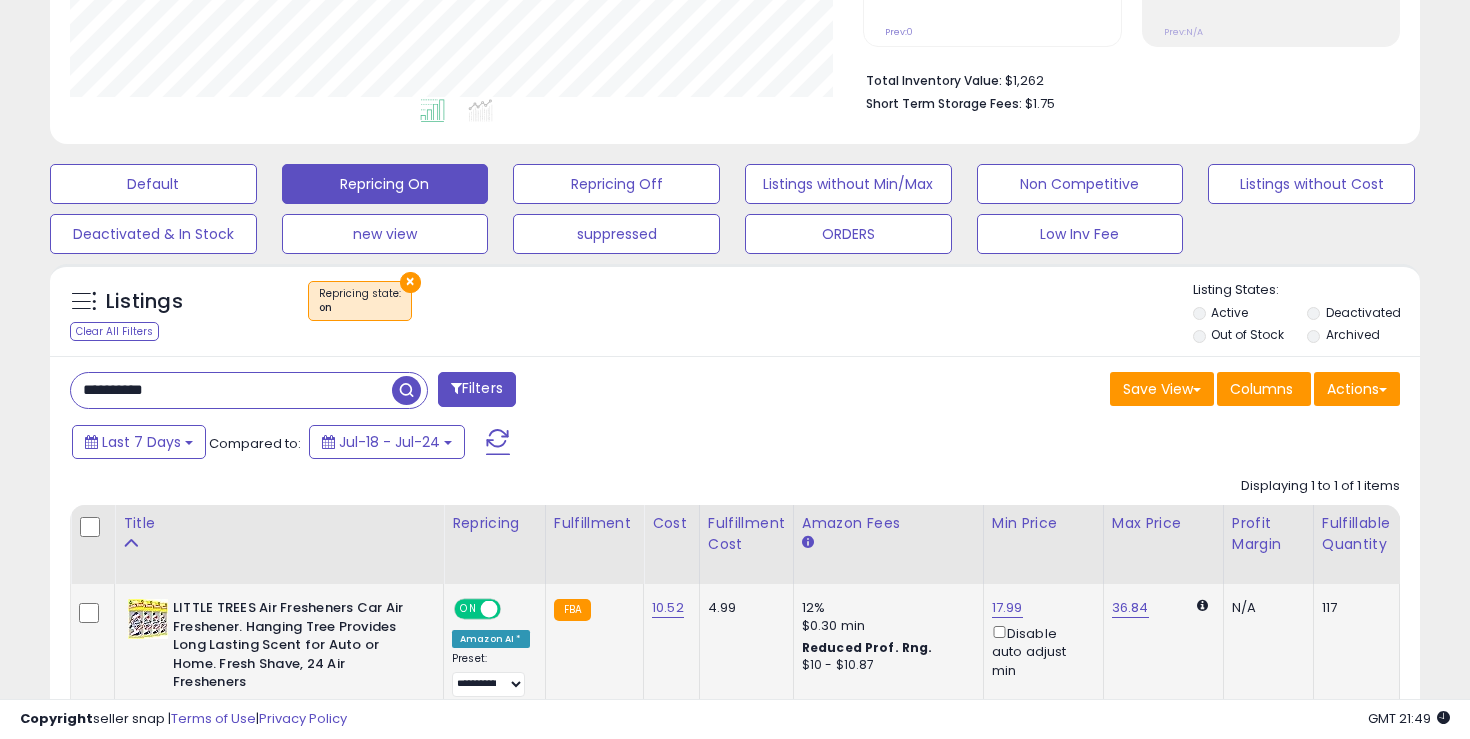 click on "**********" at bounding box center (231, 390) 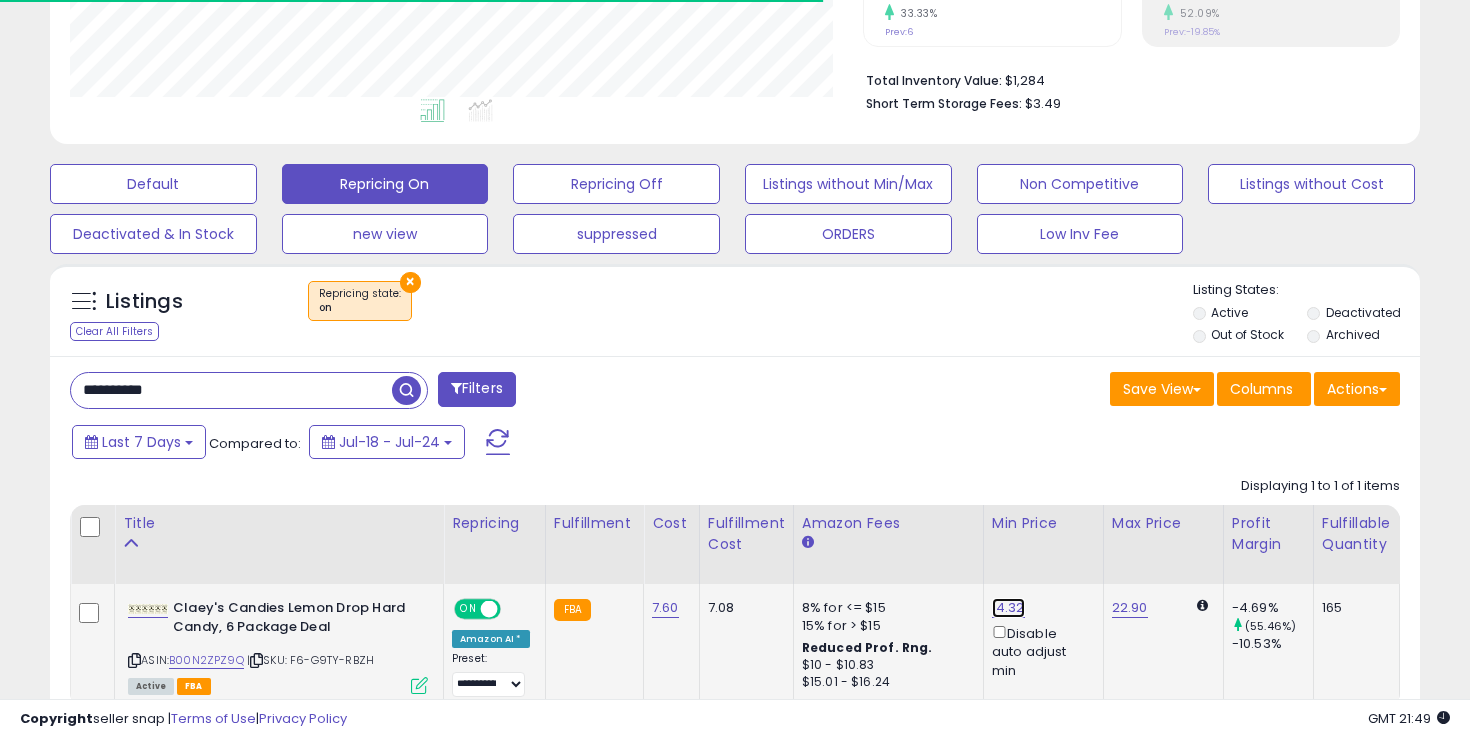 click on "14.32" at bounding box center (1008, 608) 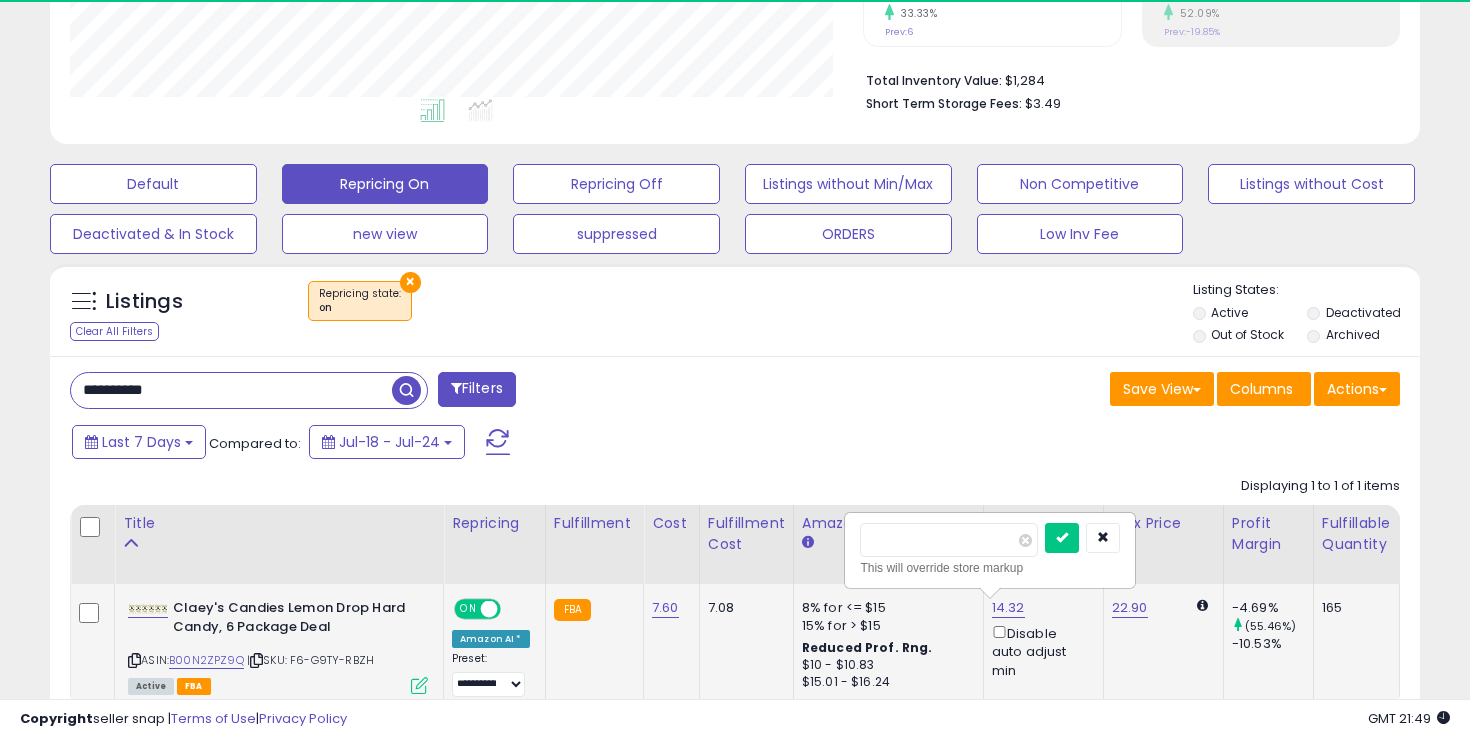 scroll, scrollTop: 999590, scrollLeft: 999206, axis: both 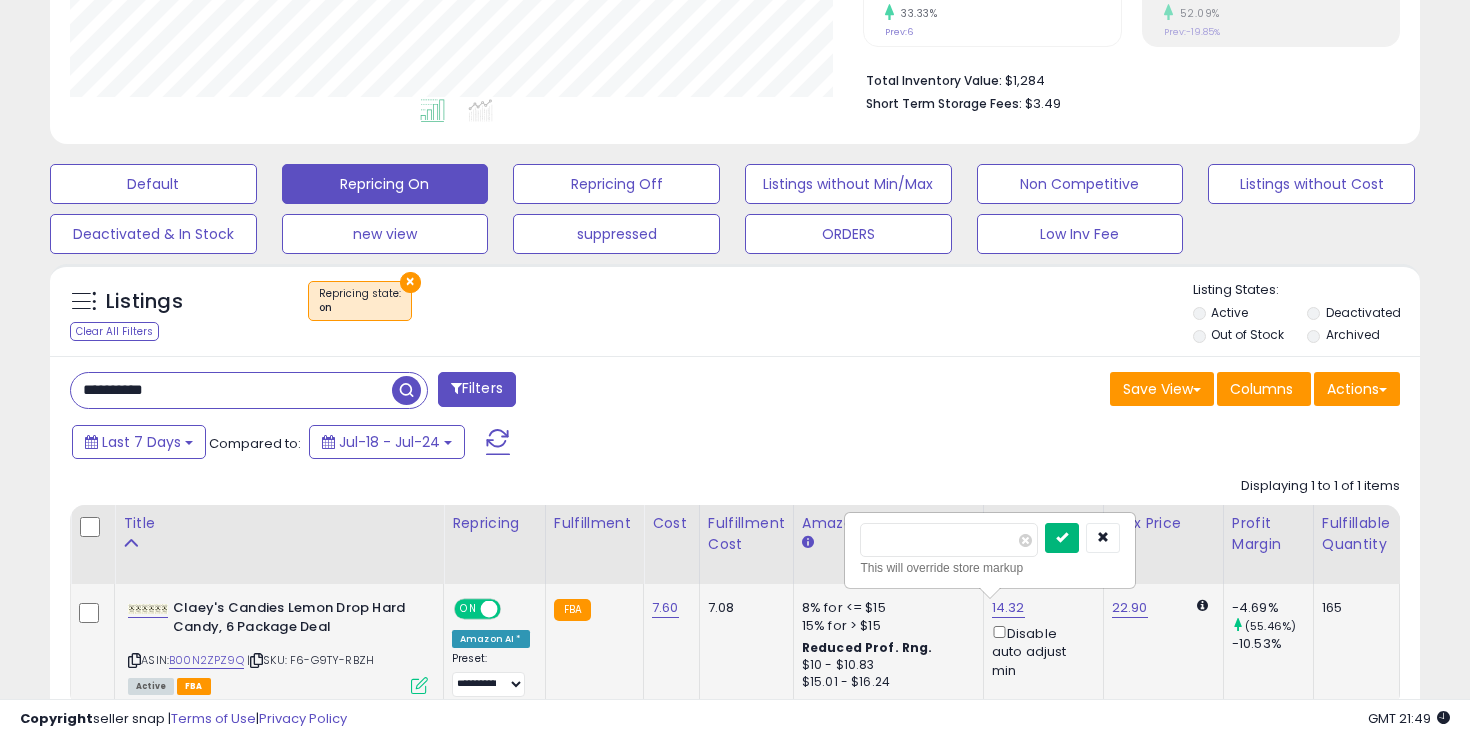 type on "*****" 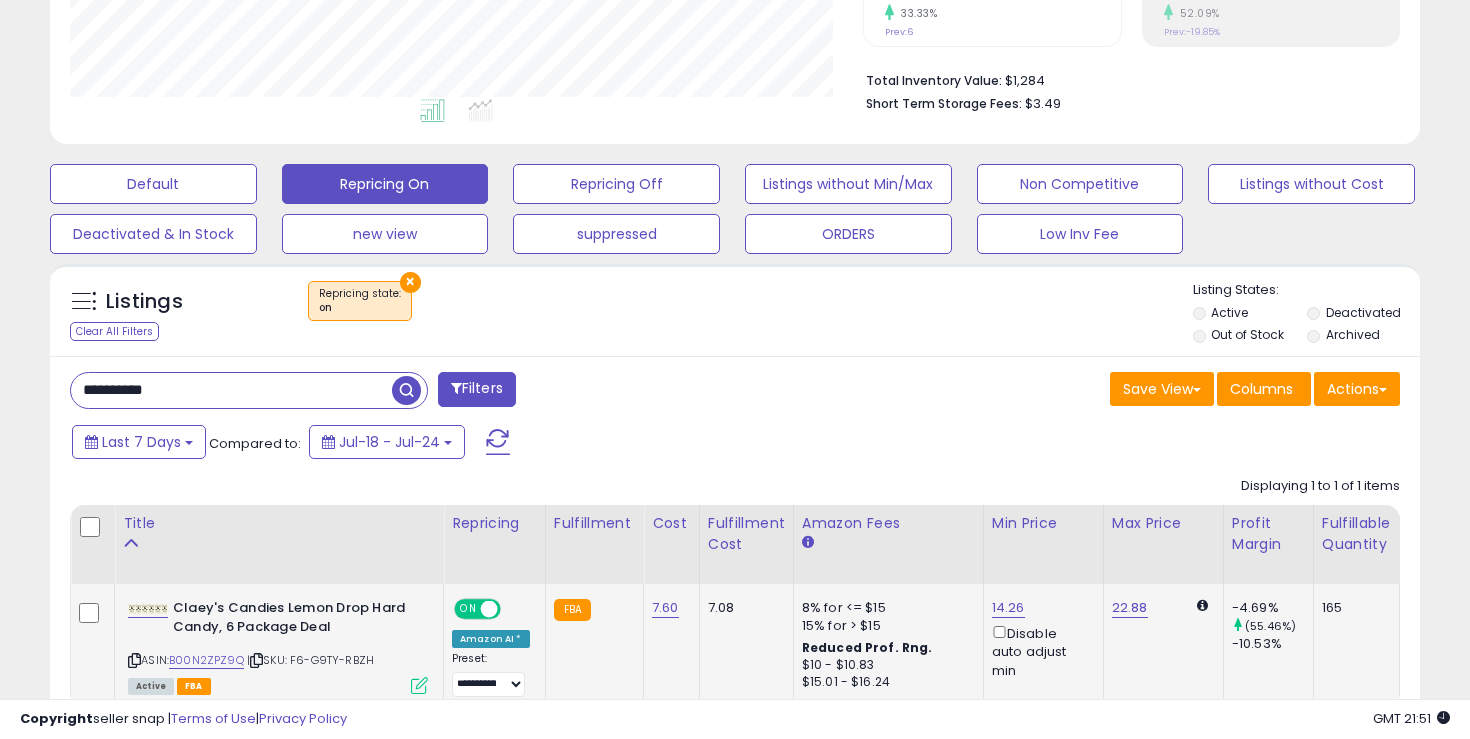 click on "**********" at bounding box center (735, 571) 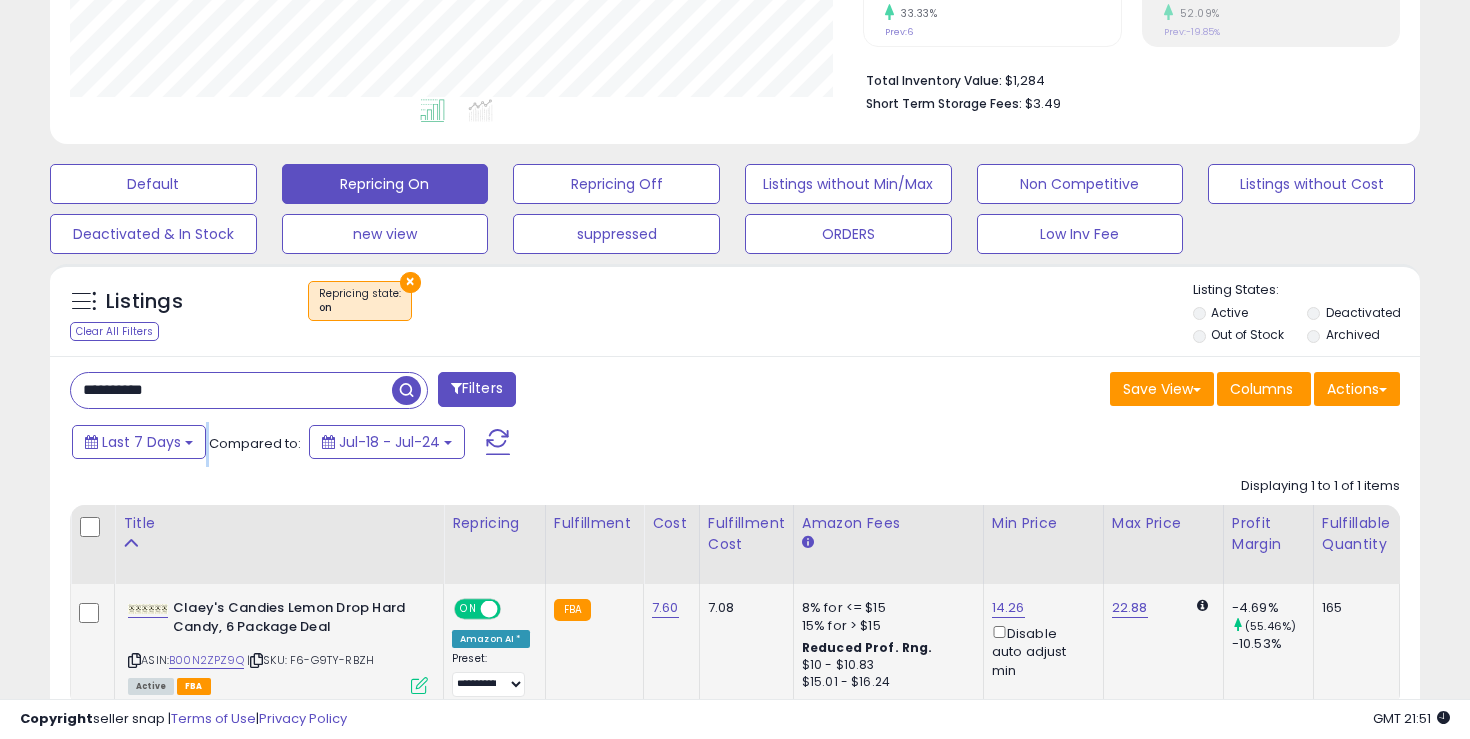 click on "**********" at bounding box center (735, 571) 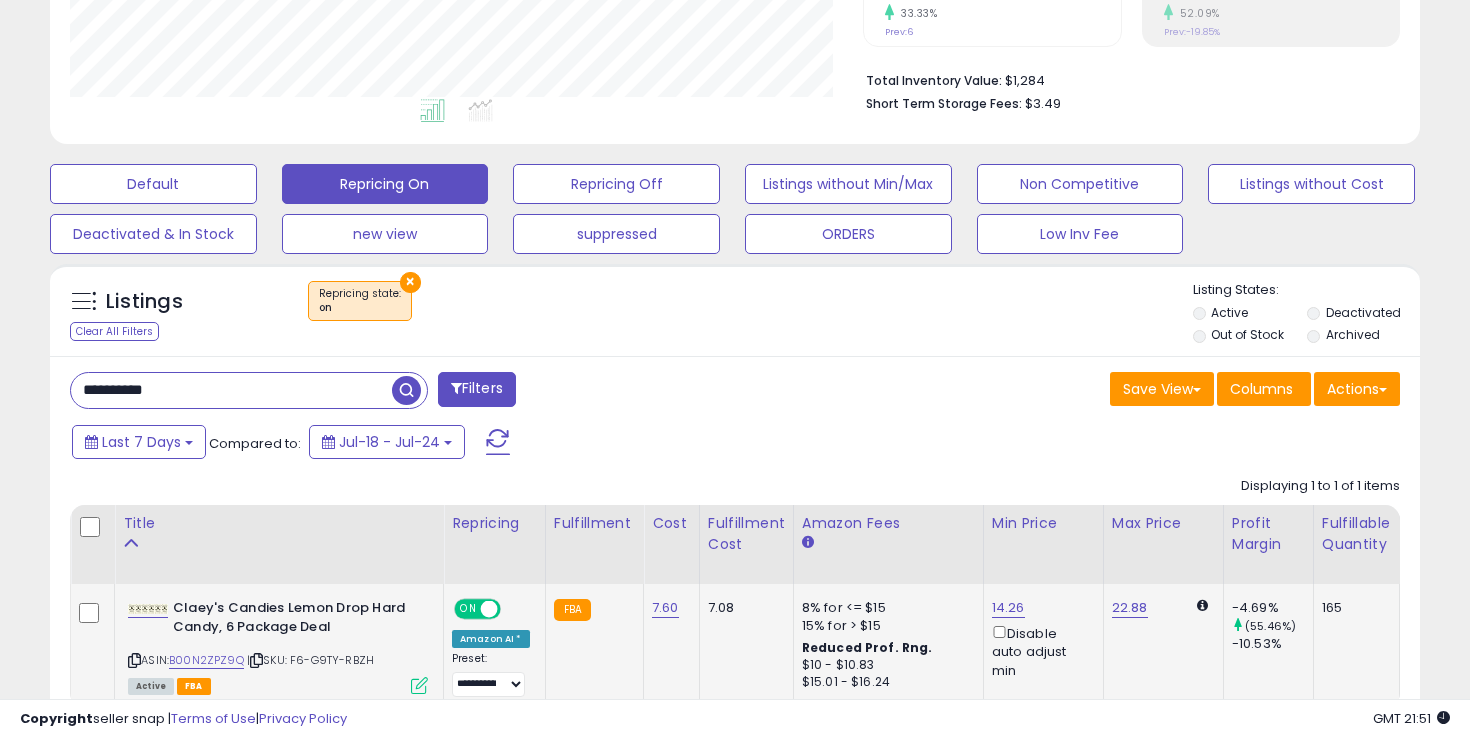 click on "**********" at bounding box center [231, 390] 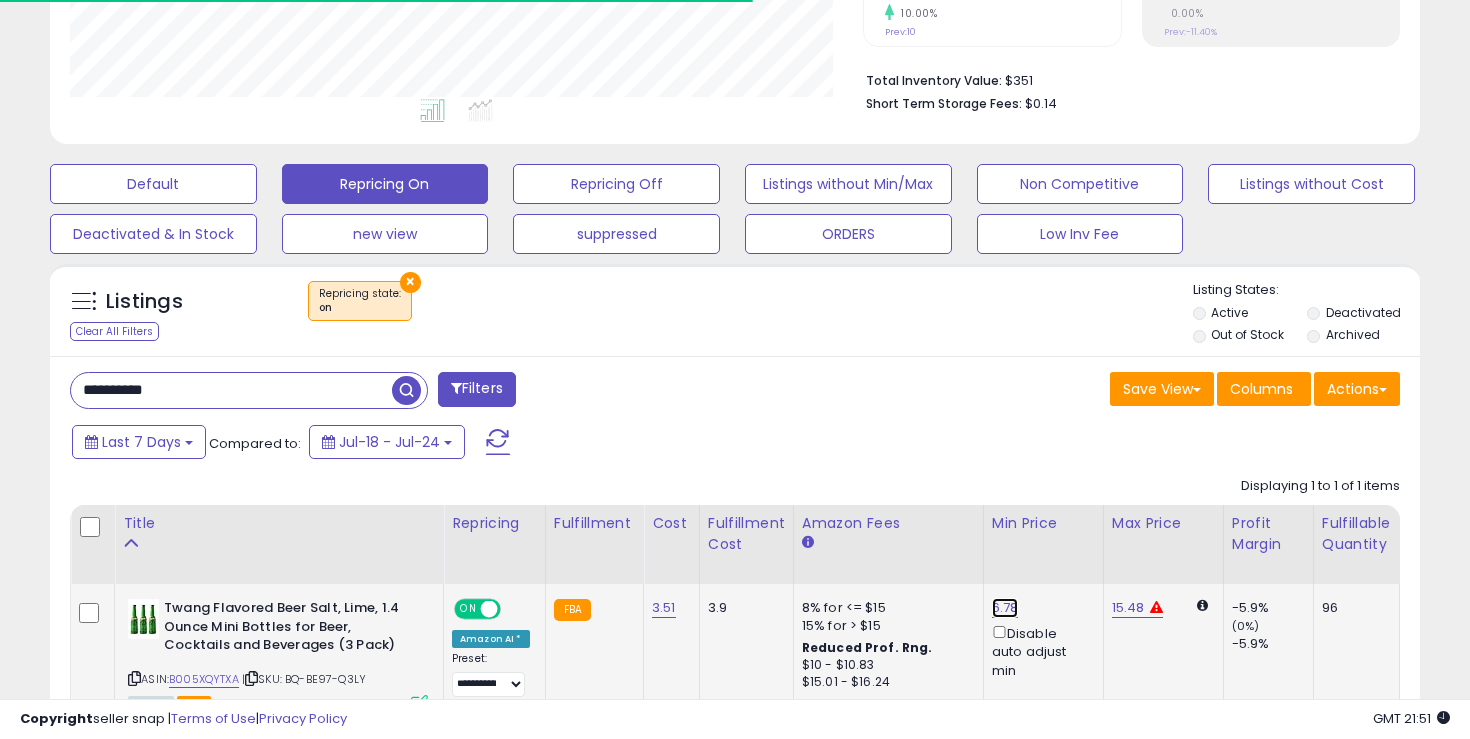 click on "6.78" at bounding box center (1005, 608) 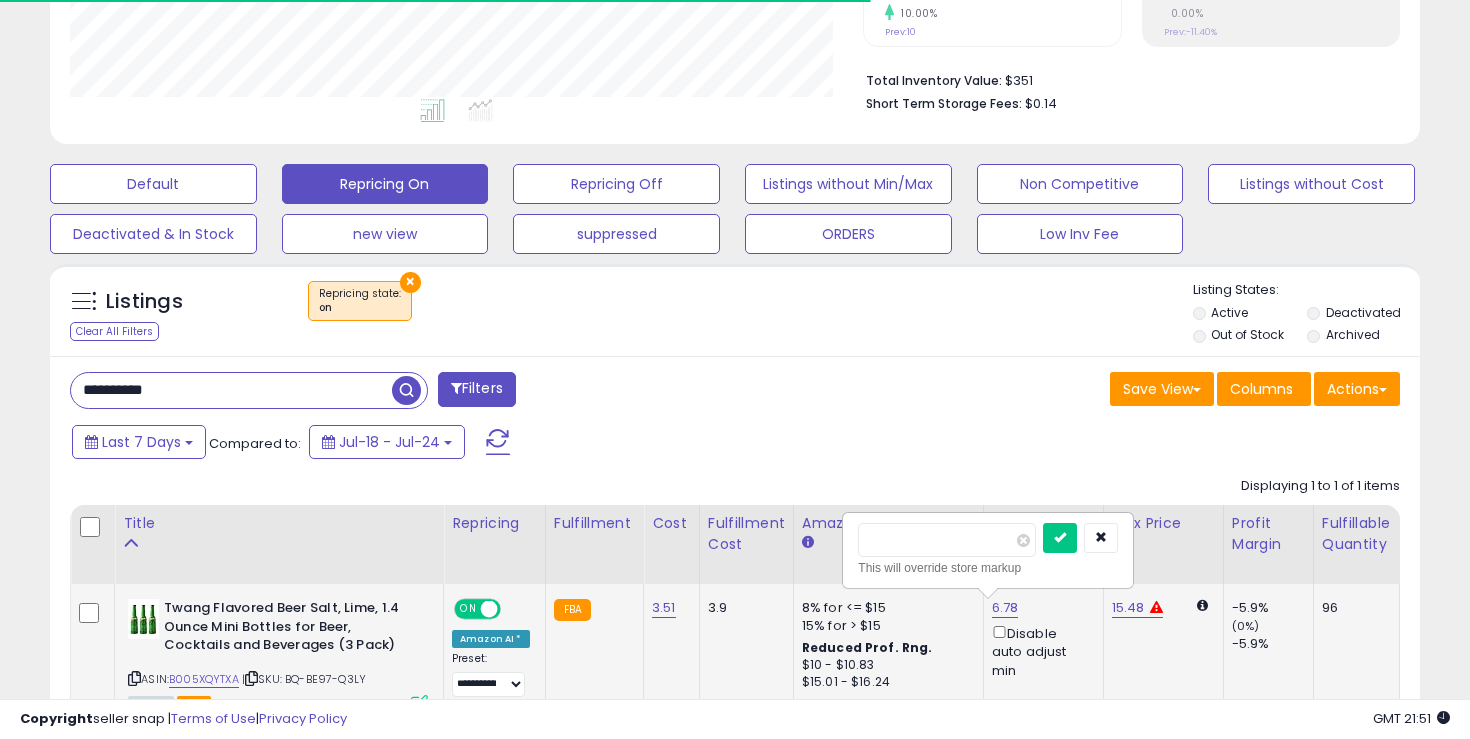 type on "*" 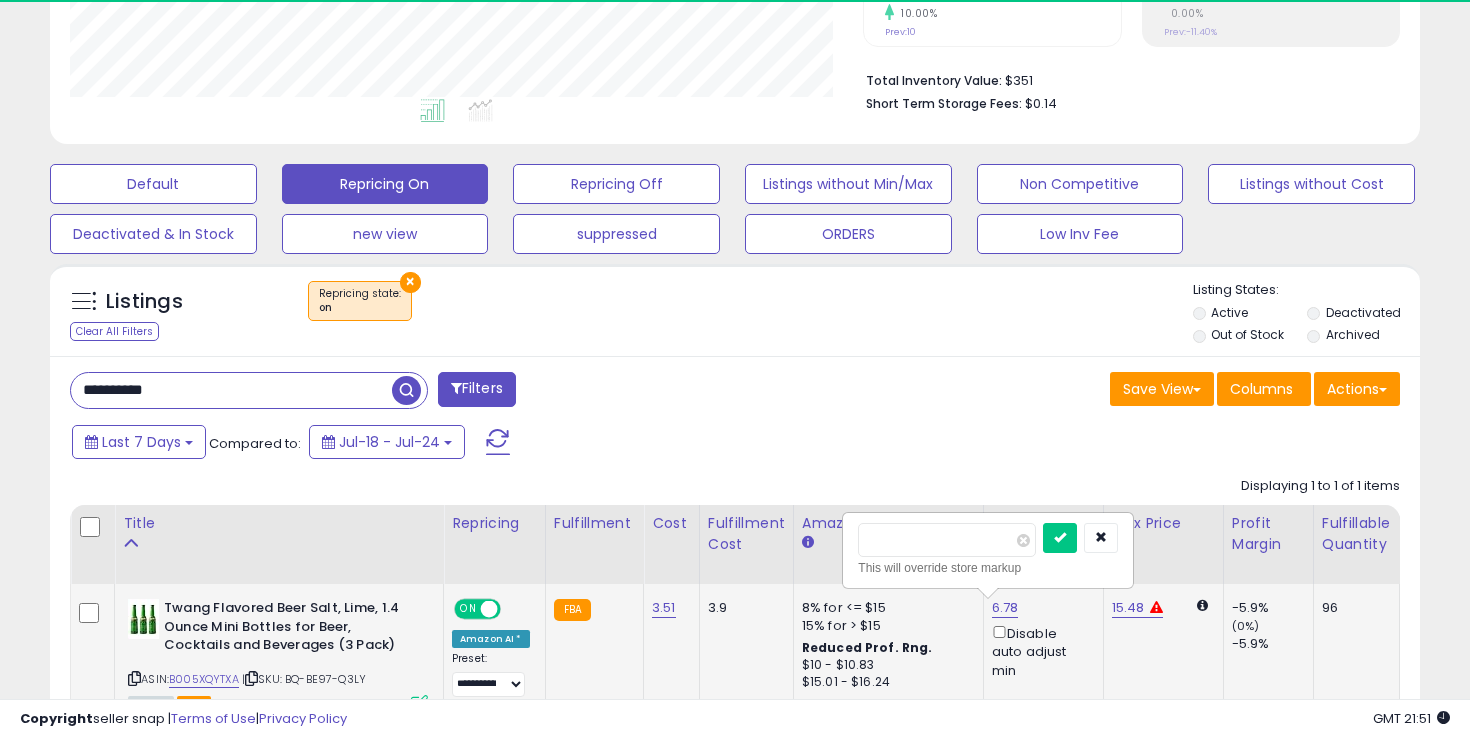 scroll, scrollTop: 999590, scrollLeft: 999206, axis: both 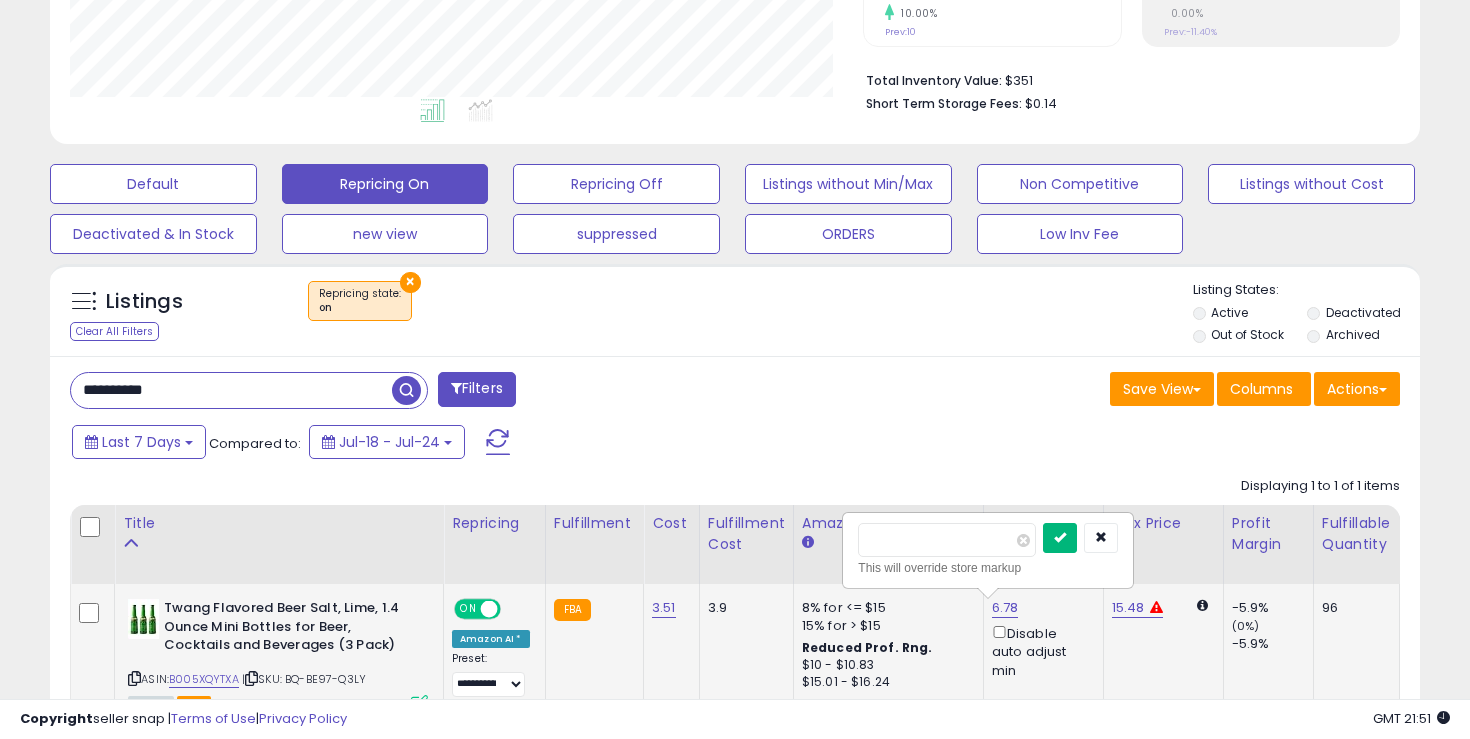 type on "****" 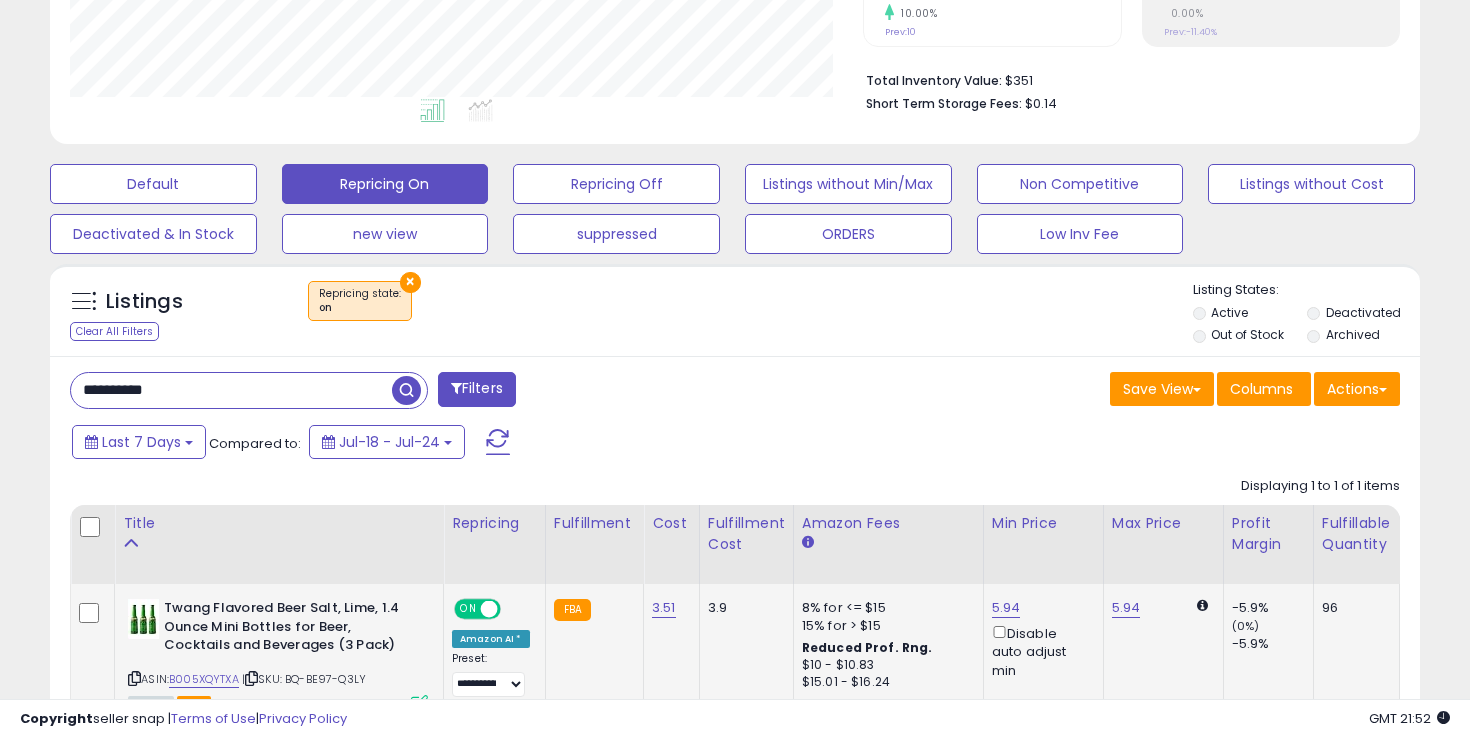 click on "**********" at bounding box center [735, 580] 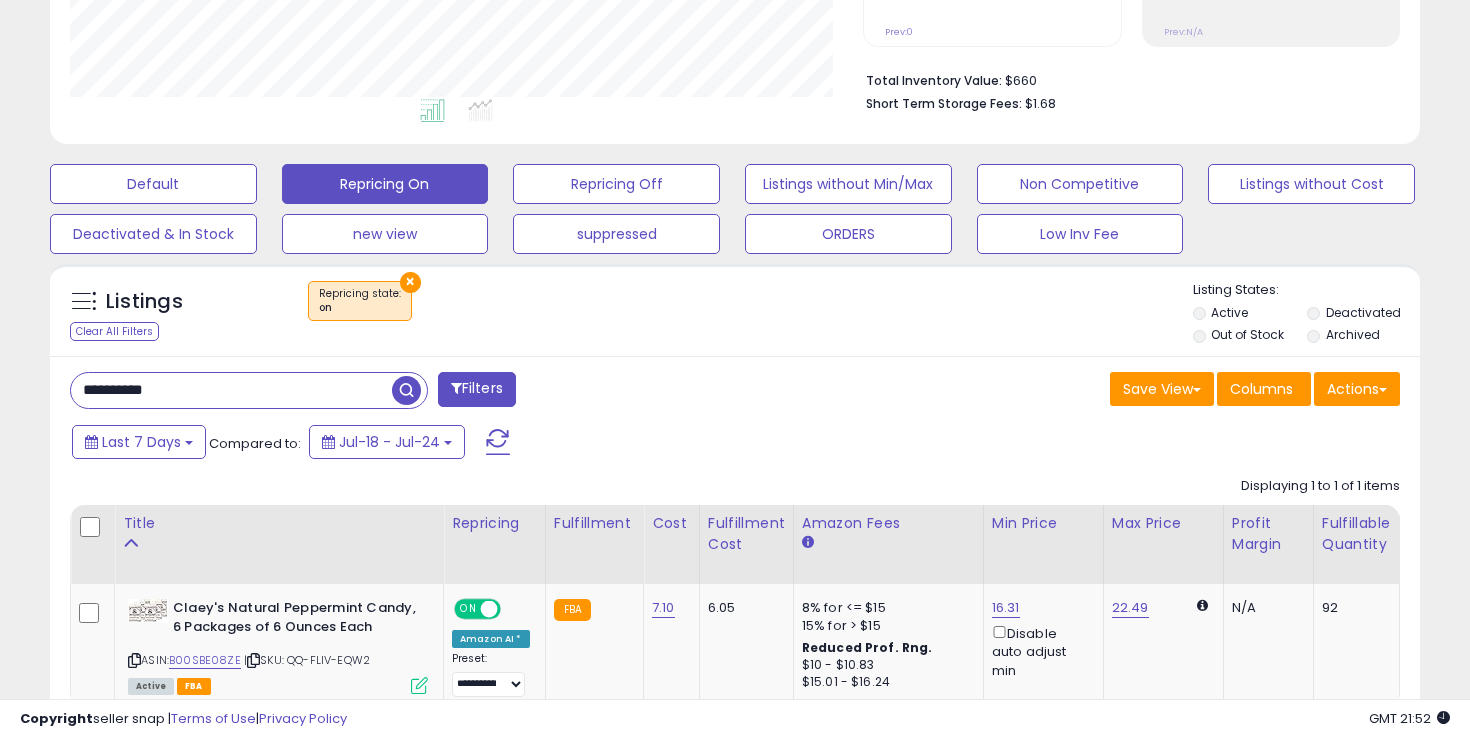 scroll, scrollTop: 999590, scrollLeft: 999206, axis: both 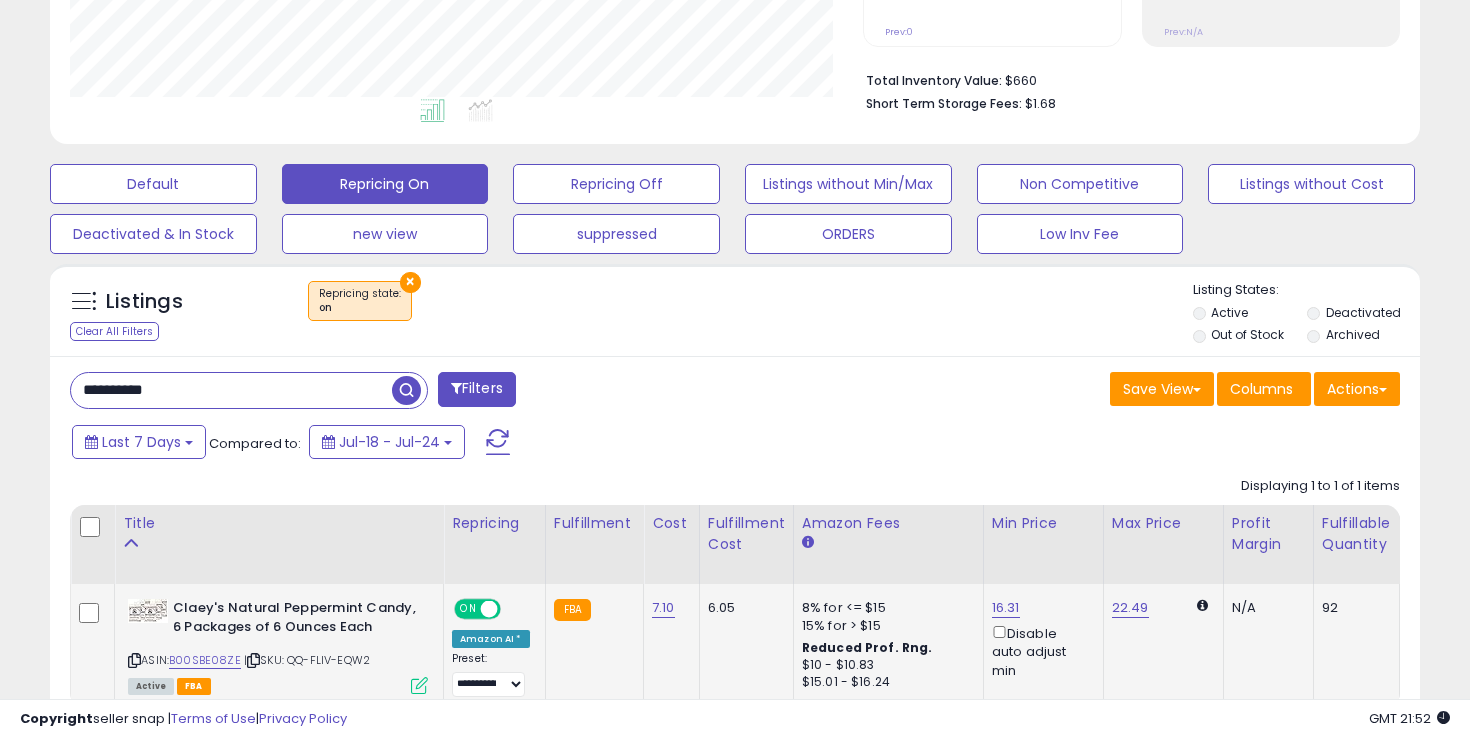 click on "16.31  Disable auto adjust min" 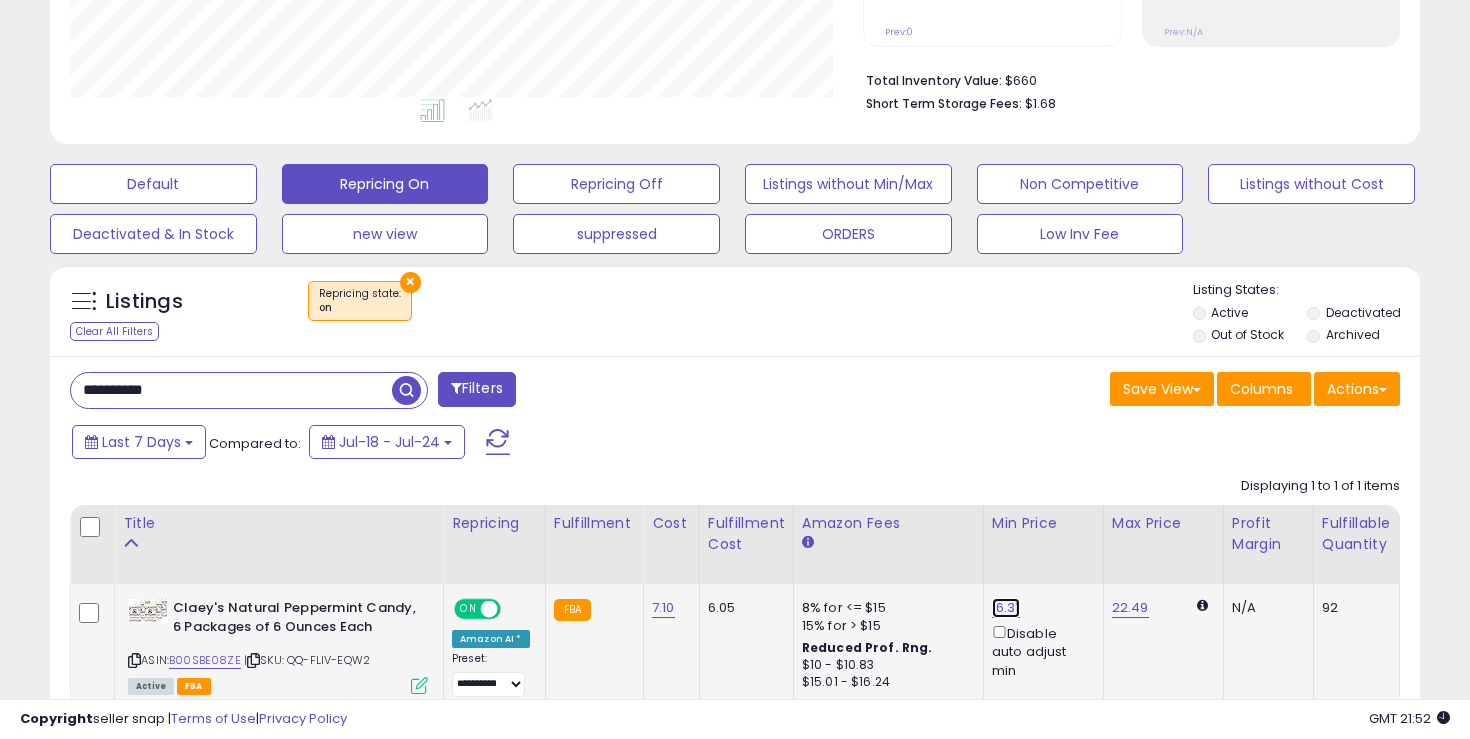 click on "16.31" at bounding box center [1006, 608] 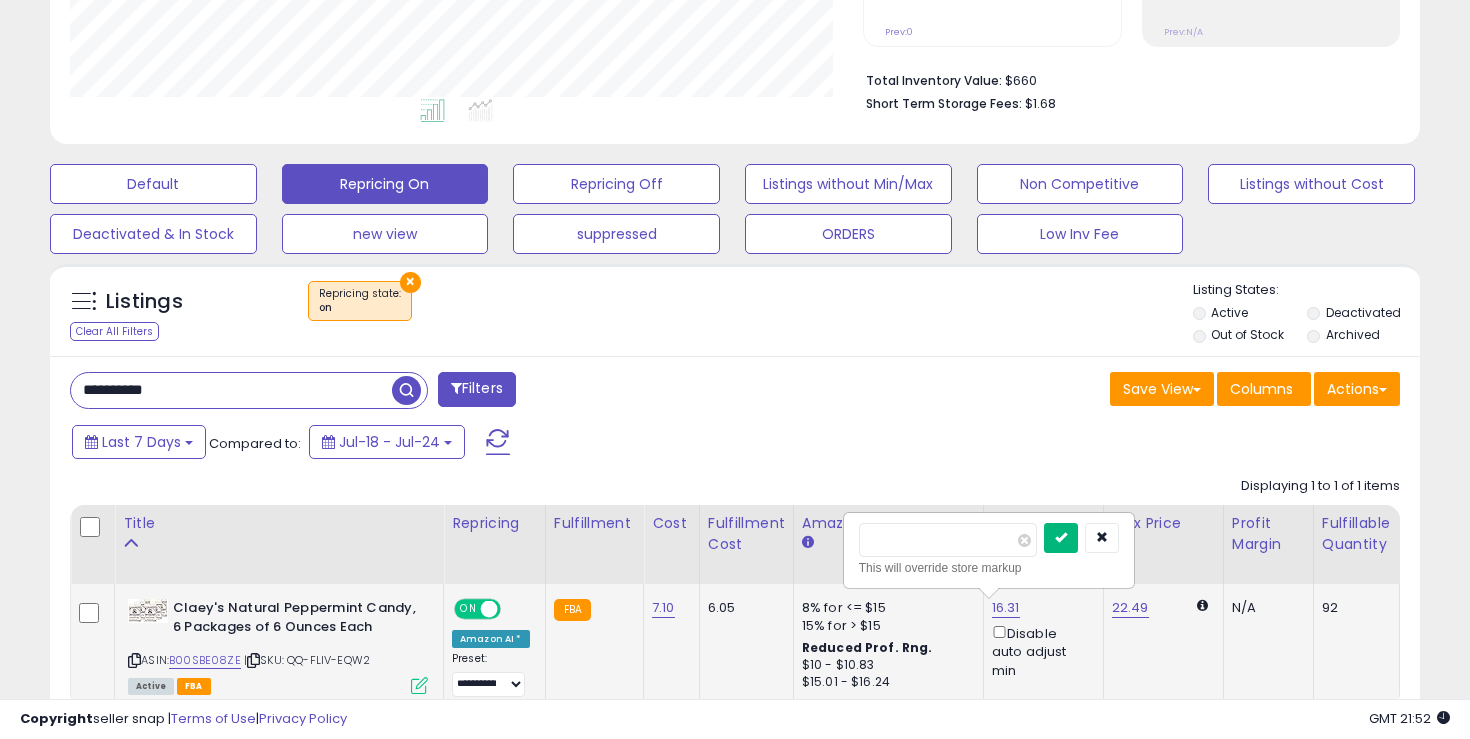 type on "*****" 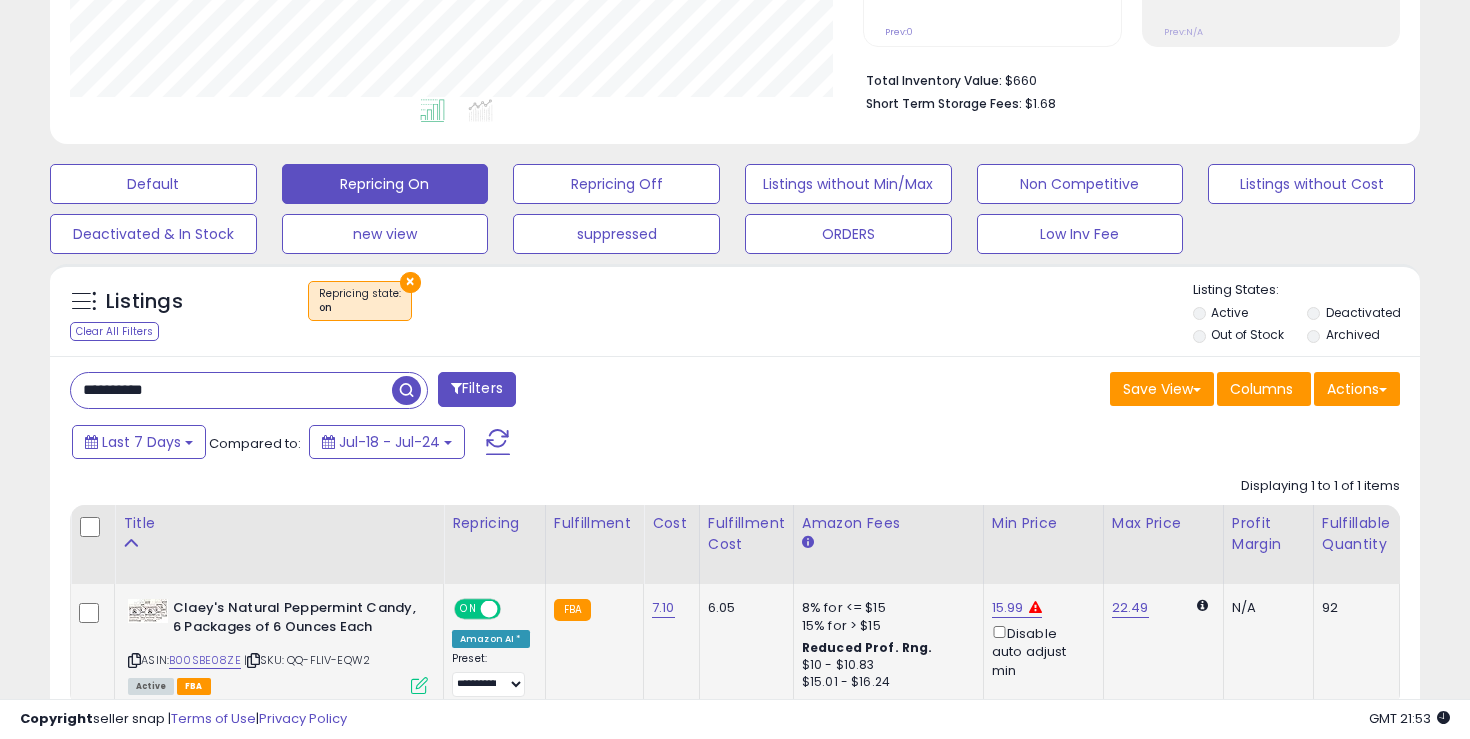 click on "**********" at bounding box center (231, 390) 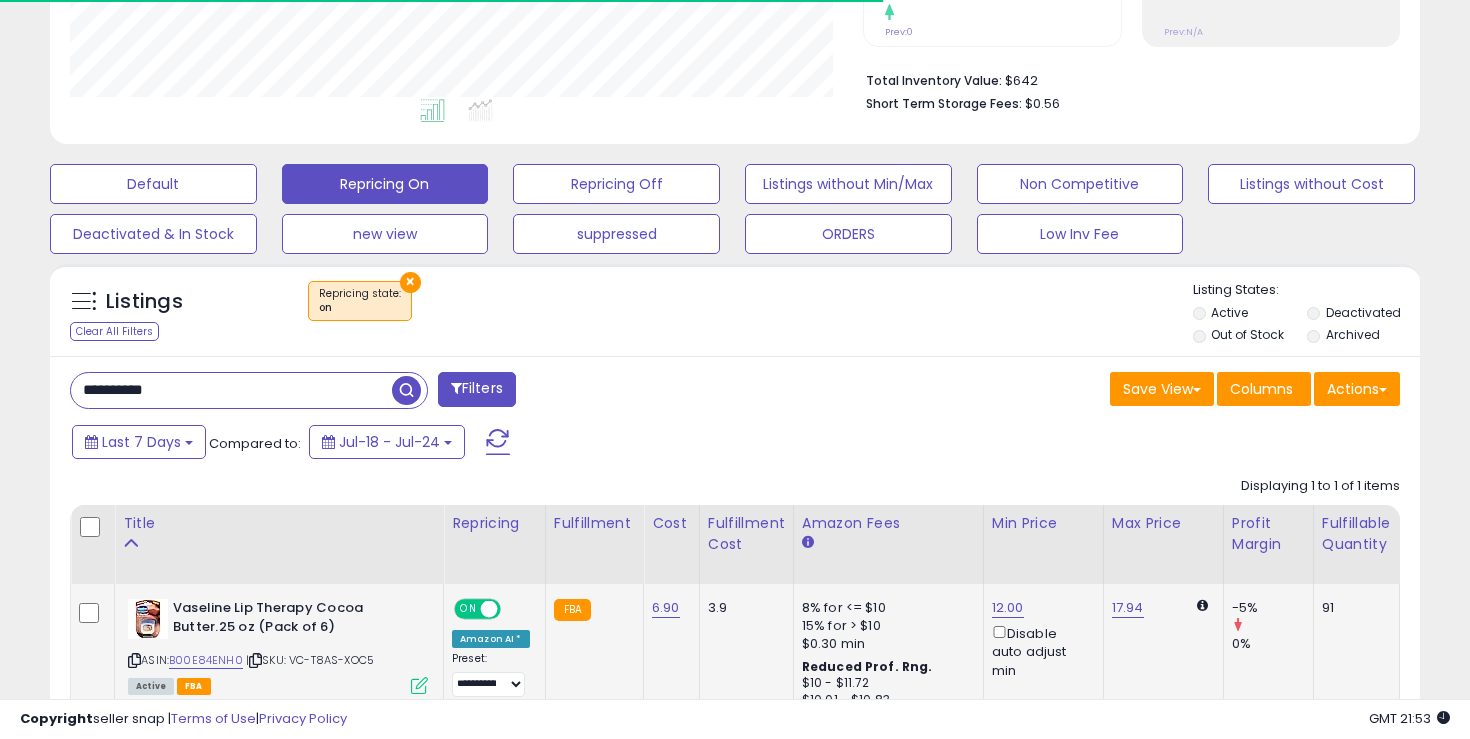 click on "12.00  Disable auto adjust min" at bounding box center [1040, 639] 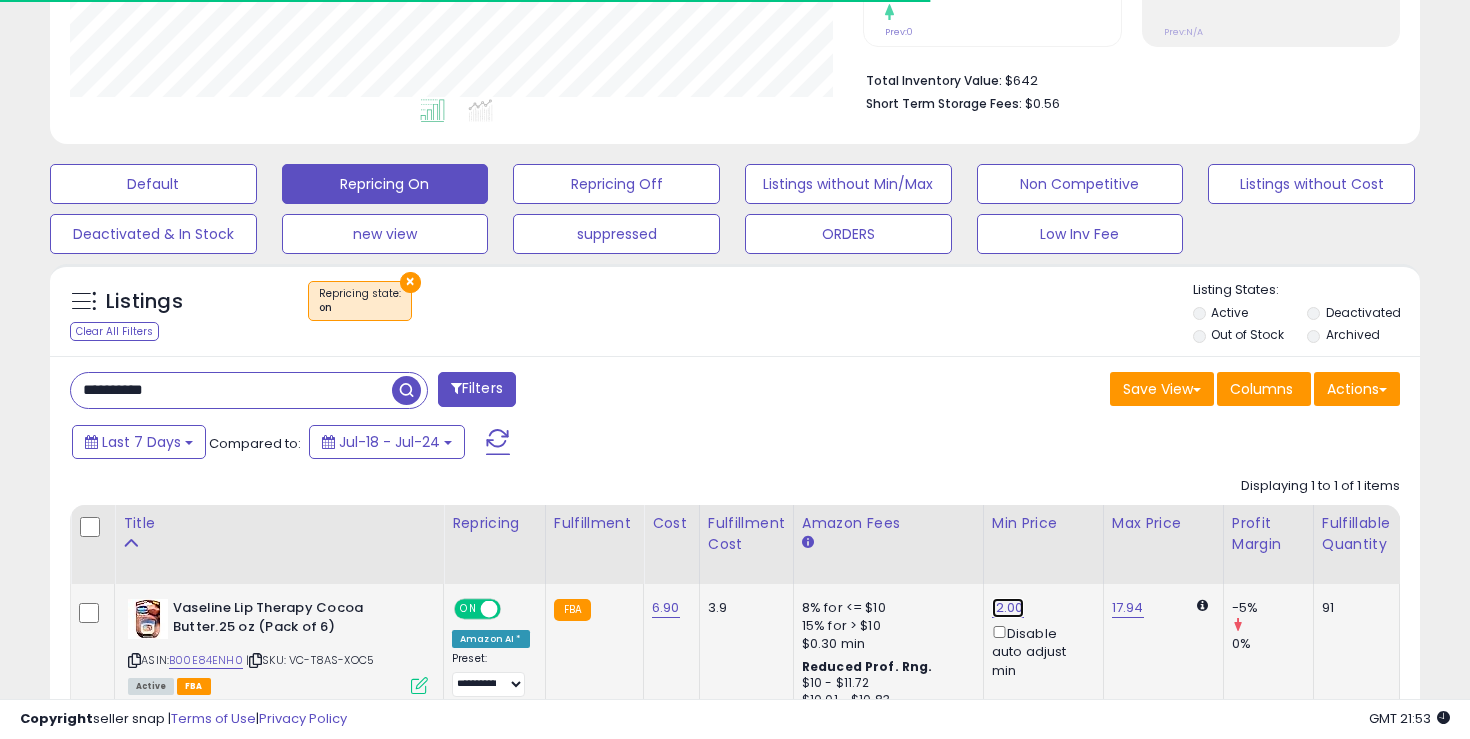 click on "12.00" at bounding box center (1008, 608) 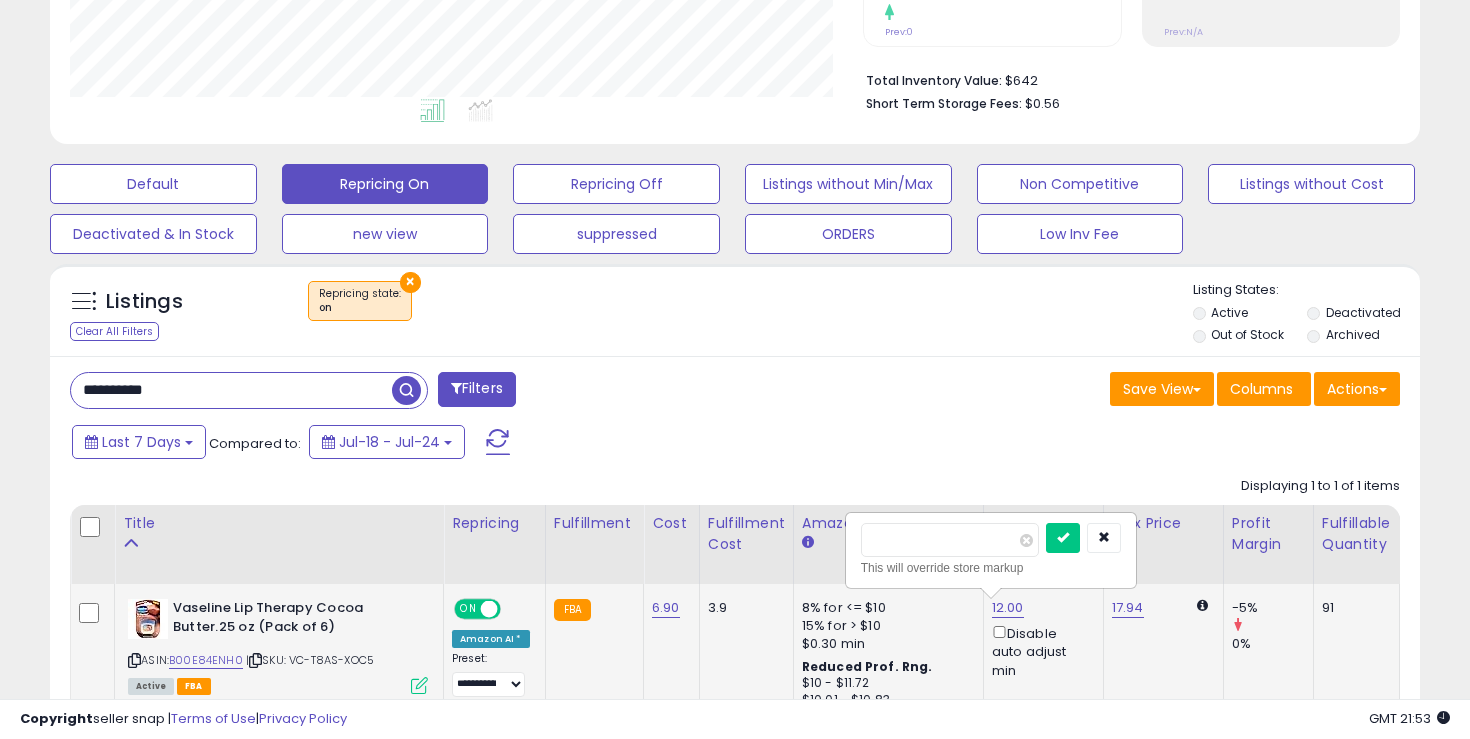 scroll, scrollTop: 999590, scrollLeft: 999206, axis: both 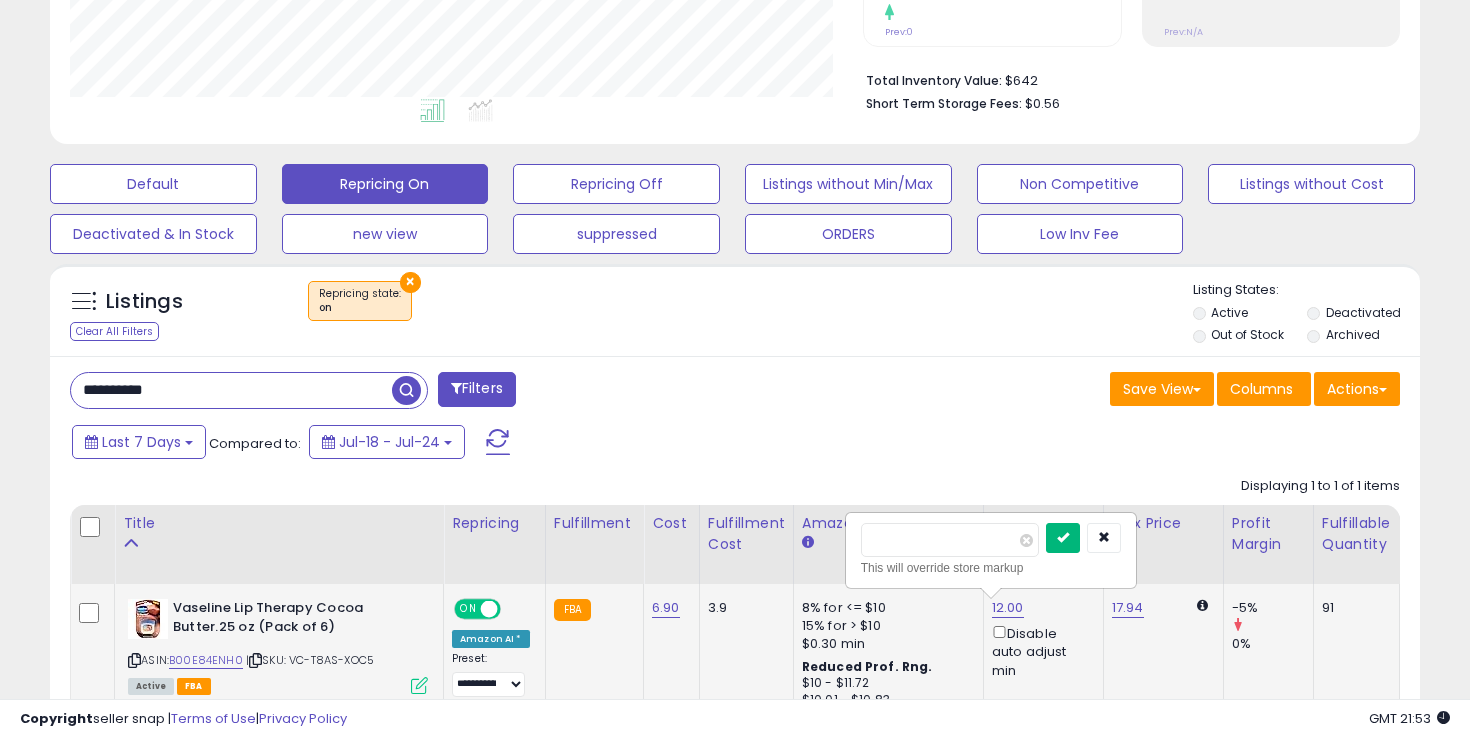 type on "*****" 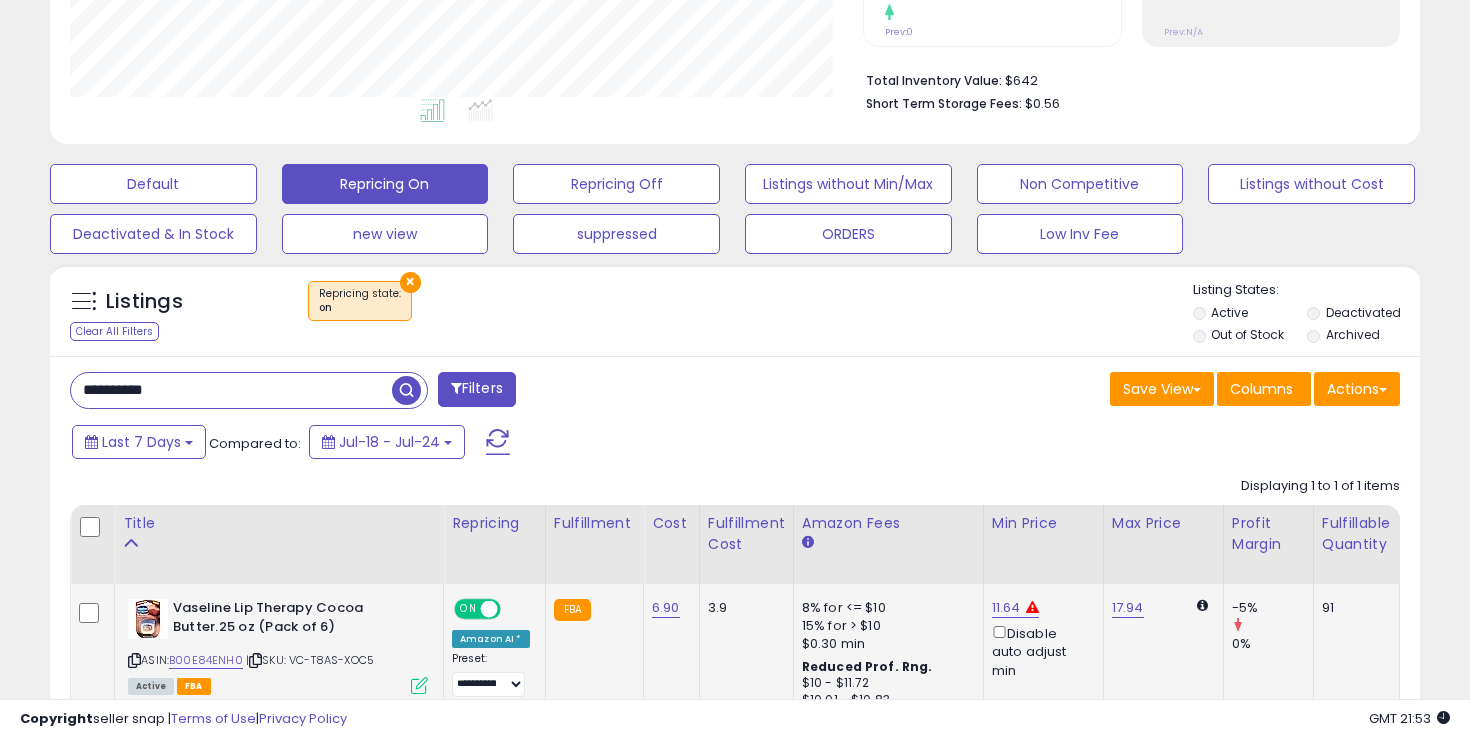 click on "**********" at bounding box center [231, 390] 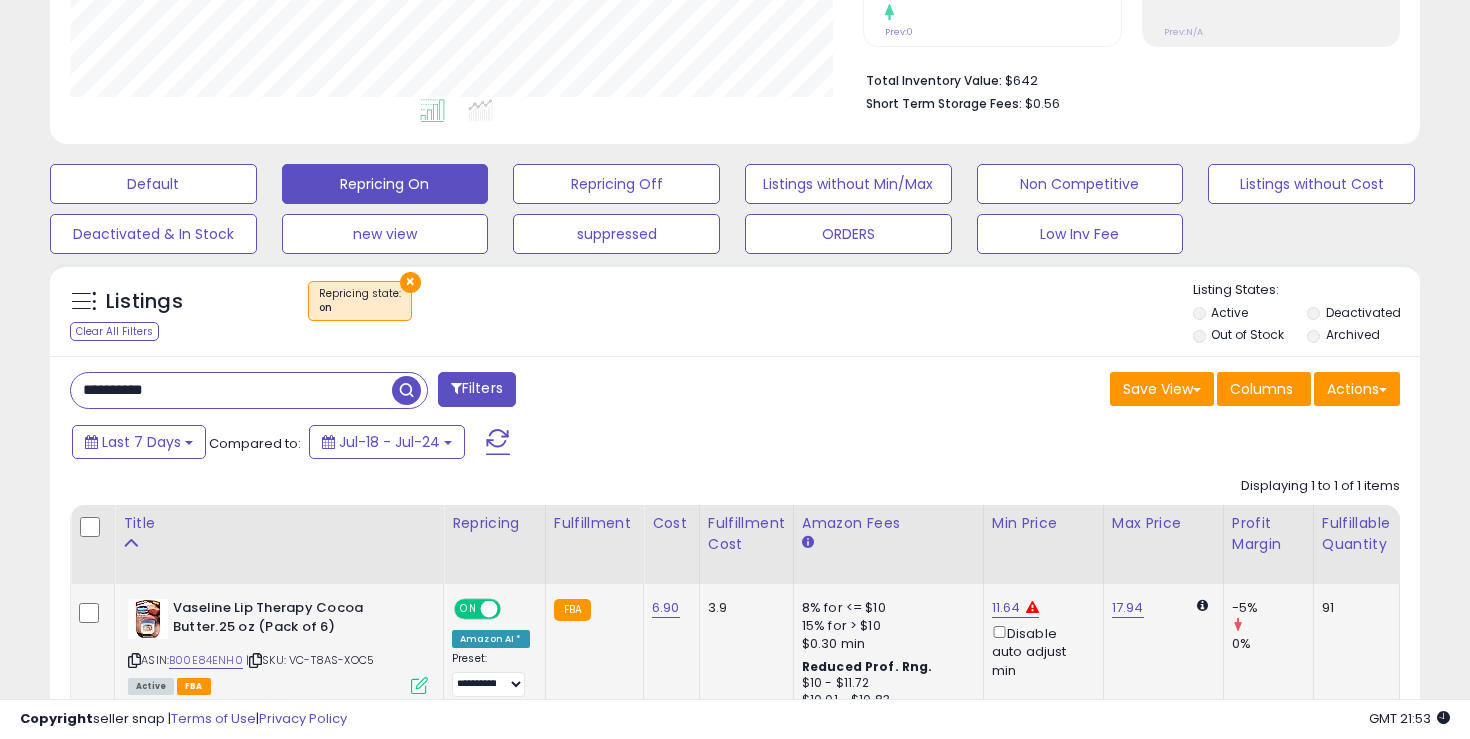 paste on "**********" 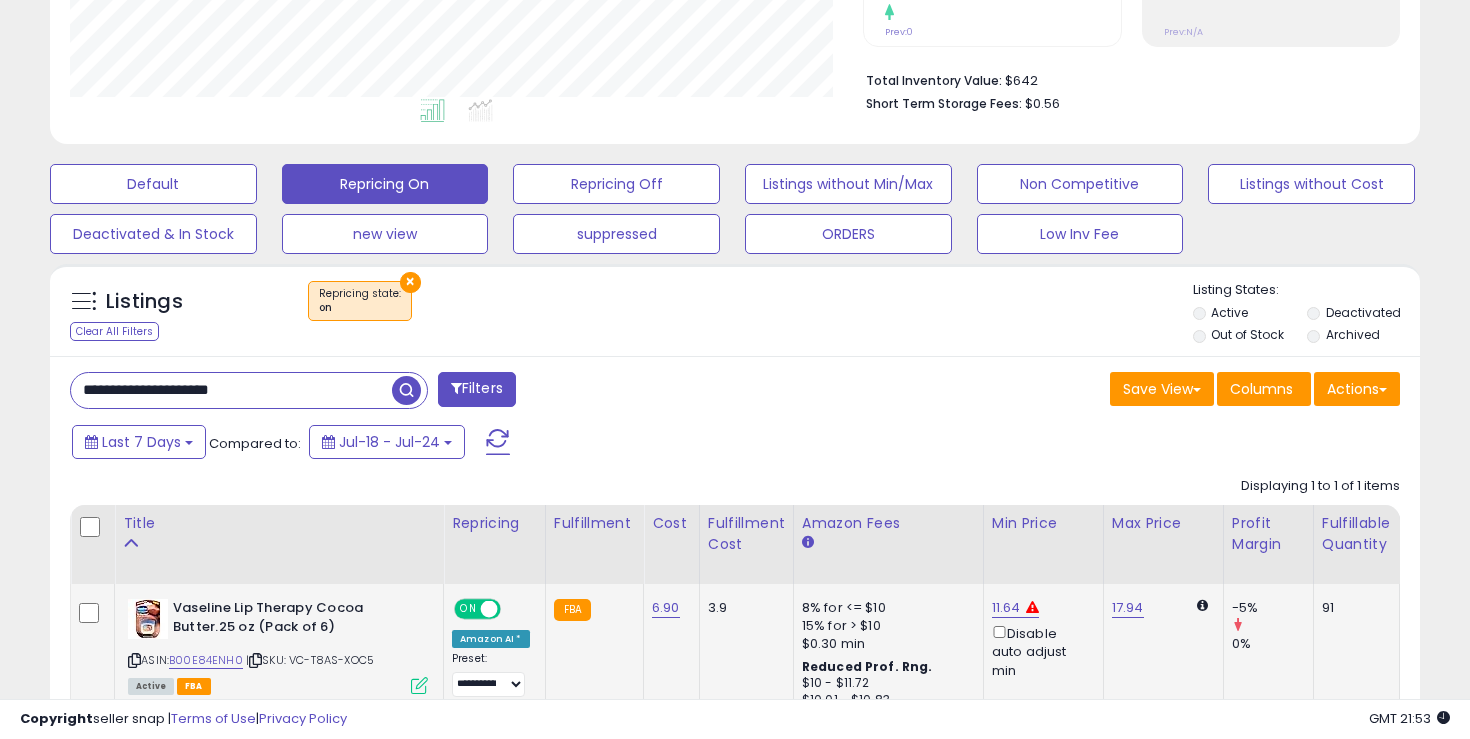 click on "**********" at bounding box center [231, 390] 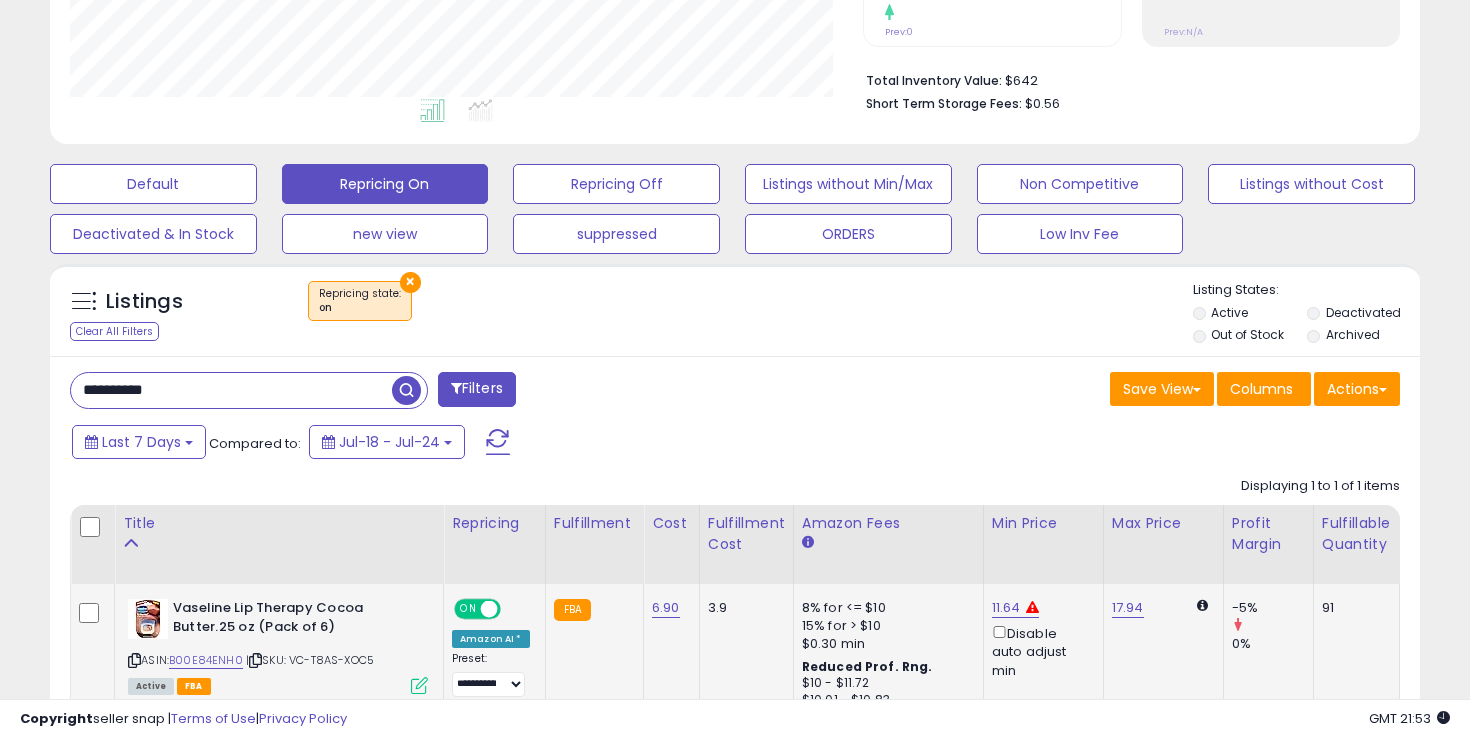 type on "**********" 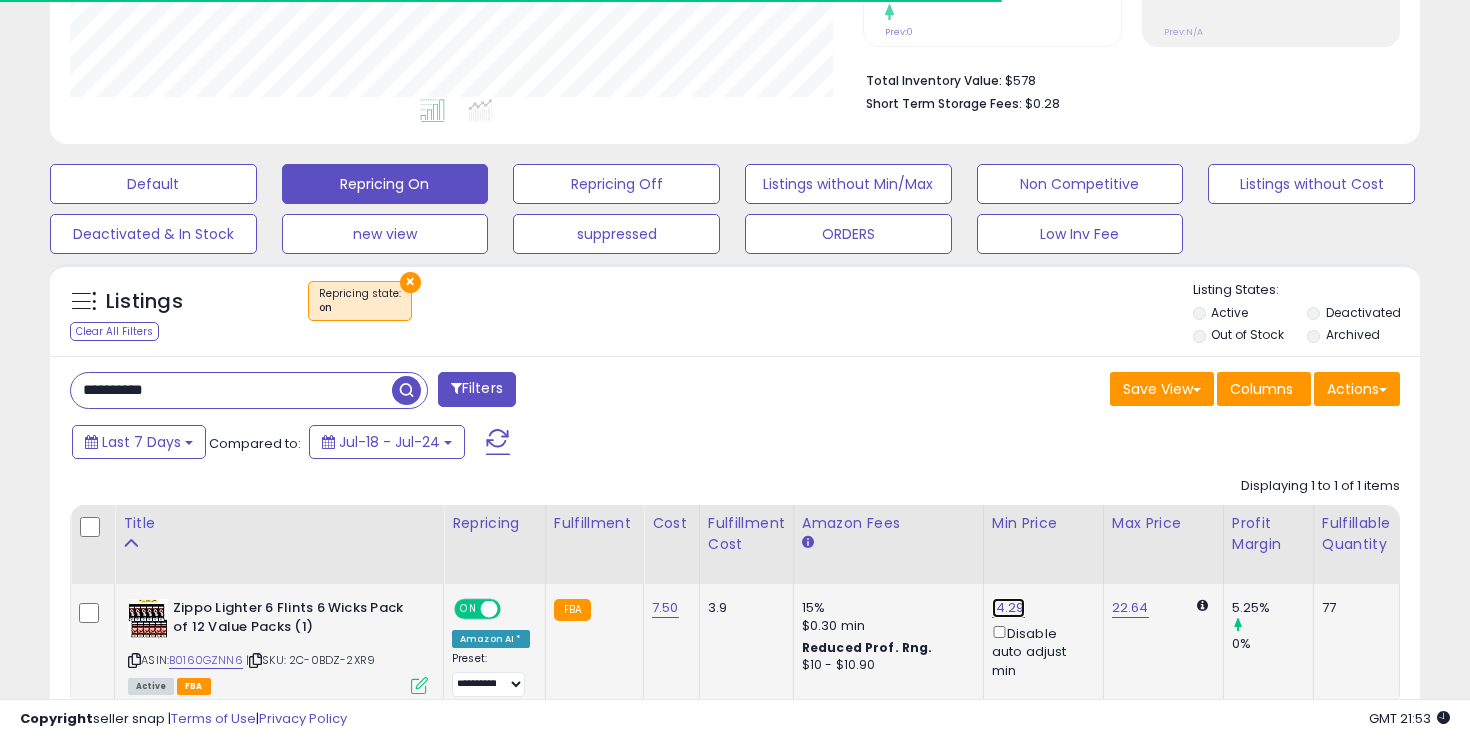 click on "14.29" at bounding box center (1008, 608) 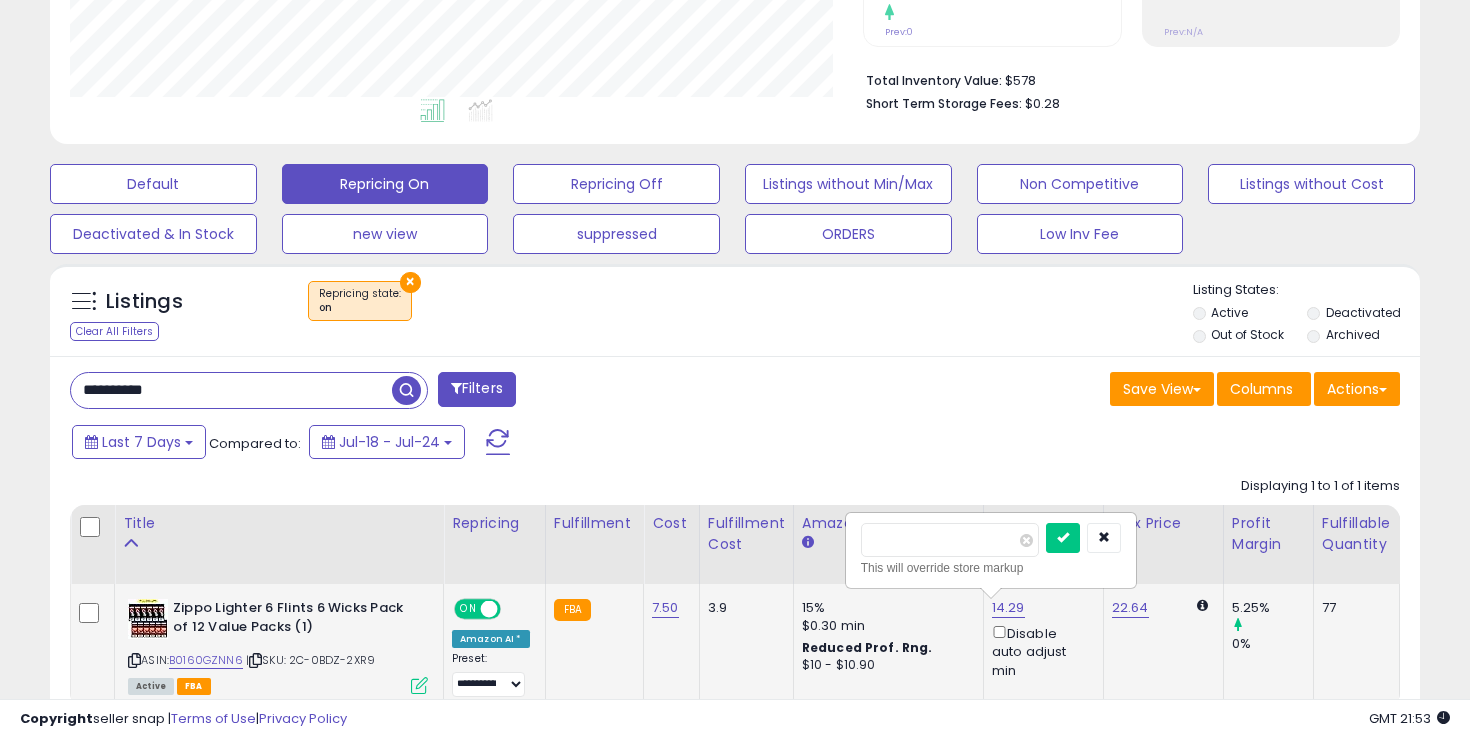 scroll, scrollTop: 999590, scrollLeft: 999206, axis: both 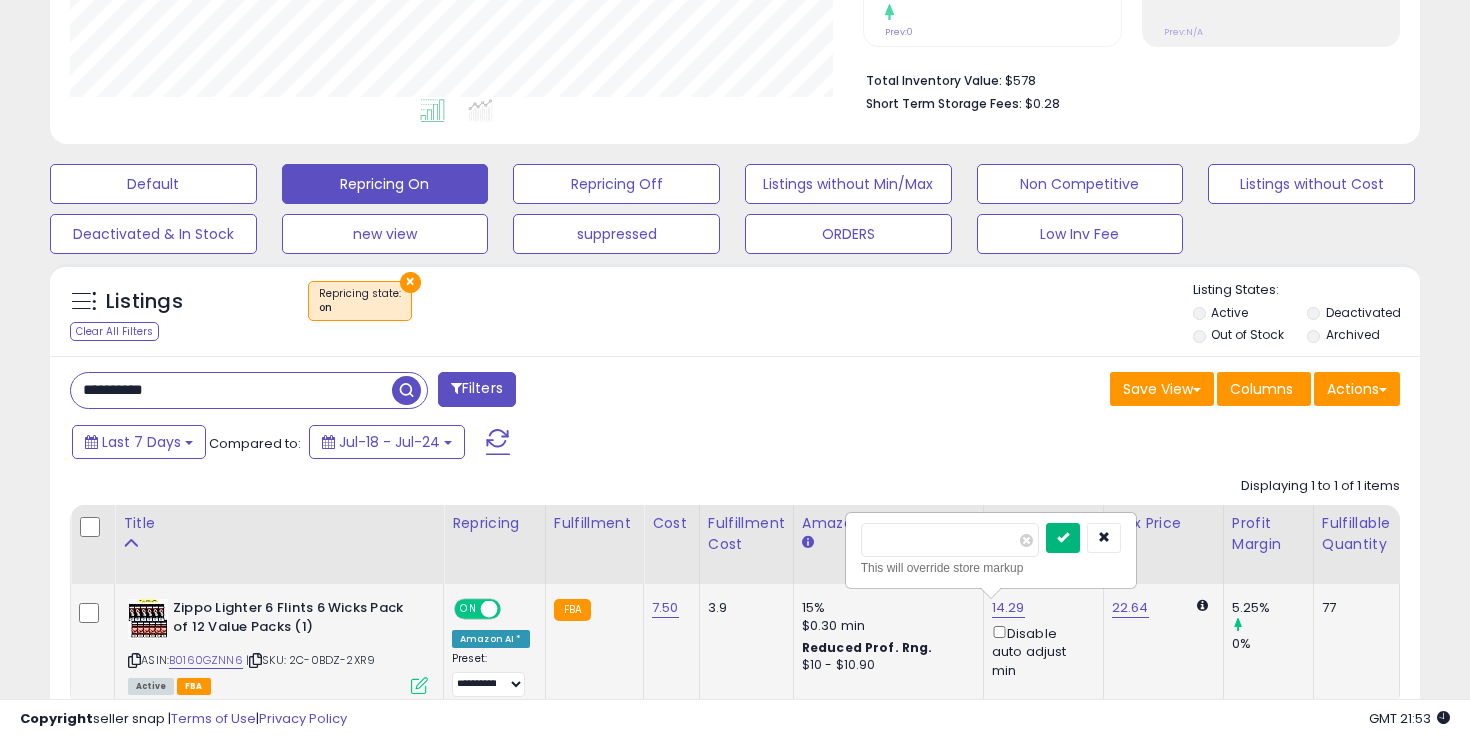 type on "*****" 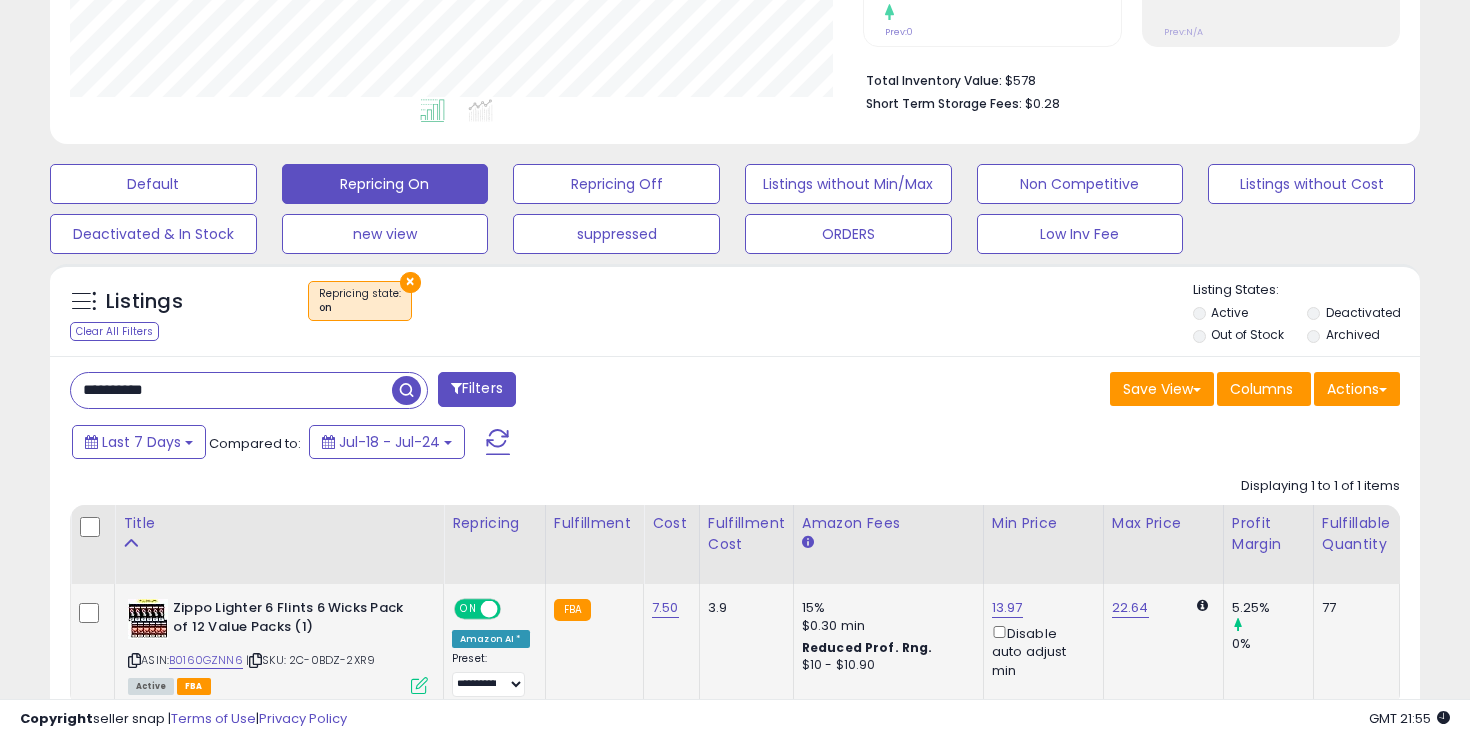 click on "**********" at bounding box center (231, 390) 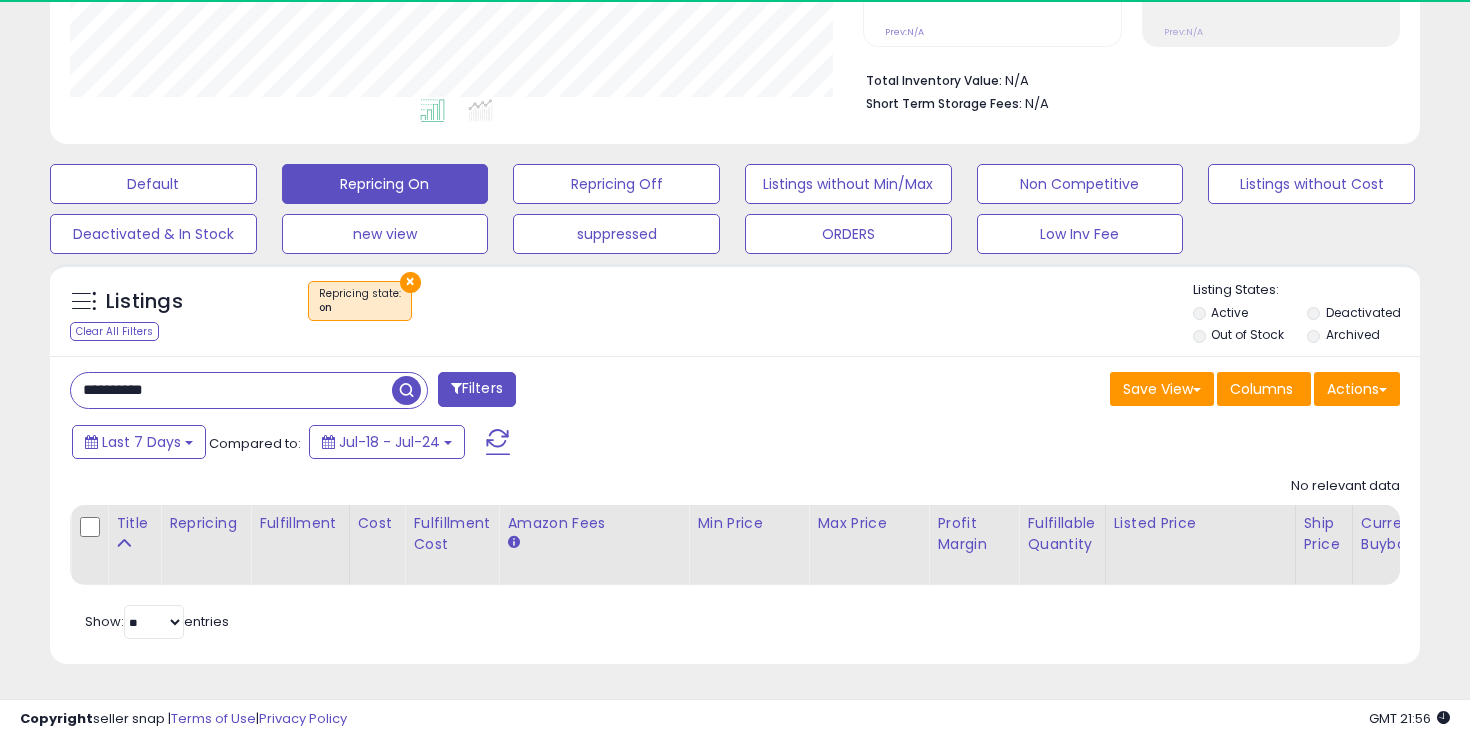 scroll, scrollTop: 999590, scrollLeft: 999206, axis: both 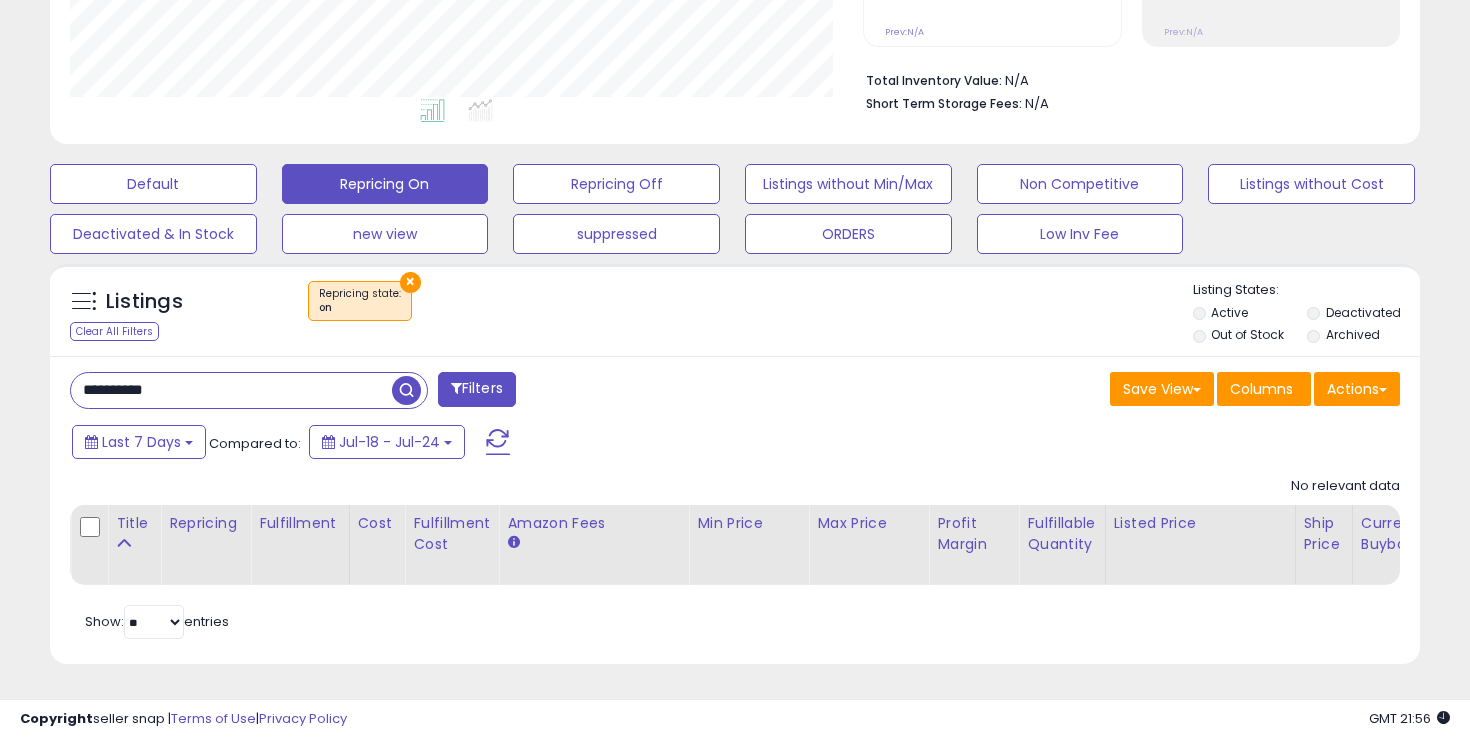 click on "**********" at bounding box center [231, 390] 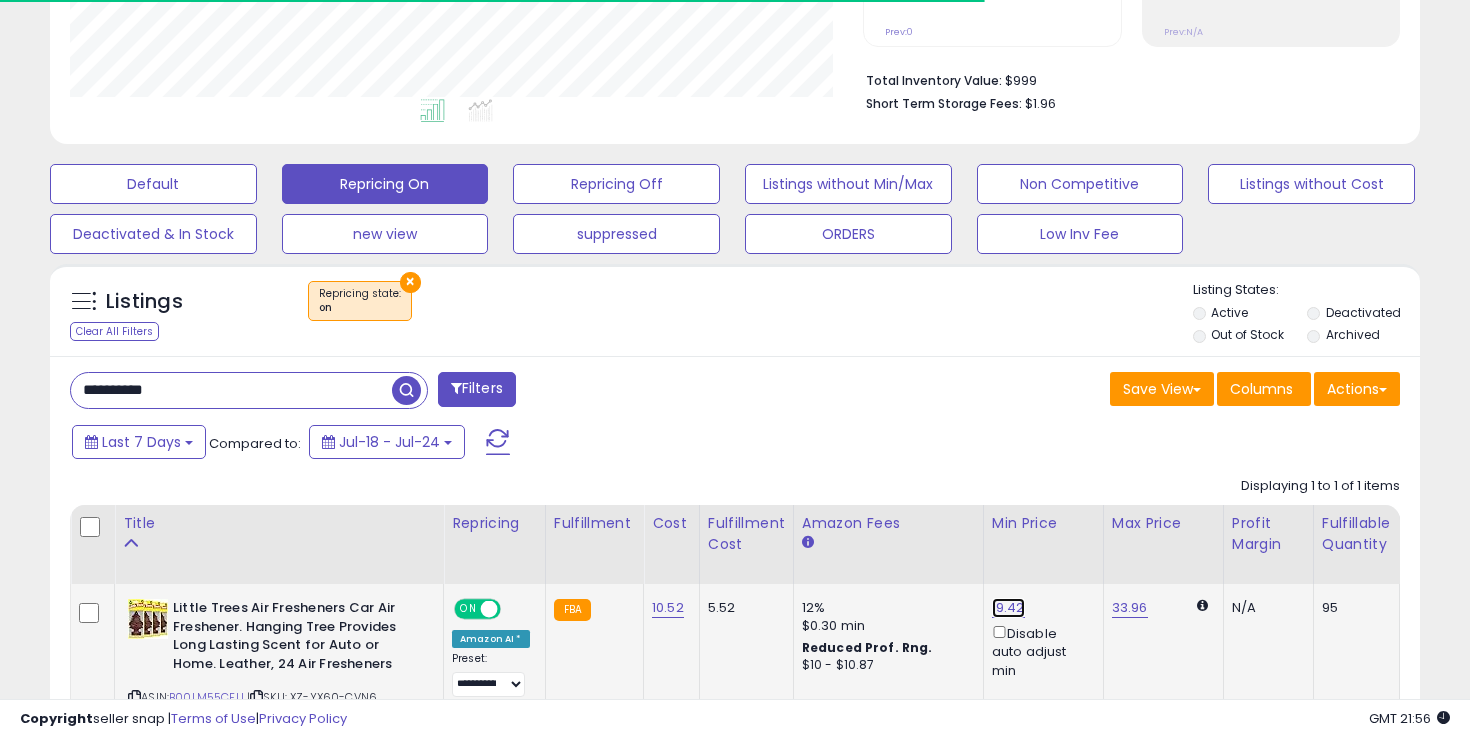 click on "19.42" at bounding box center (1008, 608) 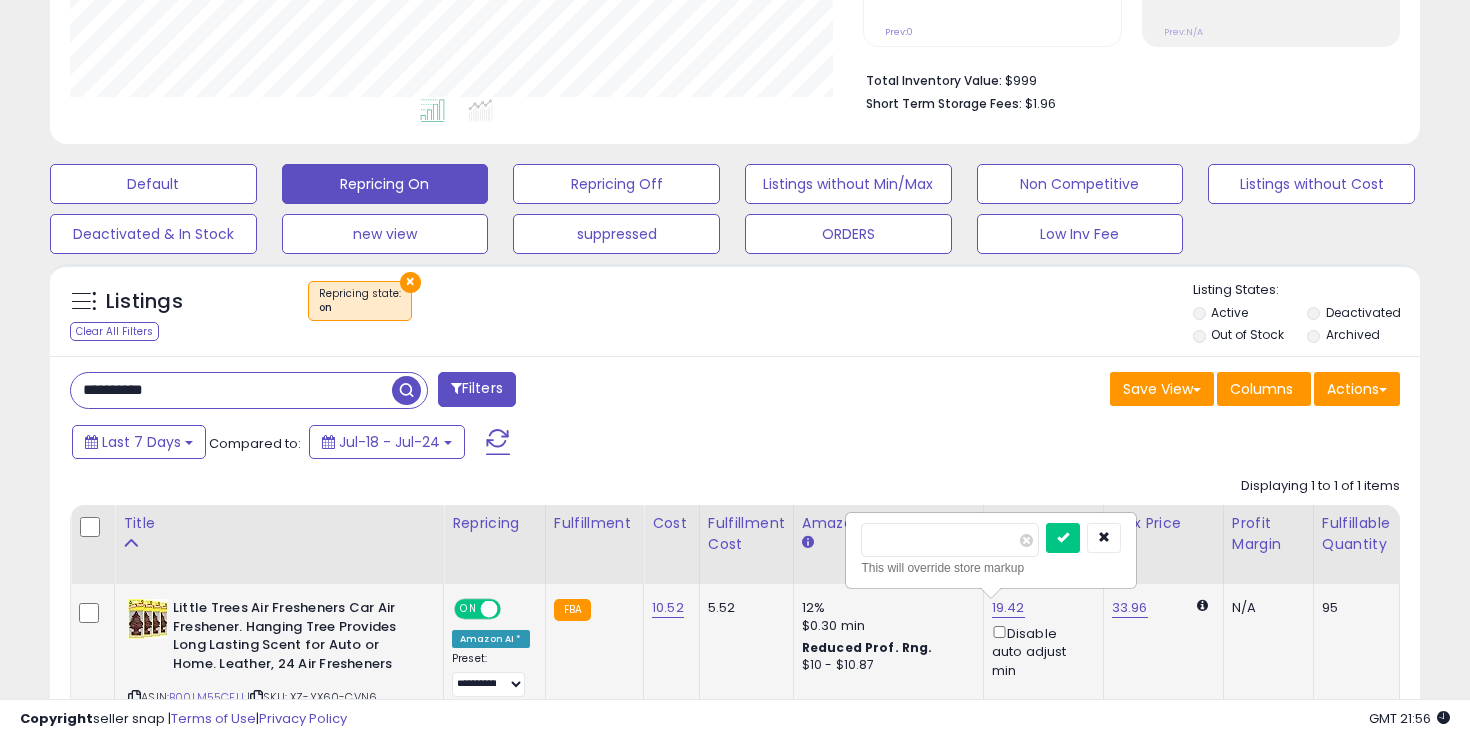 scroll, scrollTop: 999590, scrollLeft: 999206, axis: both 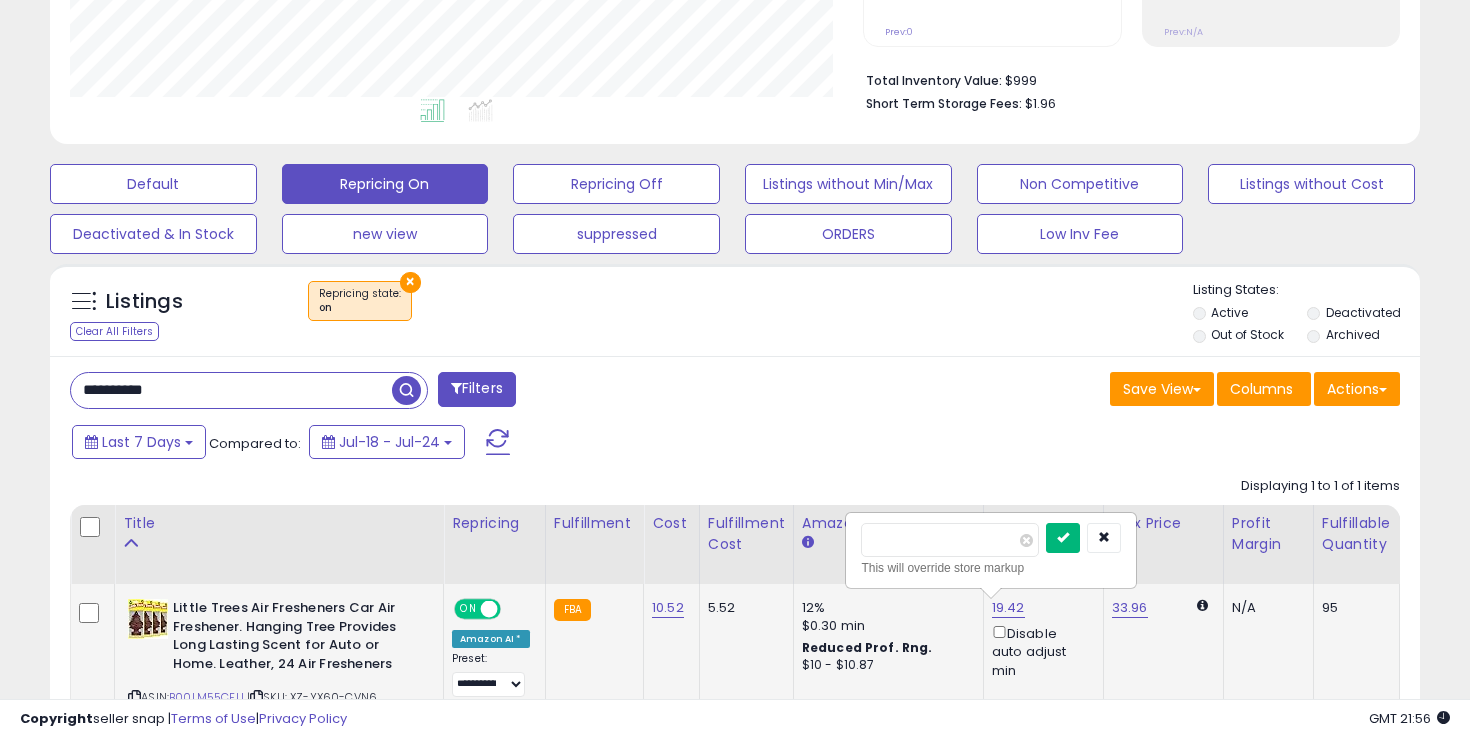 type on "*****" 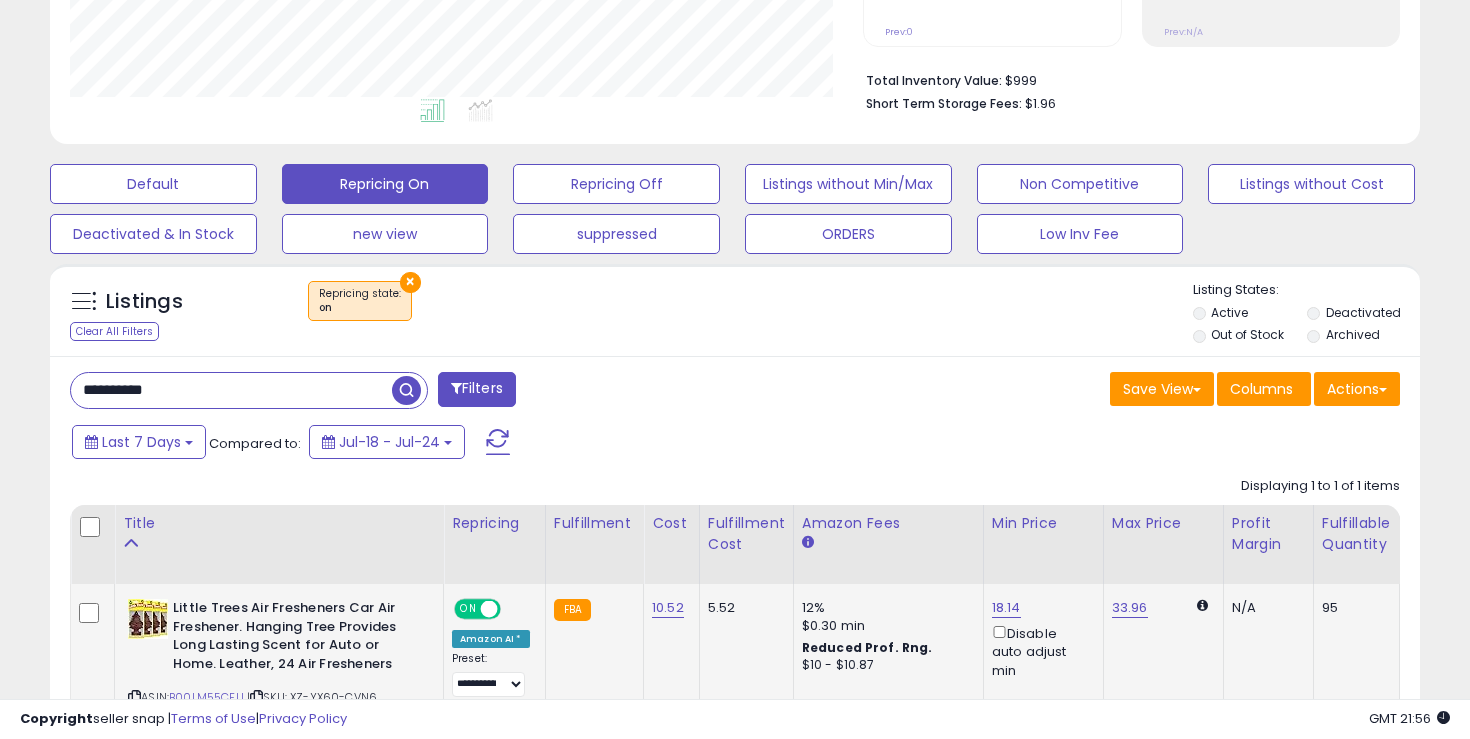click on "**********" at bounding box center (231, 390) 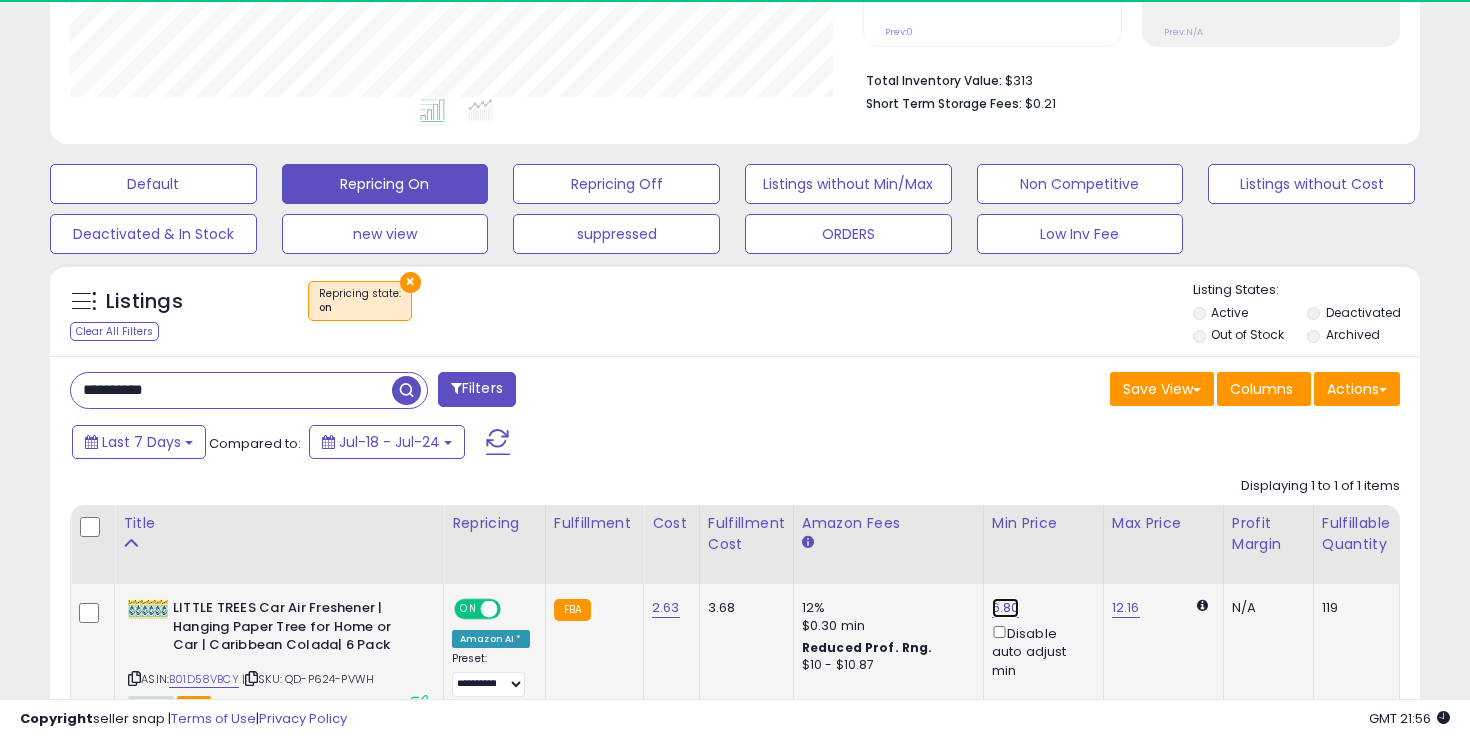 click on "6.80" at bounding box center (1006, 608) 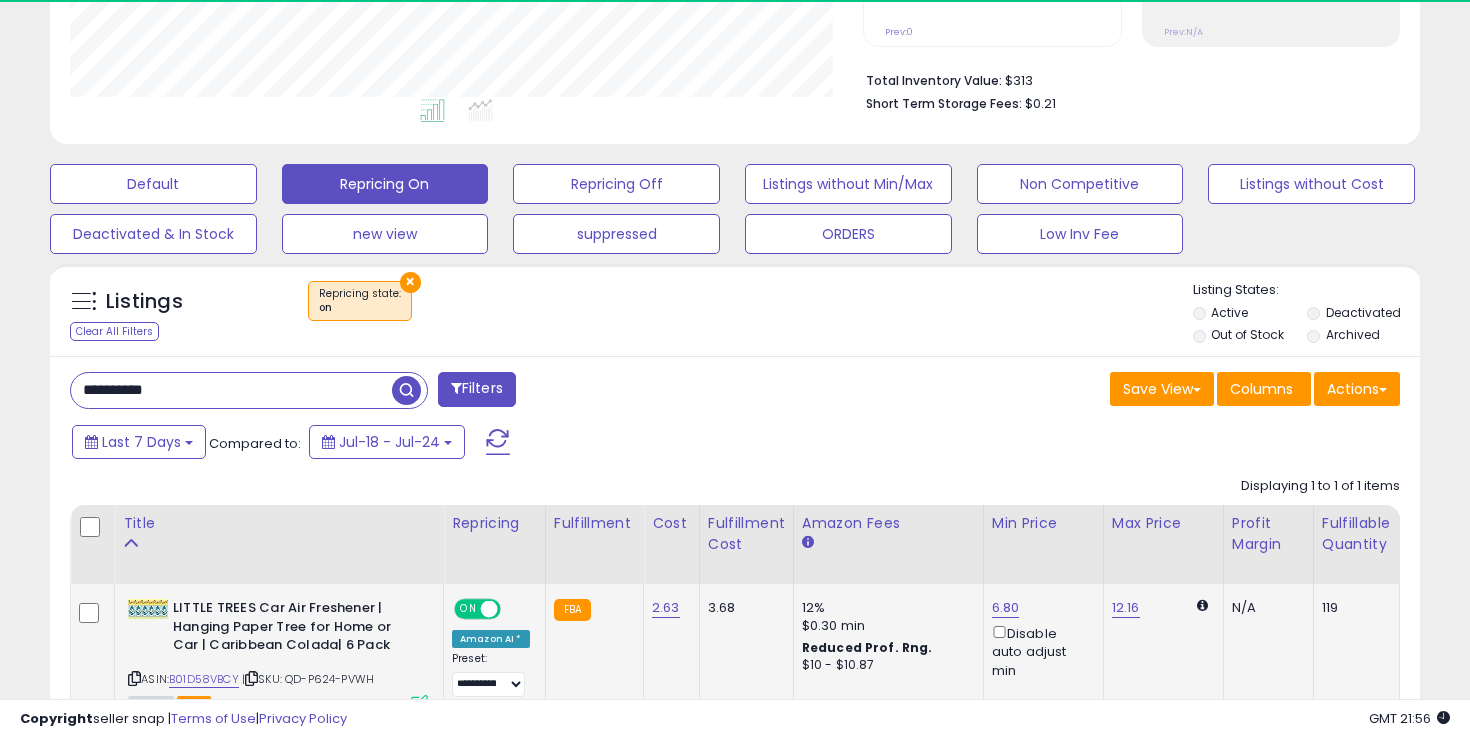 scroll, scrollTop: 999590, scrollLeft: 999206, axis: both 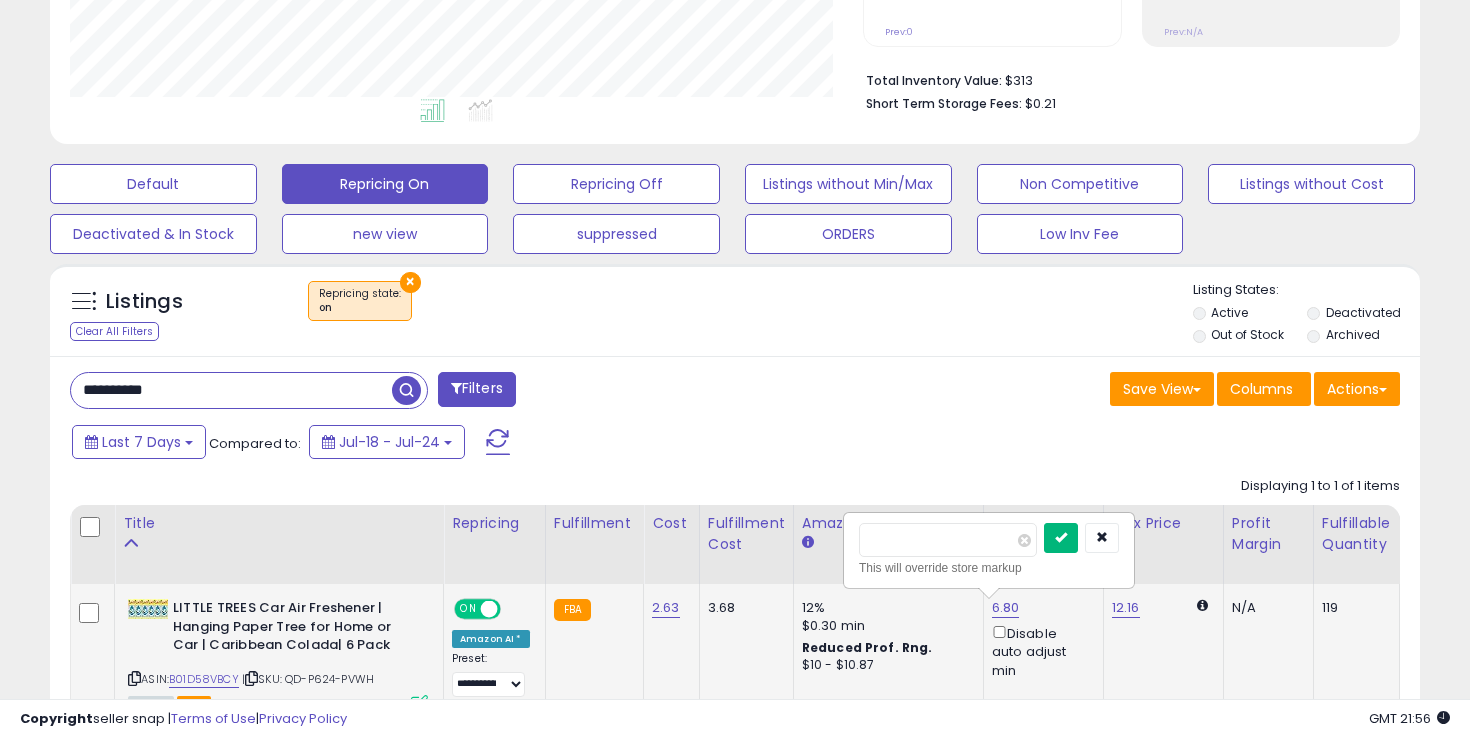 type on "****" 